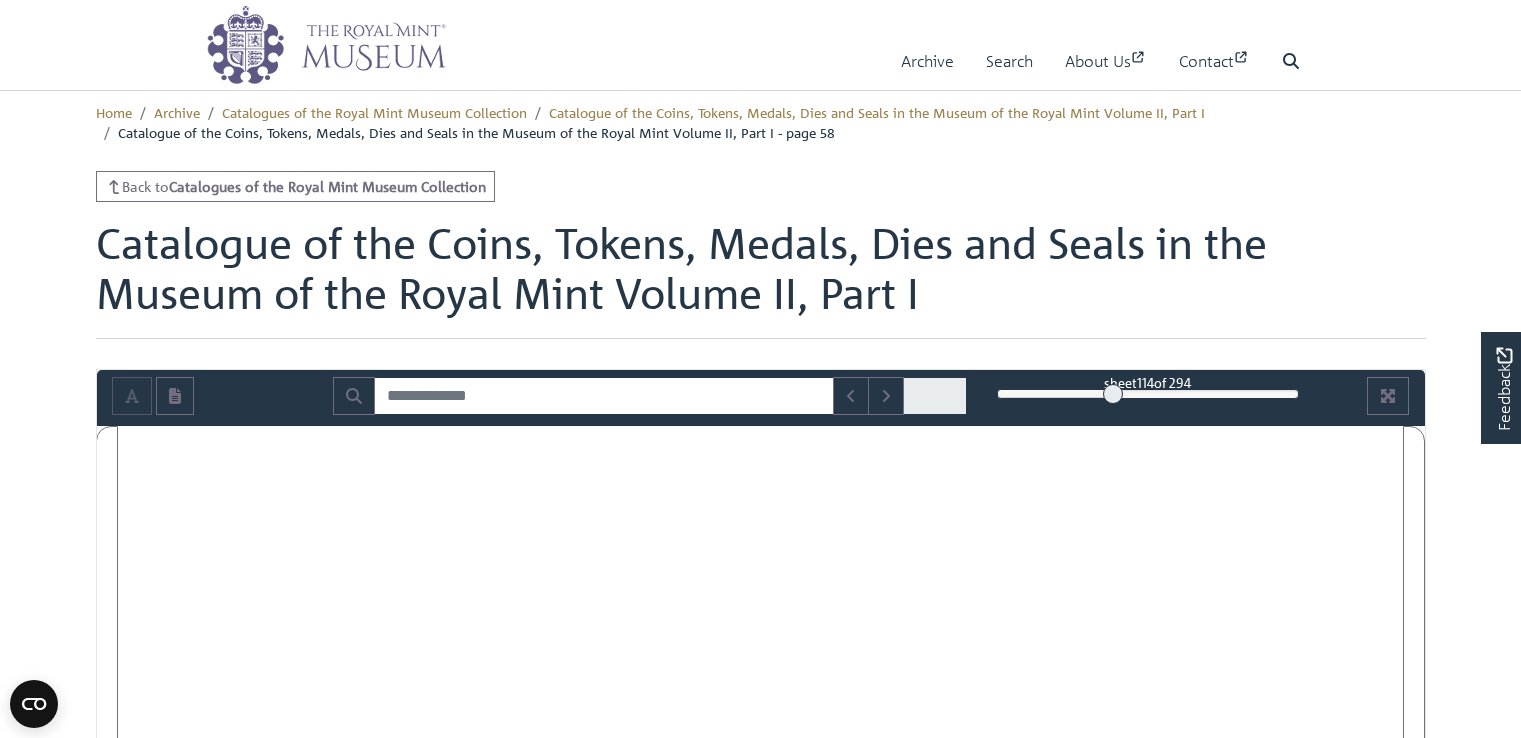 scroll, scrollTop: 0, scrollLeft: 0, axis: both 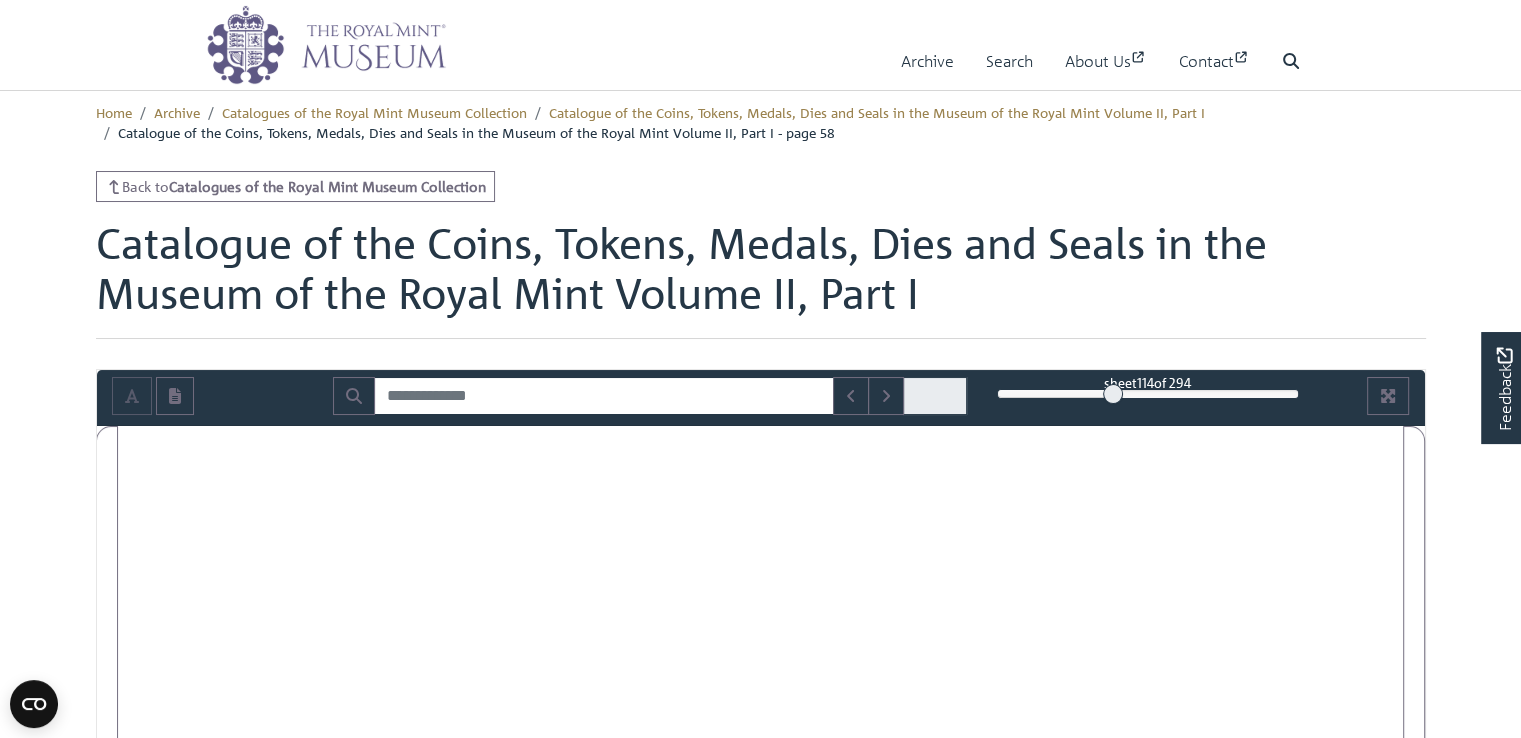 click at bounding box center [1113, 394] 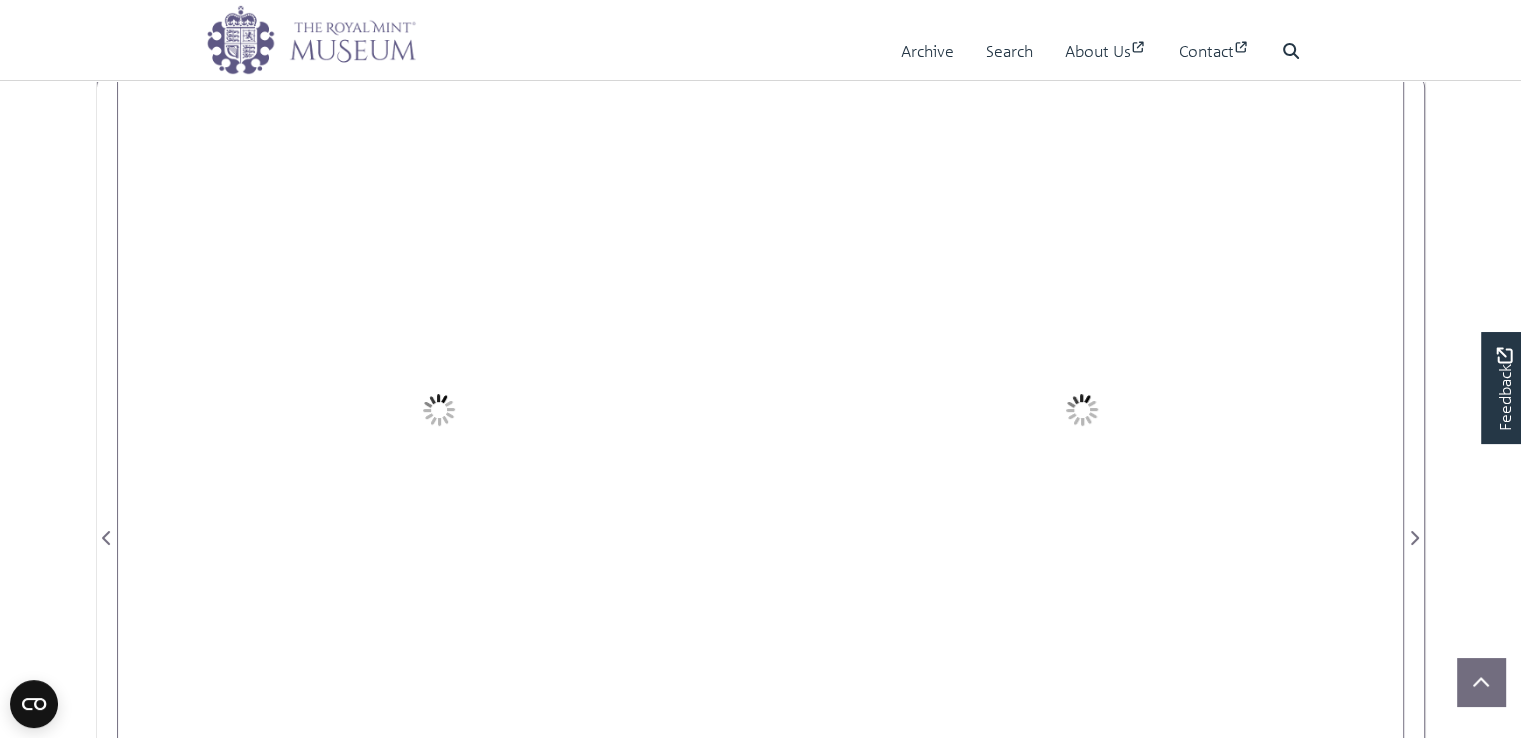 scroll, scrollTop: 384, scrollLeft: 0, axis: vertical 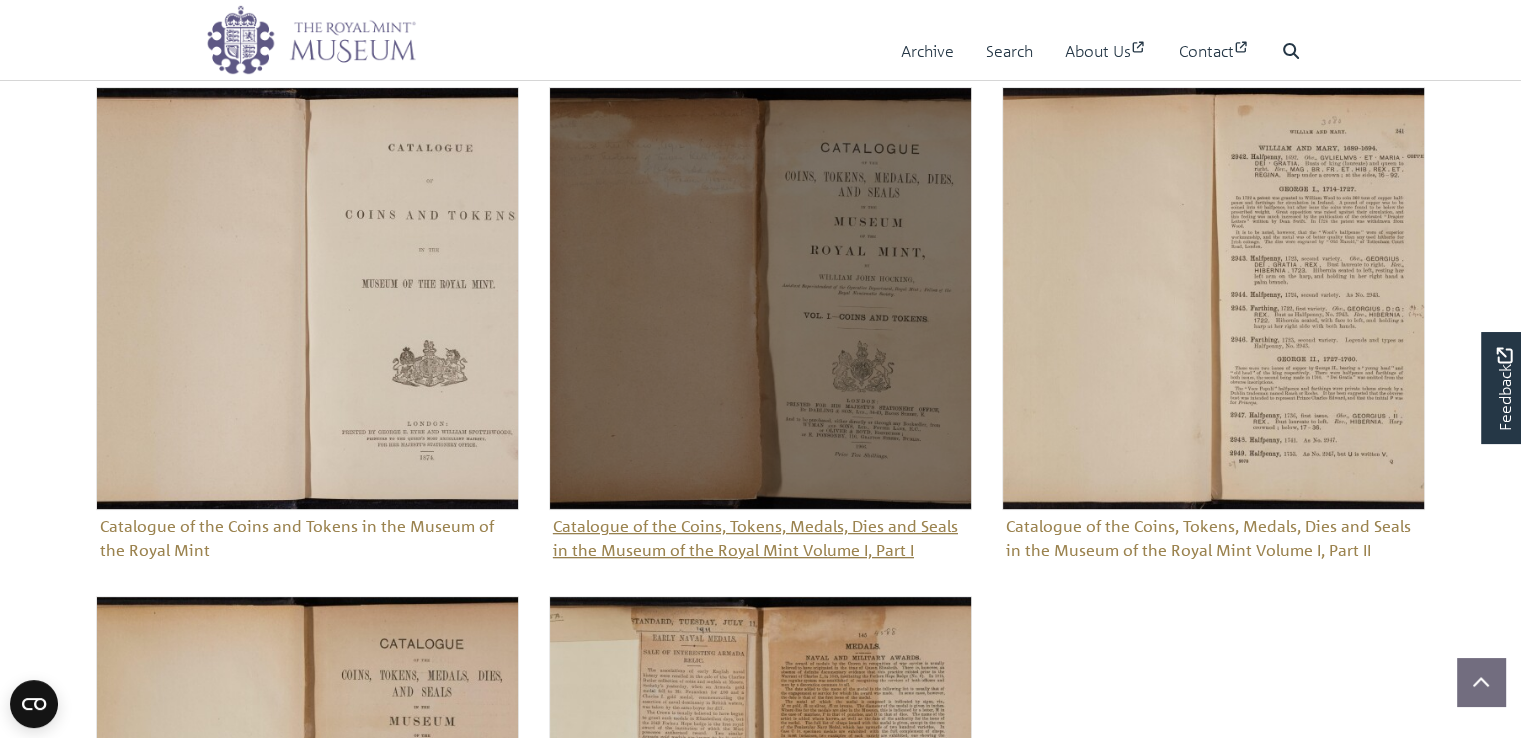 click at bounding box center (760, 298) 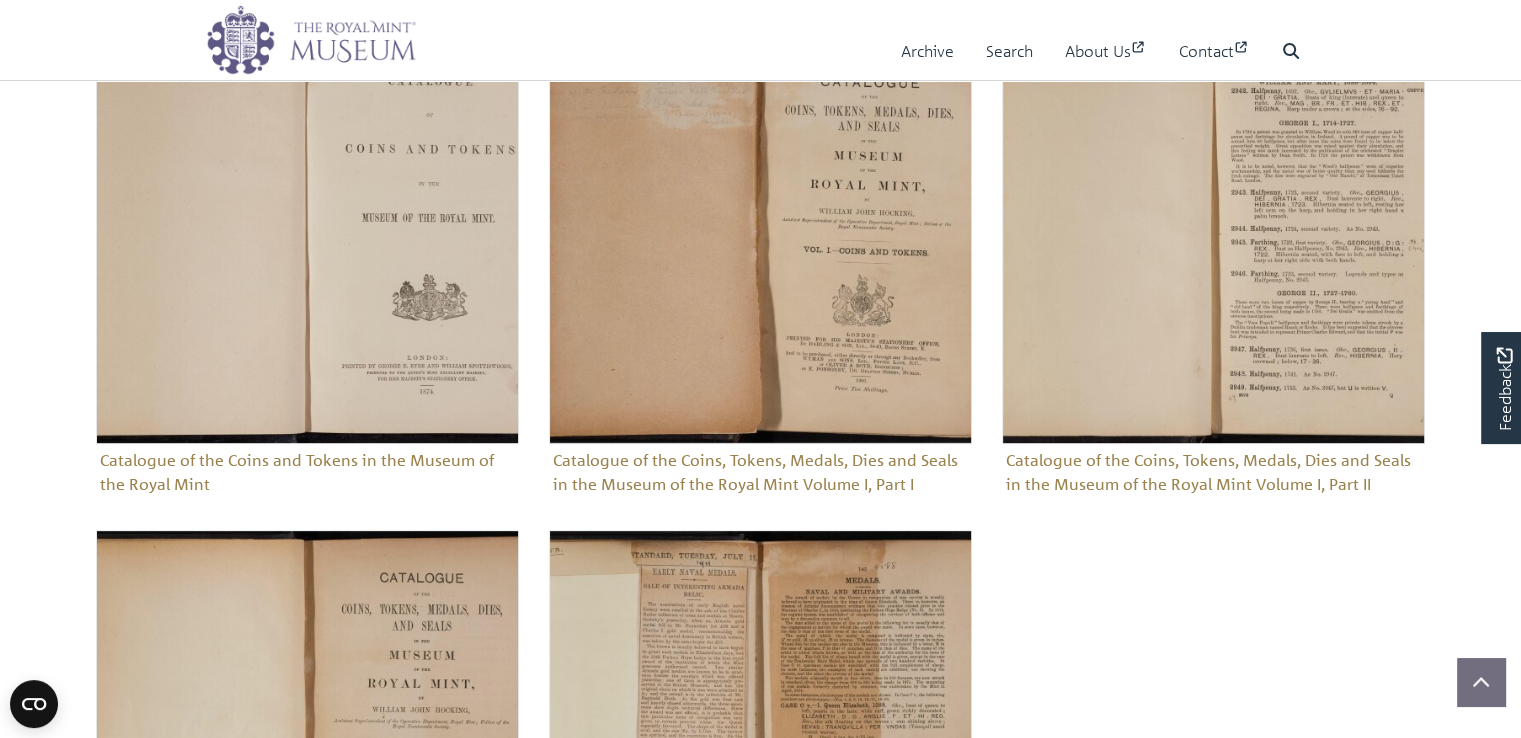 scroll, scrollTop: 593, scrollLeft: 0, axis: vertical 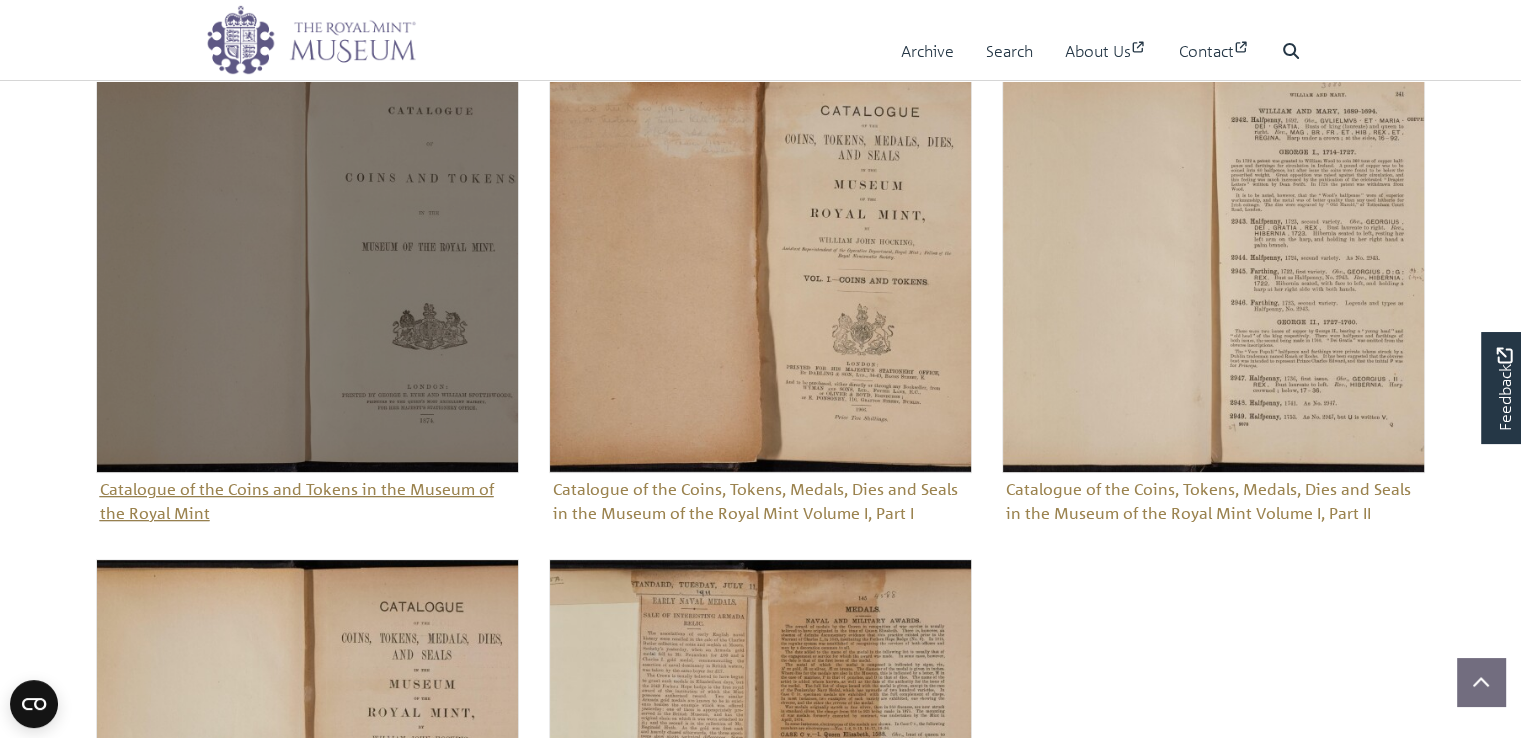 click at bounding box center [307, 261] 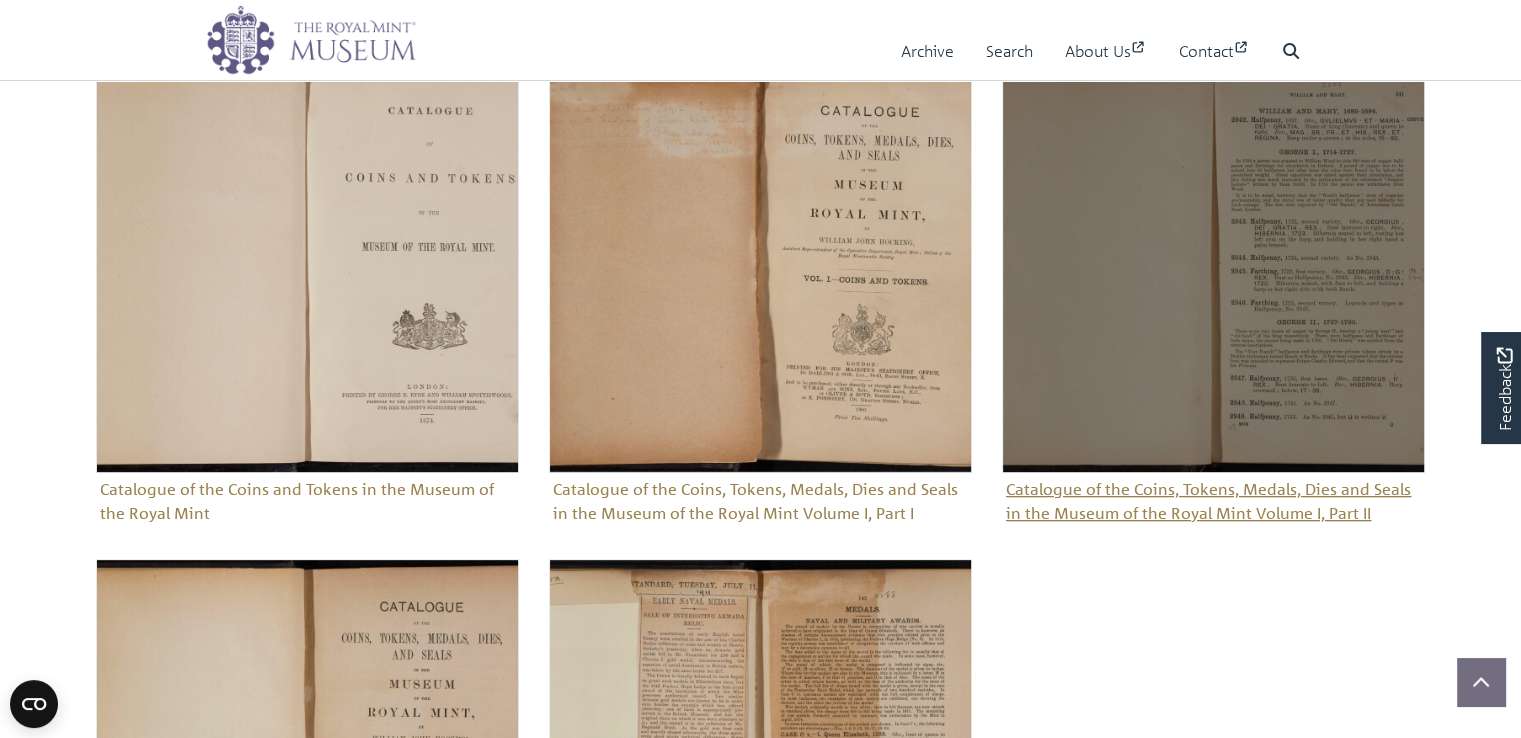 click at bounding box center (1213, 261) 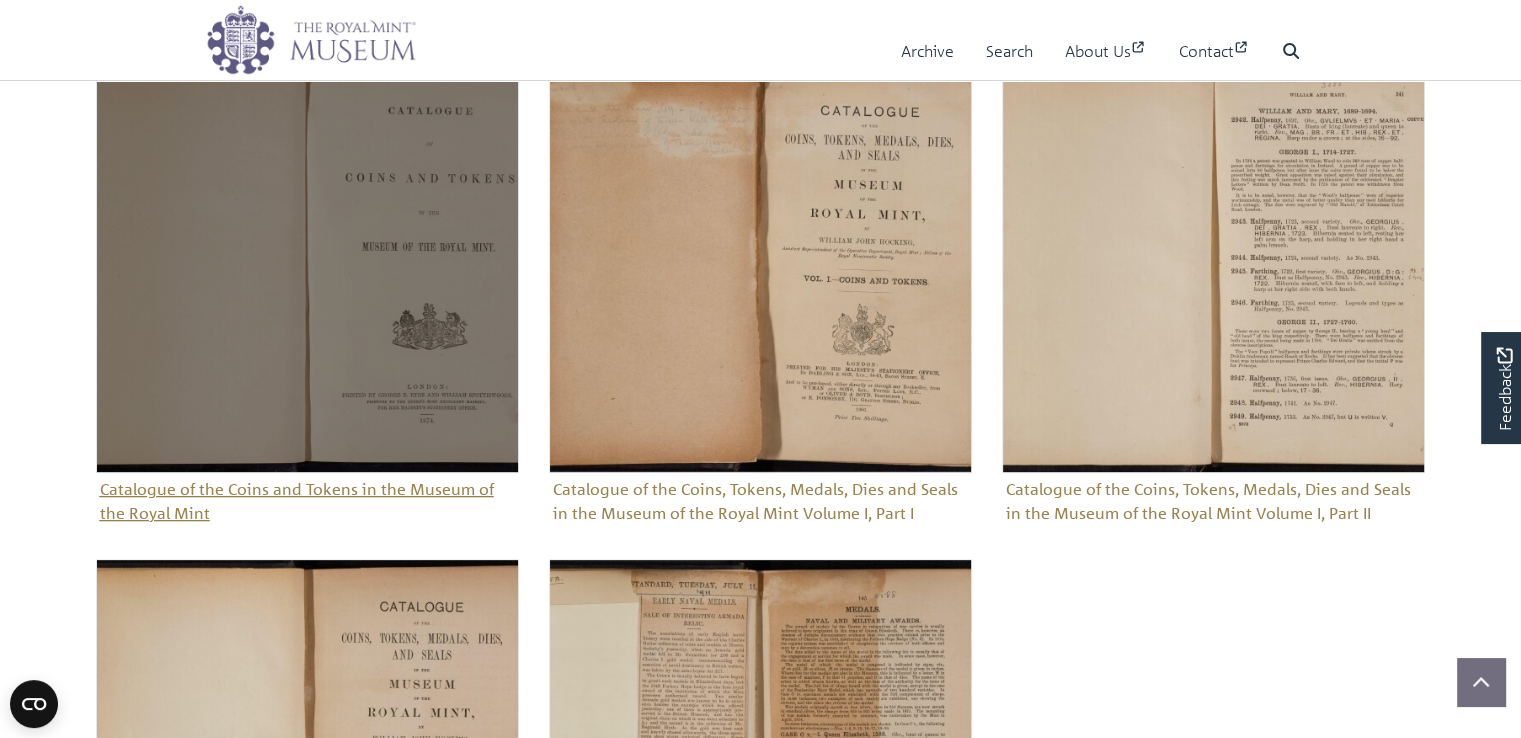 click at bounding box center [307, 261] 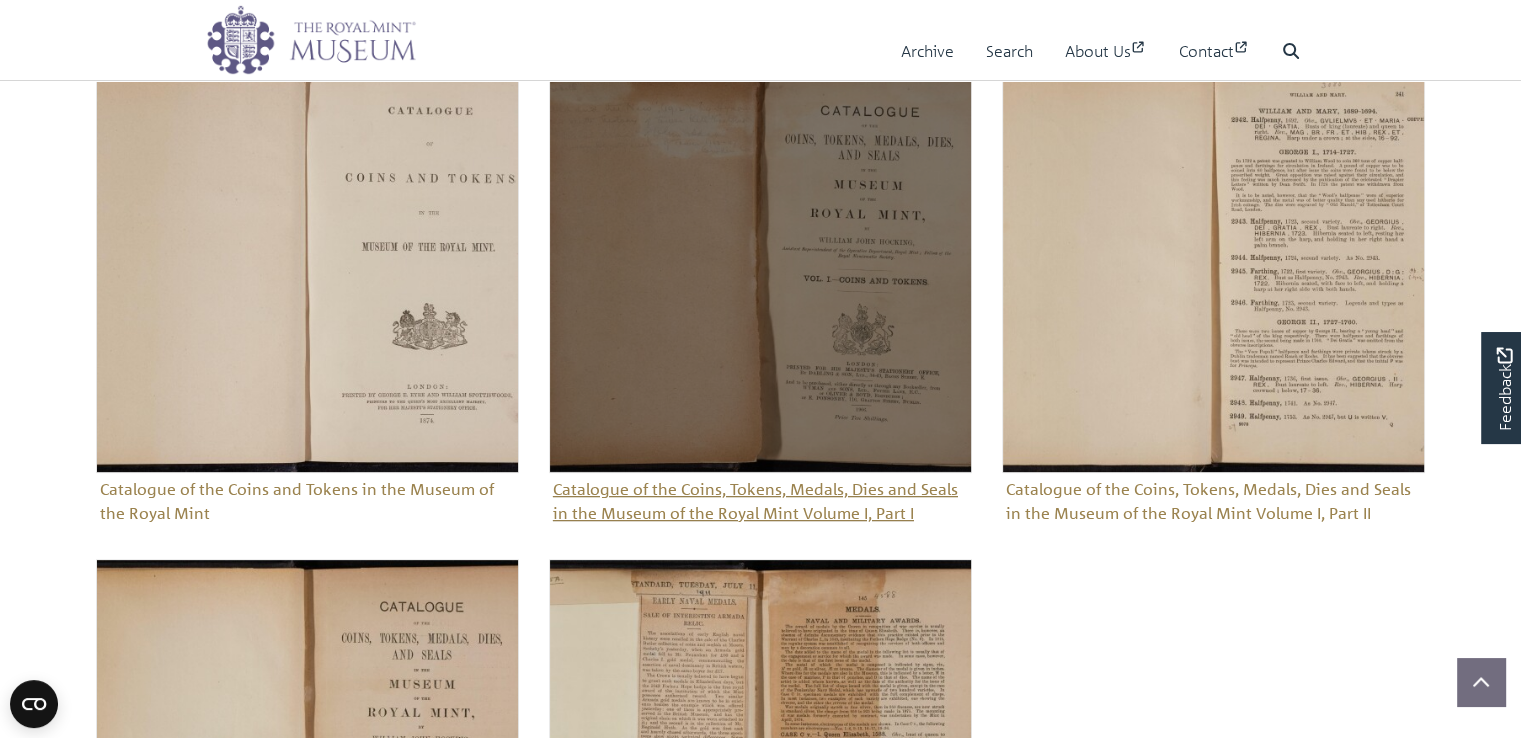 click at bounding box center (760, 261) 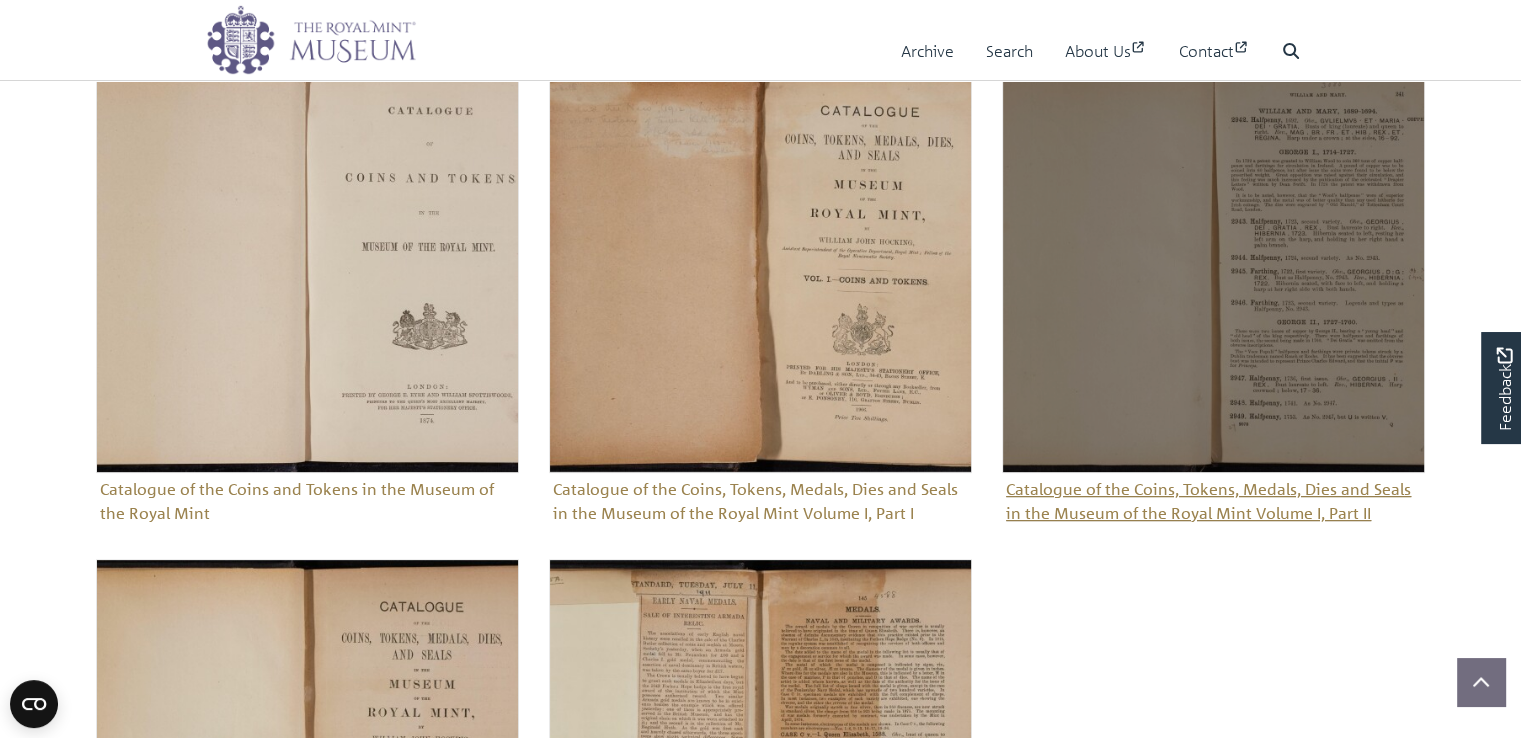 click at bounding box center [1213, 261] 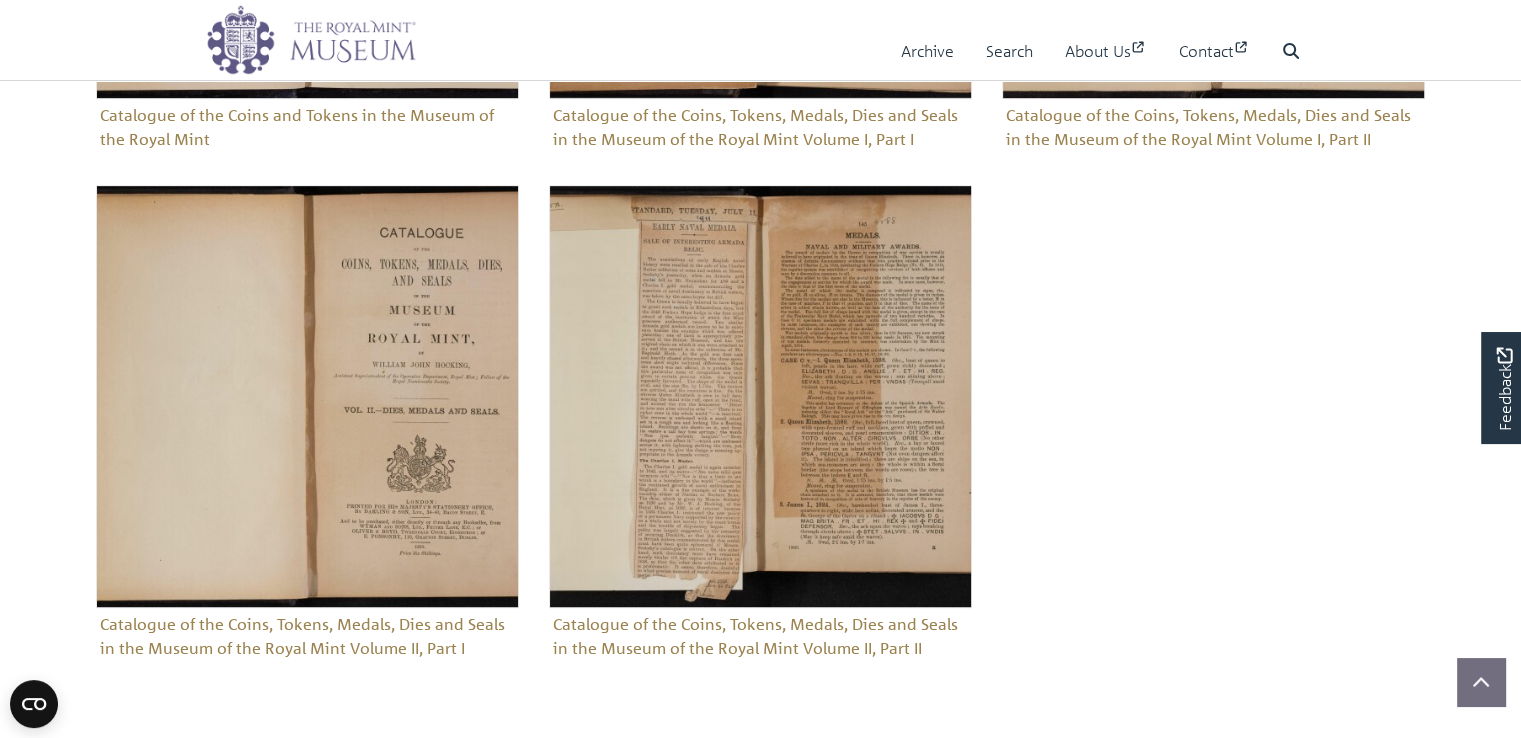 scroll, scrollTop: 977, scrollLeft: 0, axis: vertical 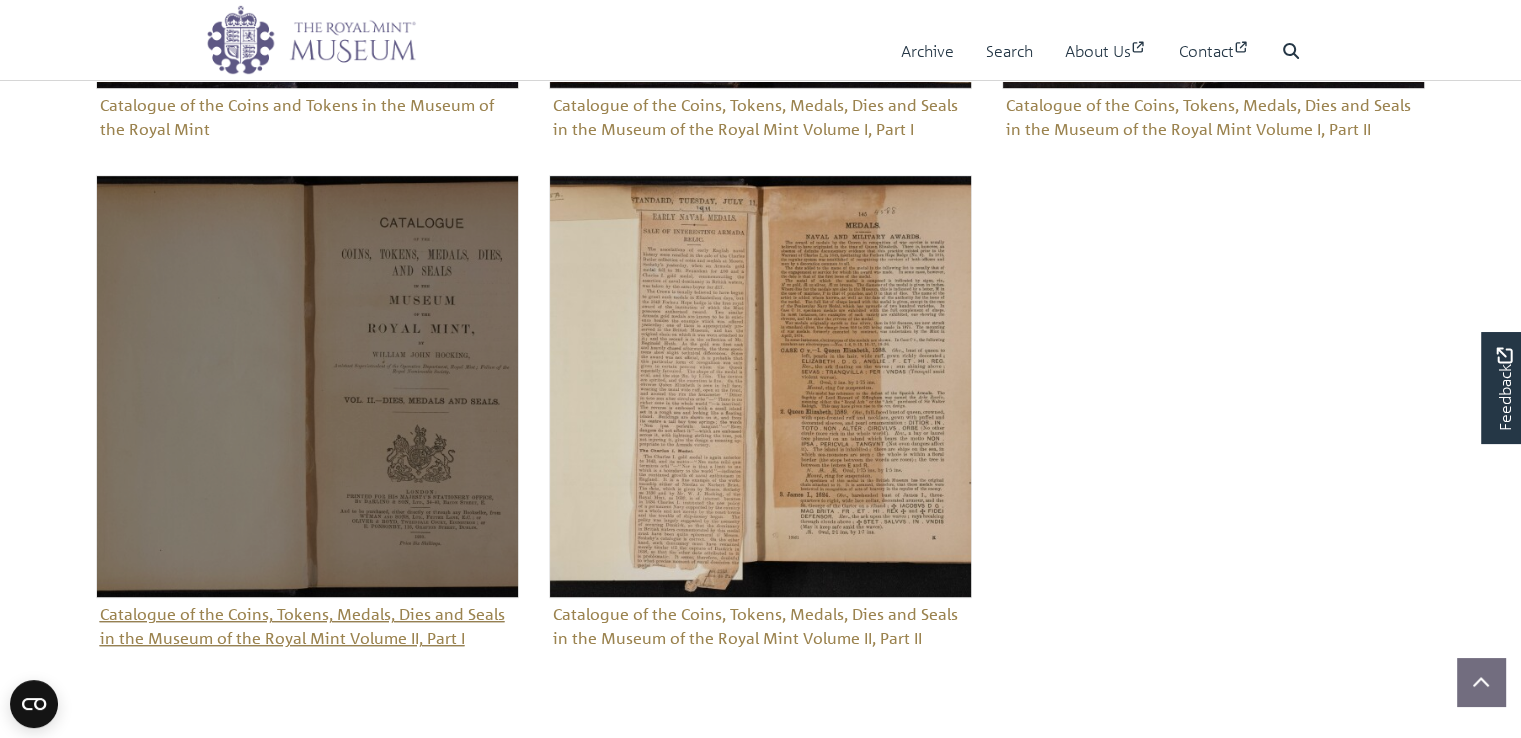 click at bounding box center [307, 386] 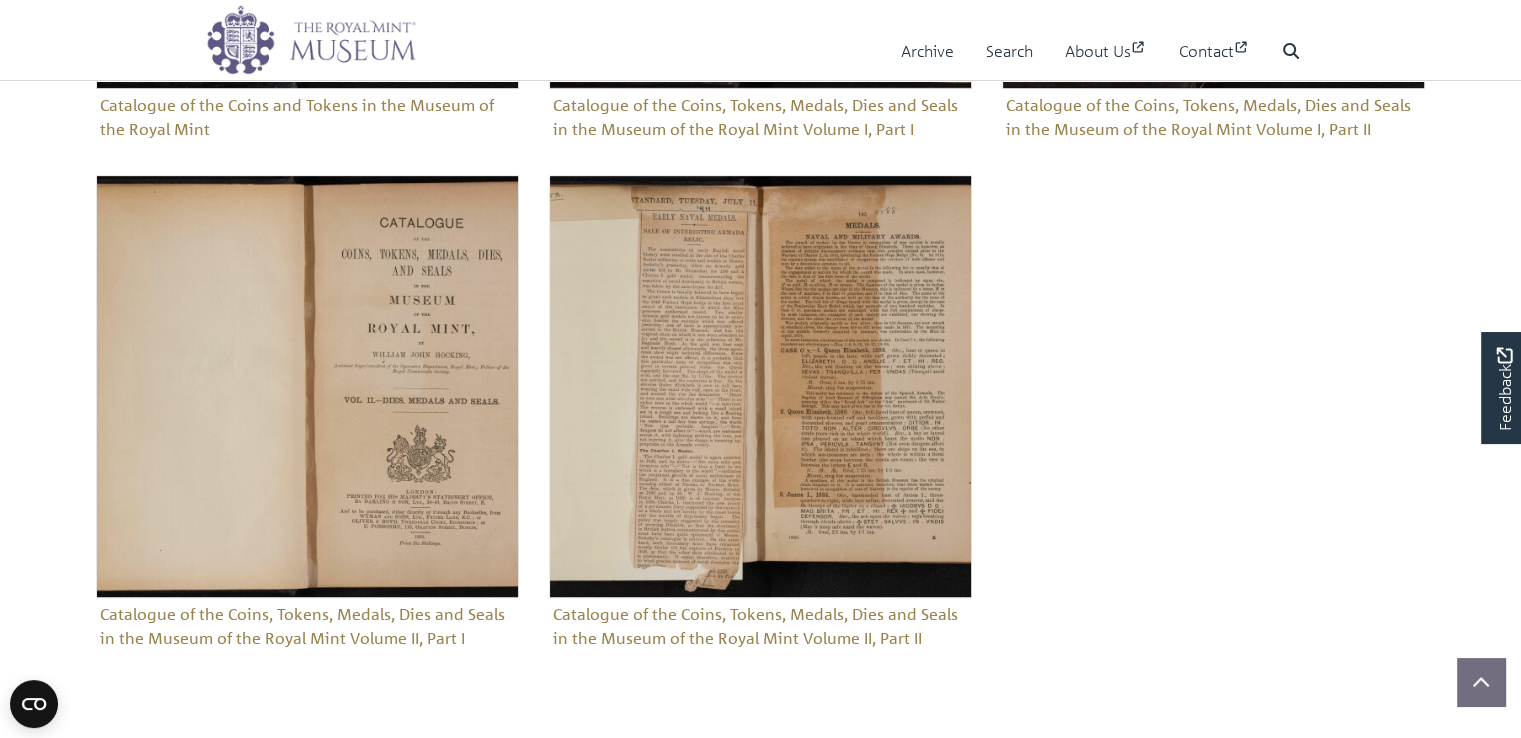 scroll, scrollTop: 1588, scrollLeft: 0, axis: vertical 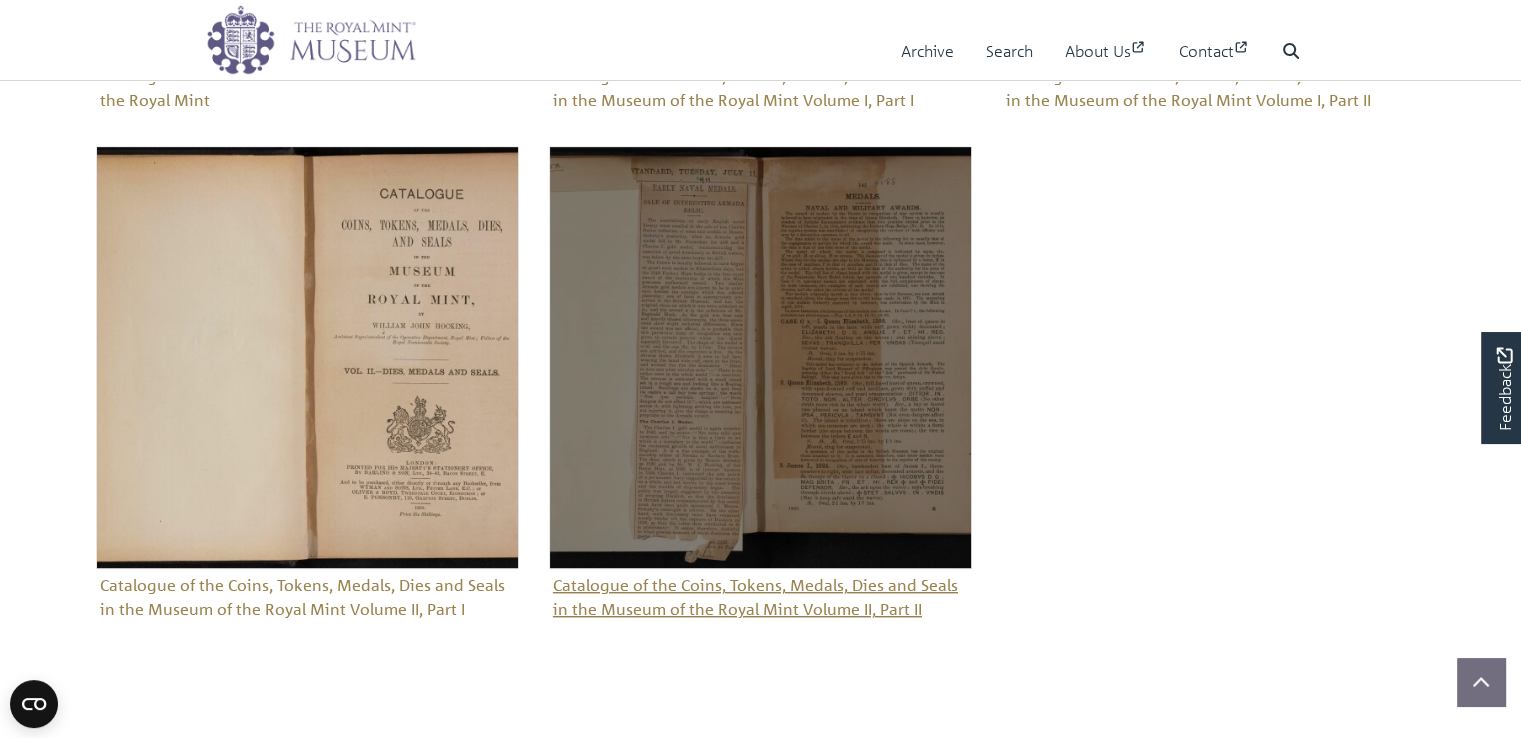 click at bounding box center [760, 357] 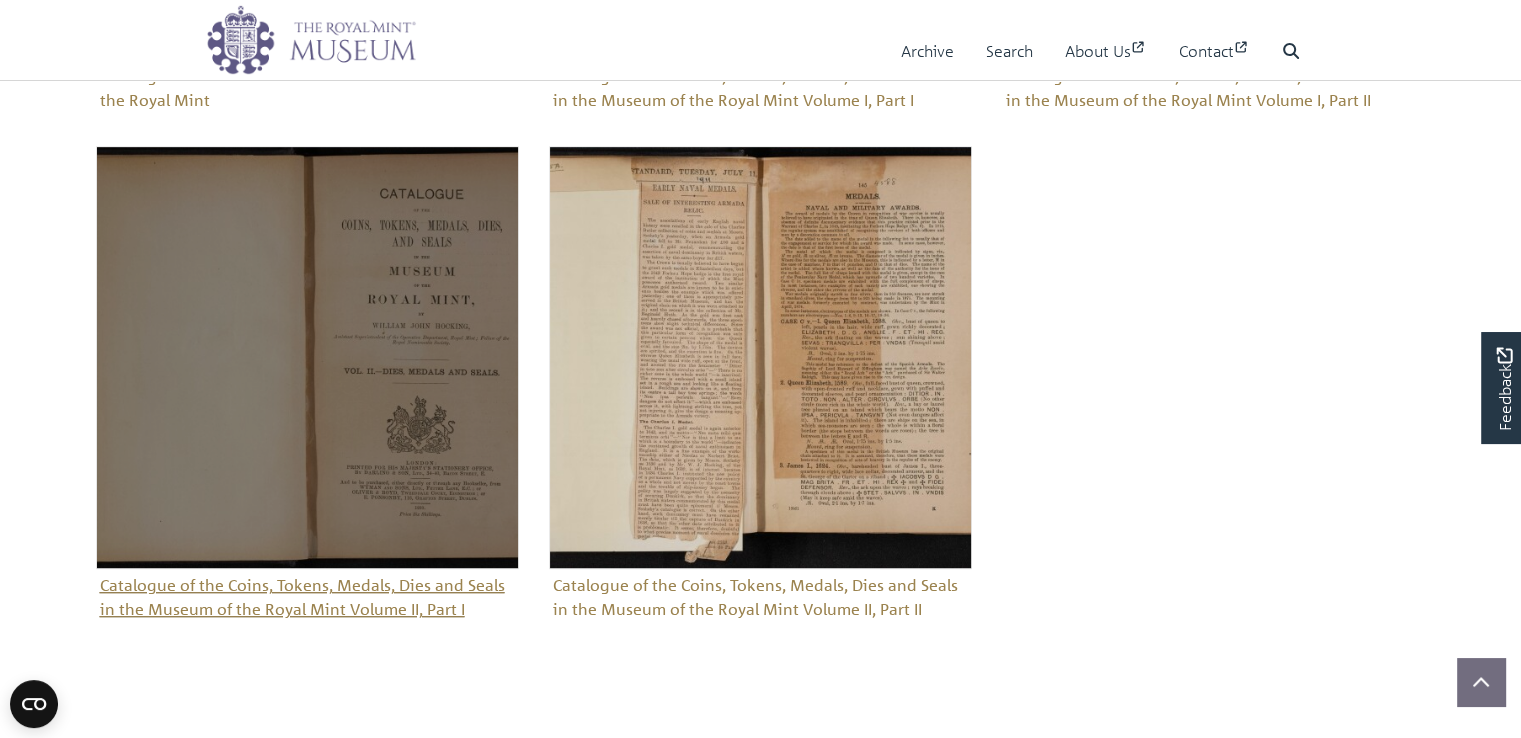 click at bounding box center [307, 357] 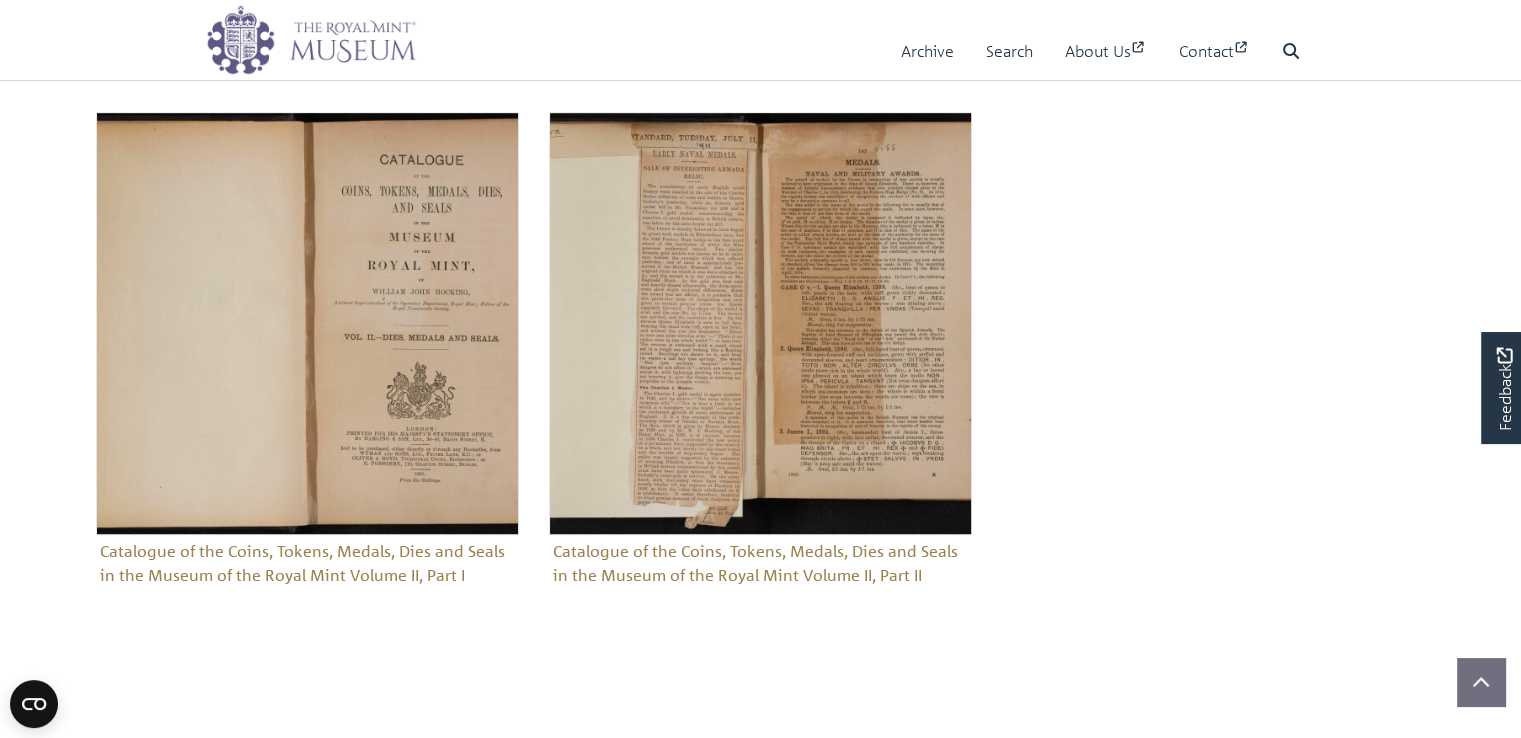 scroll, scrollTop: 1588, scrollLeft: 0, axis: vertical 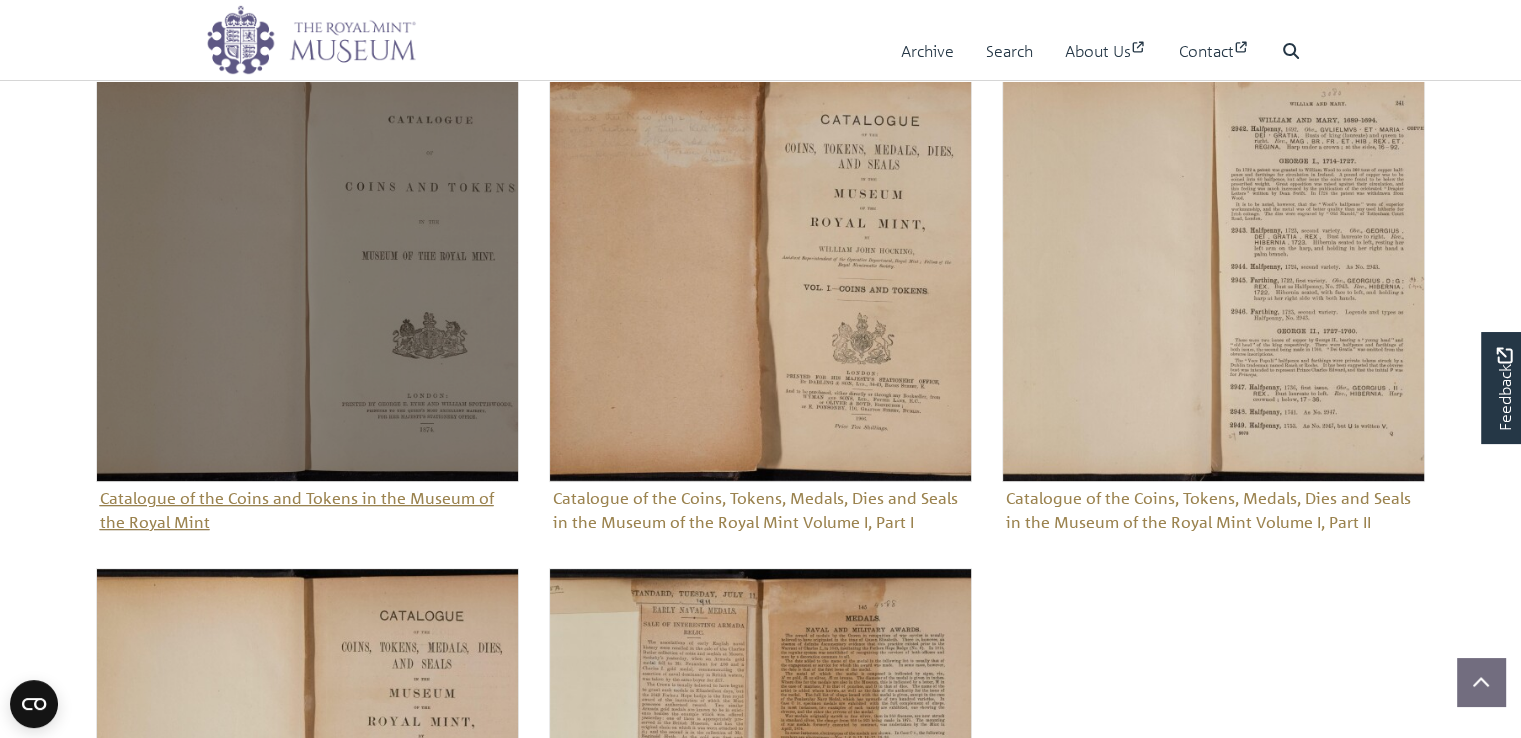 click at bounding box center [307, 270] 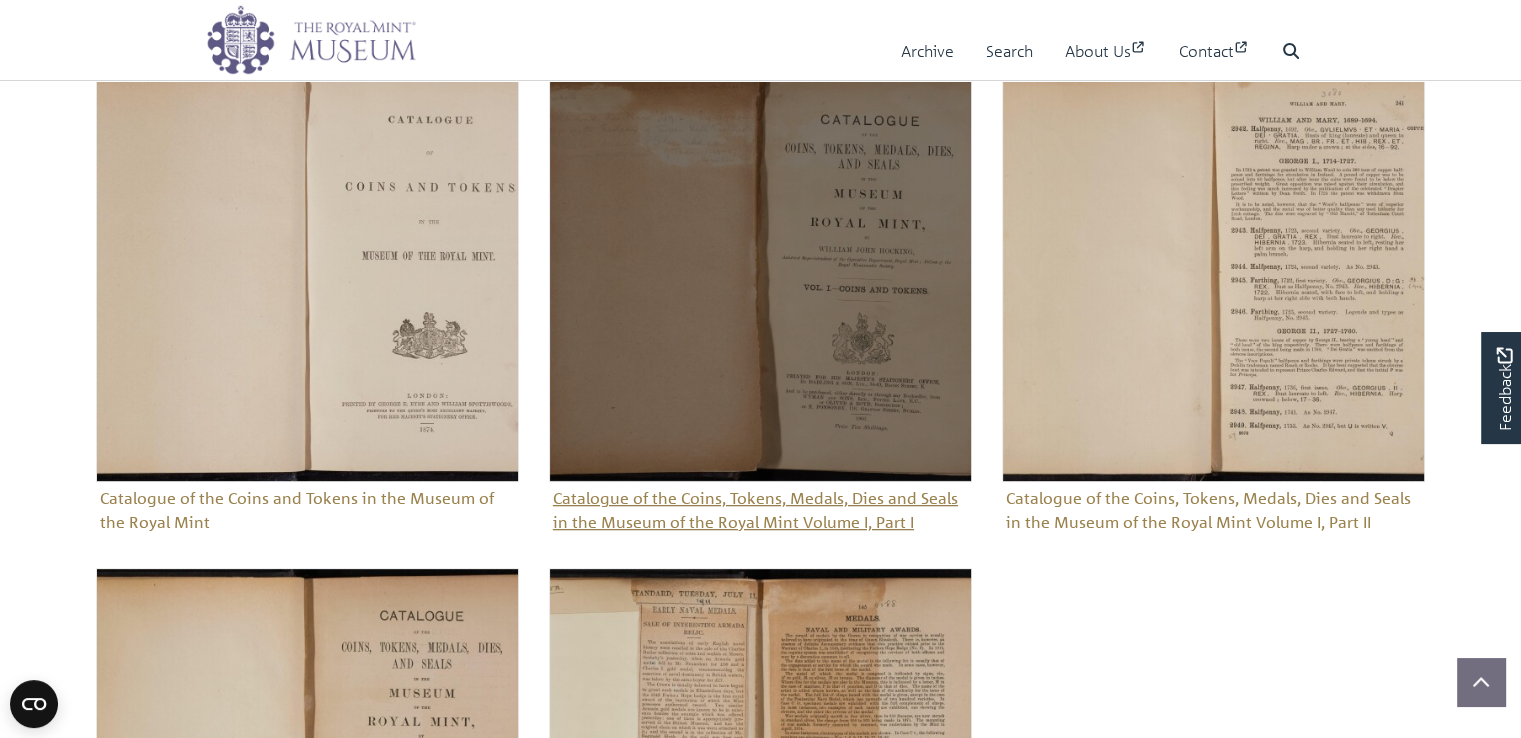 click at bounding box center (760, 270) 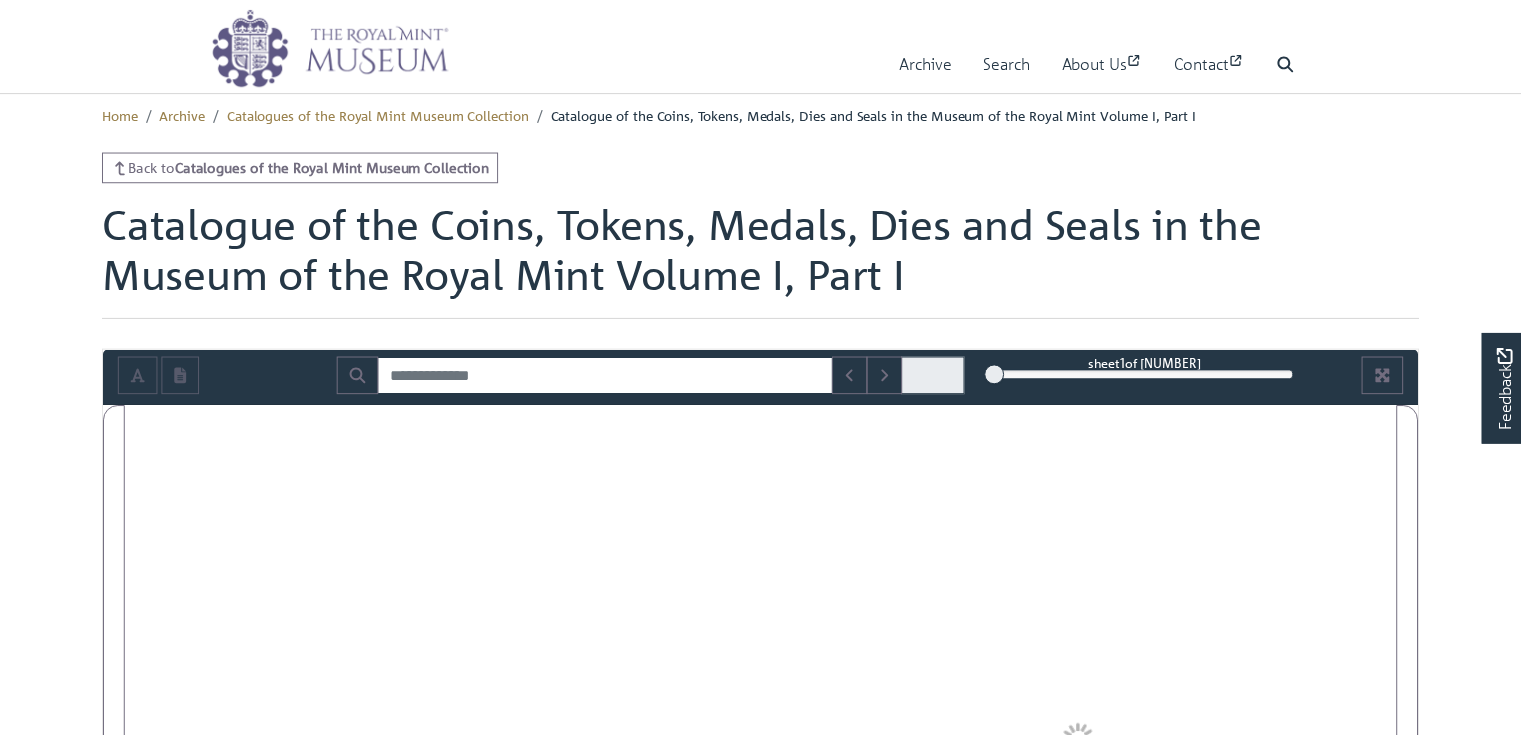 scroll, scrollTop: 0, scrollLeft: 0, axis: both 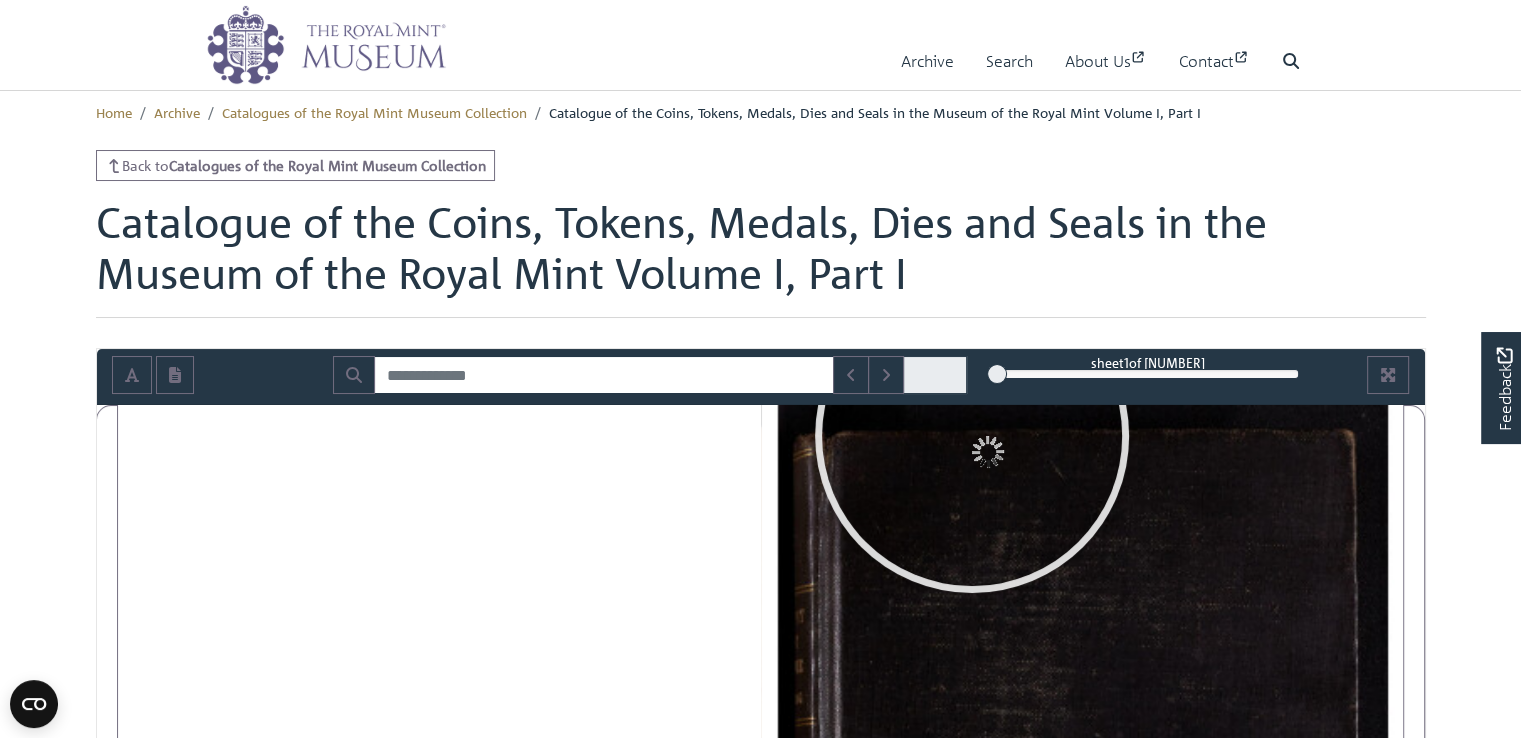 click on "1" at bounding box center [1148, 374] 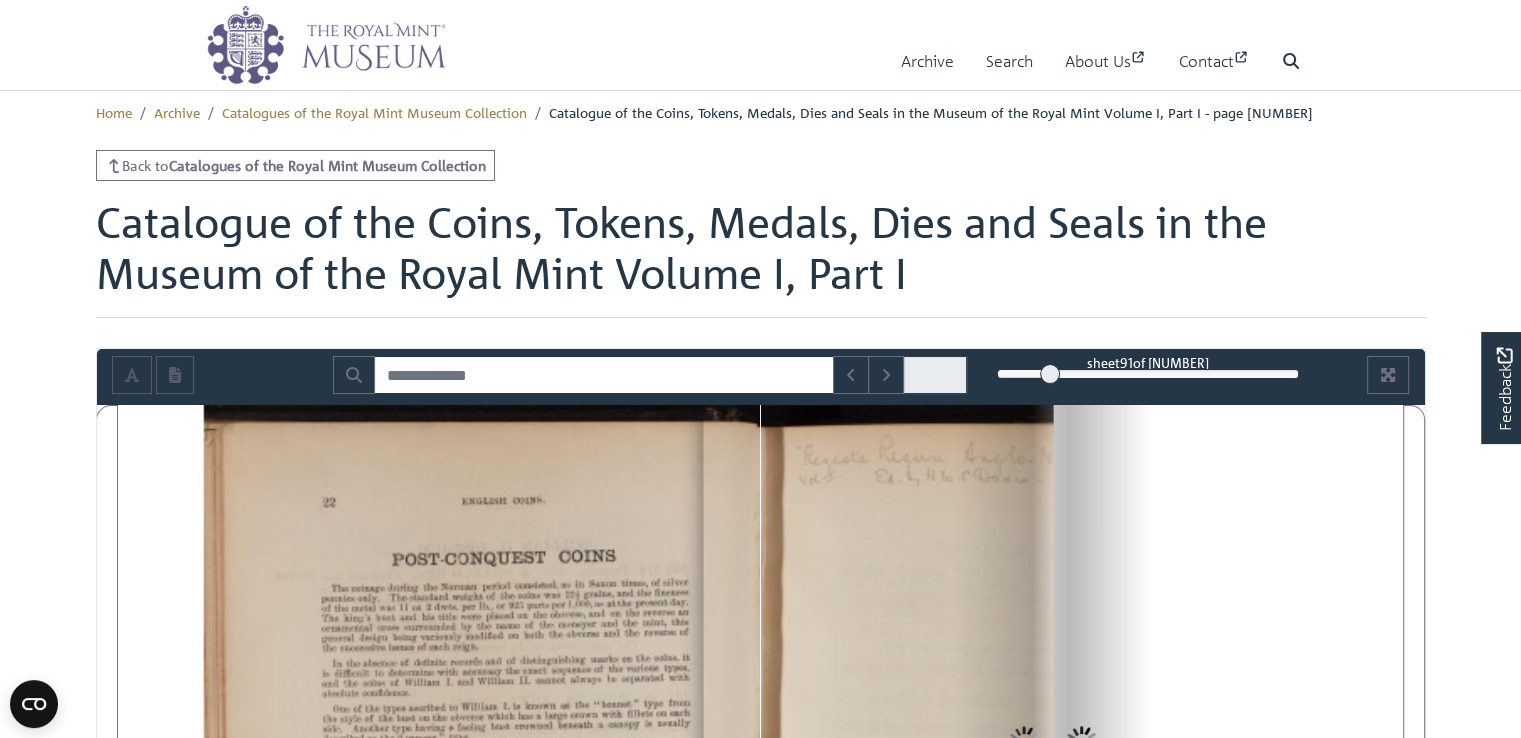 click on "91" at bounding box center [1148, 374] 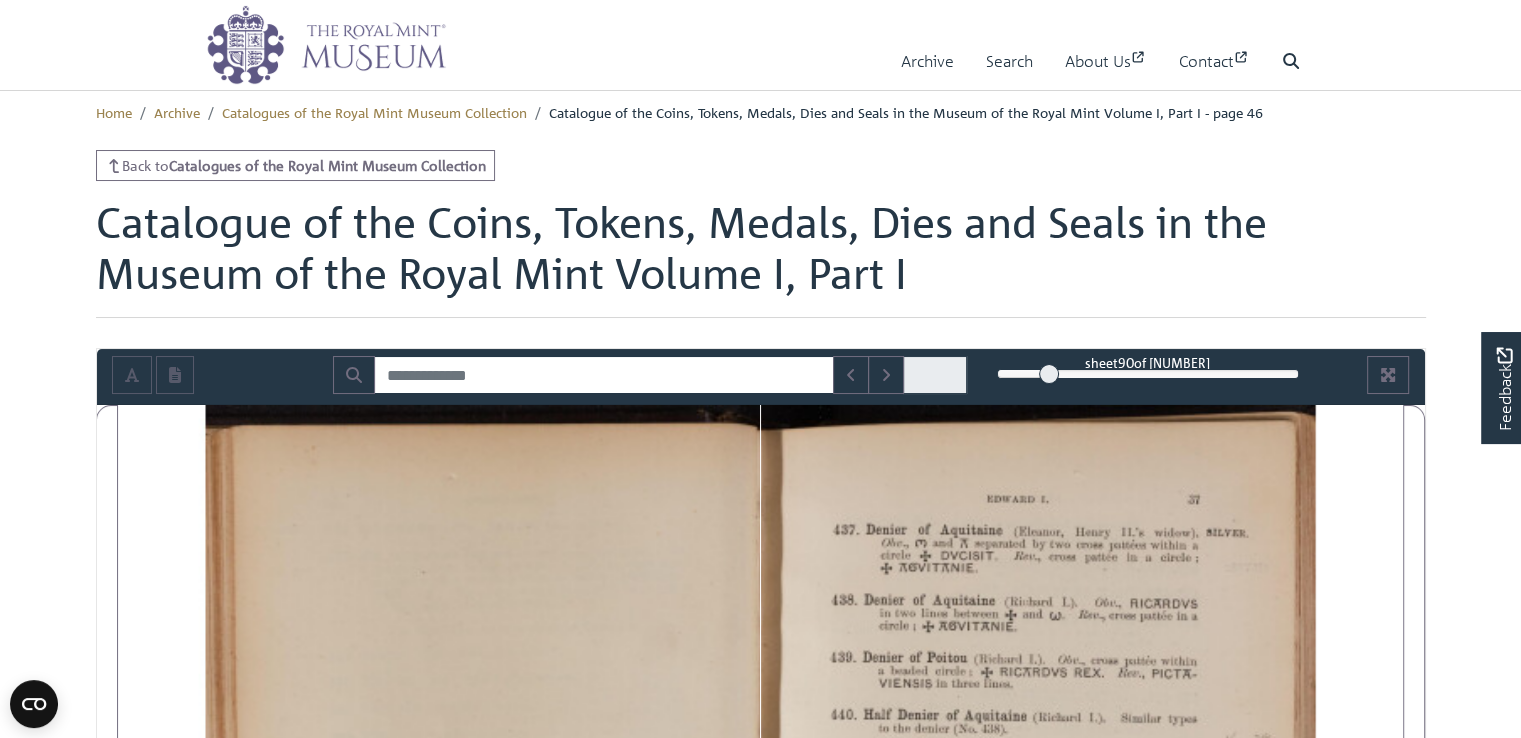 click on "90" at bounding box center (1148, 374) 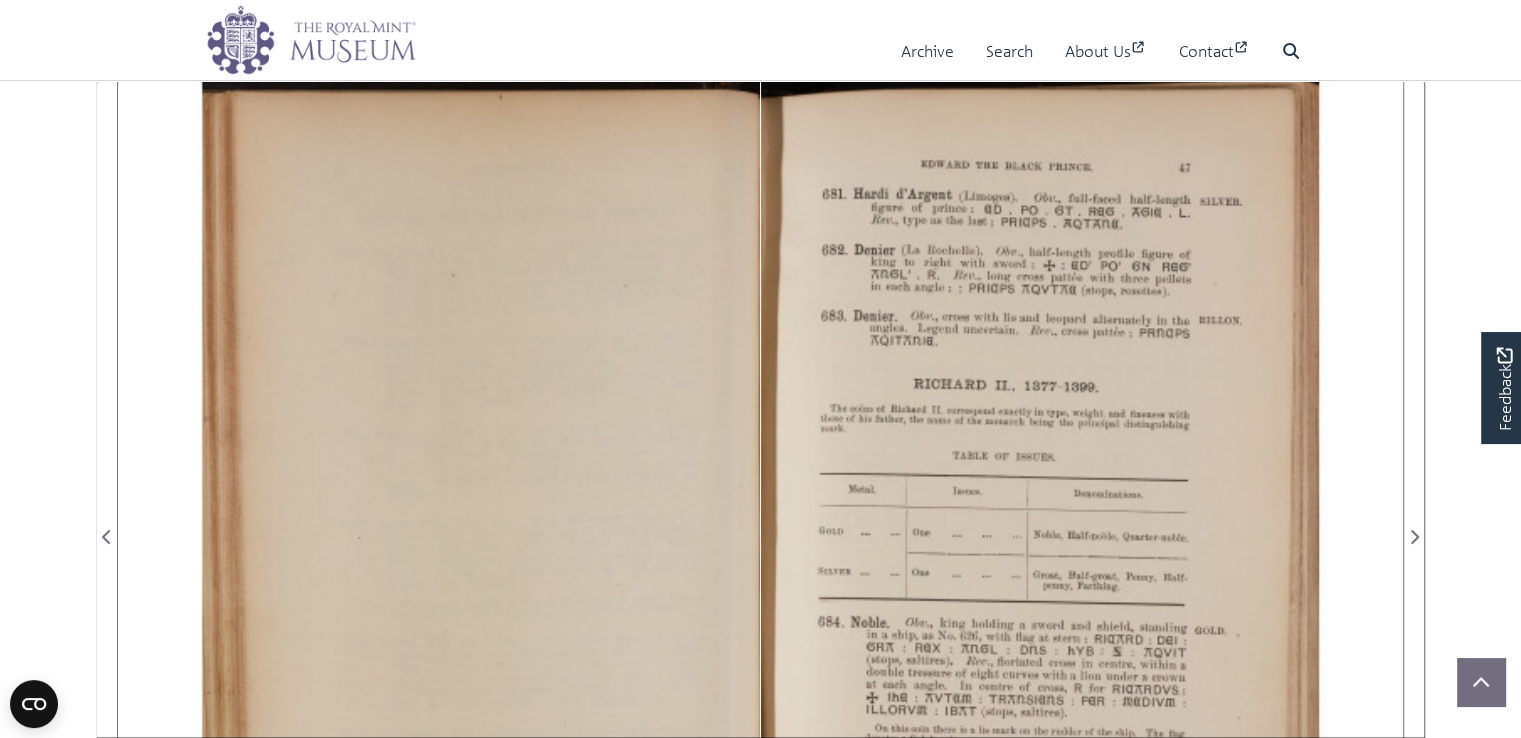 scroll, scrollTop: 341, scrollLeft: 0, axis: vertical 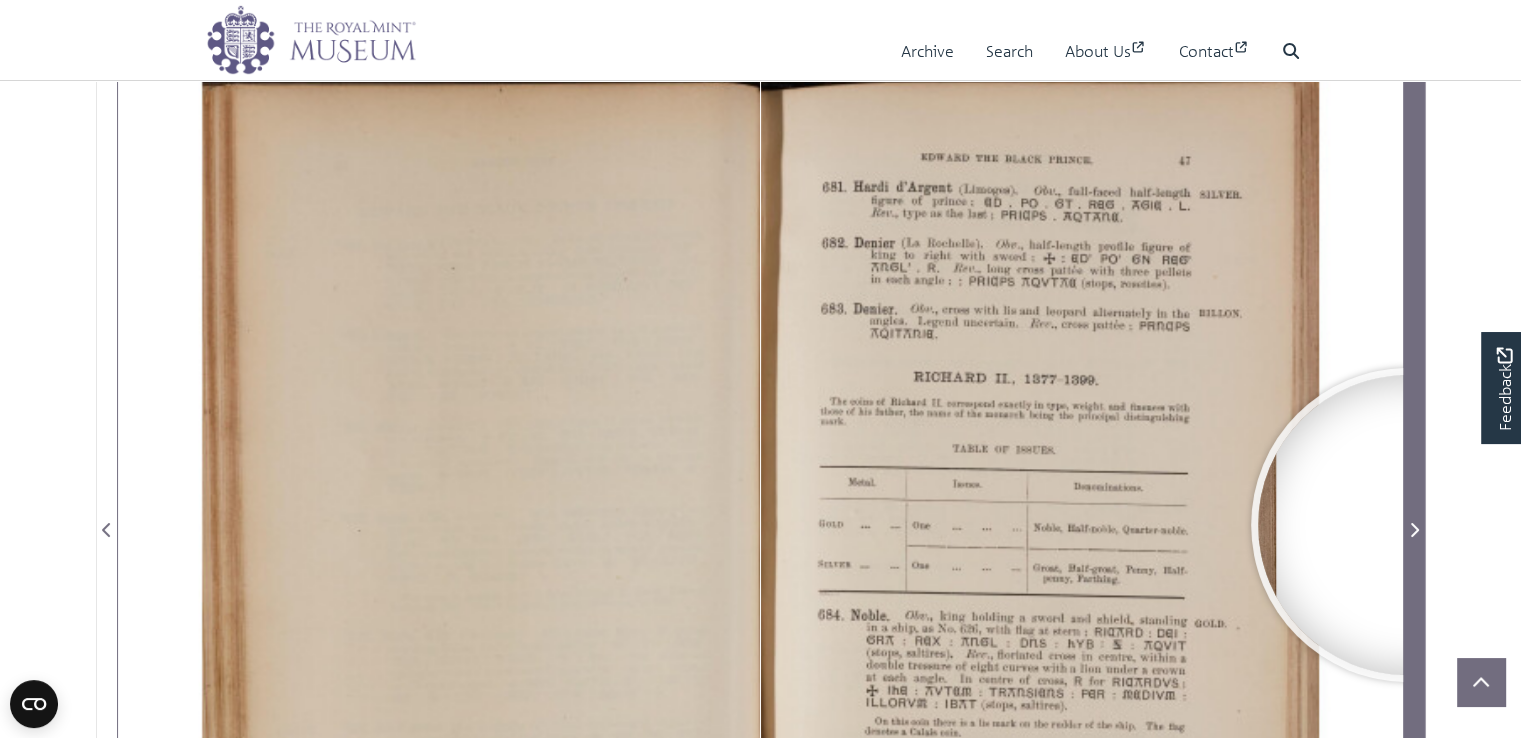 click 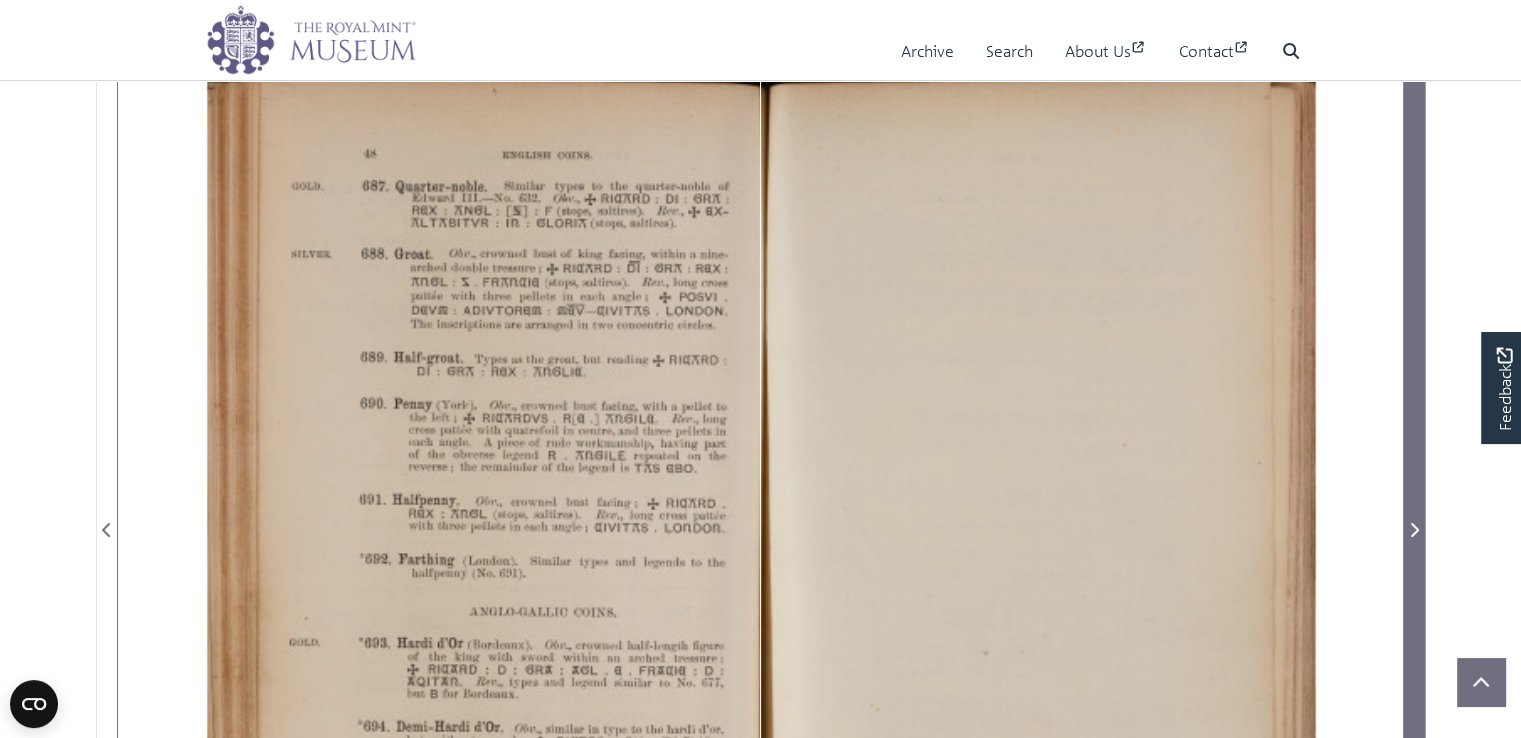 click 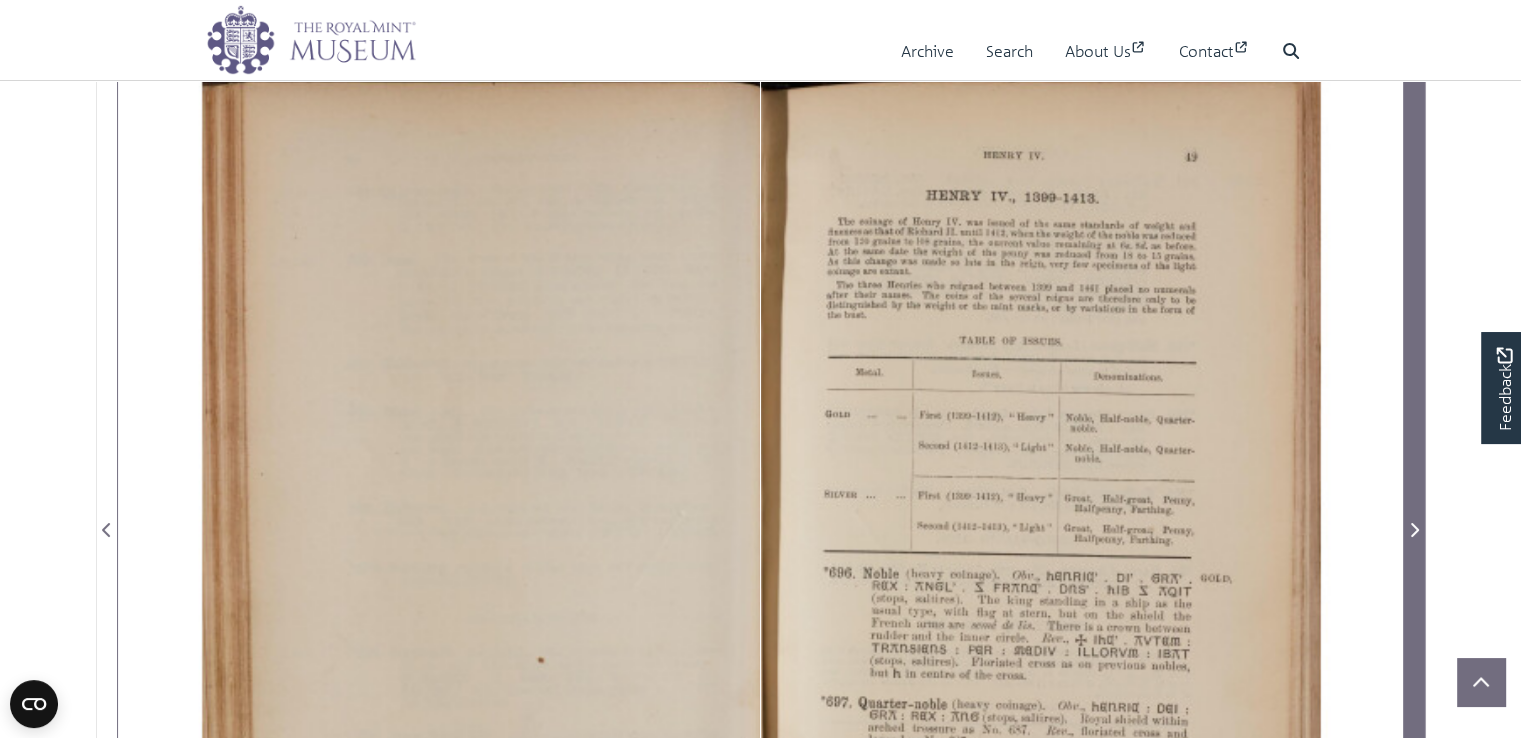 click 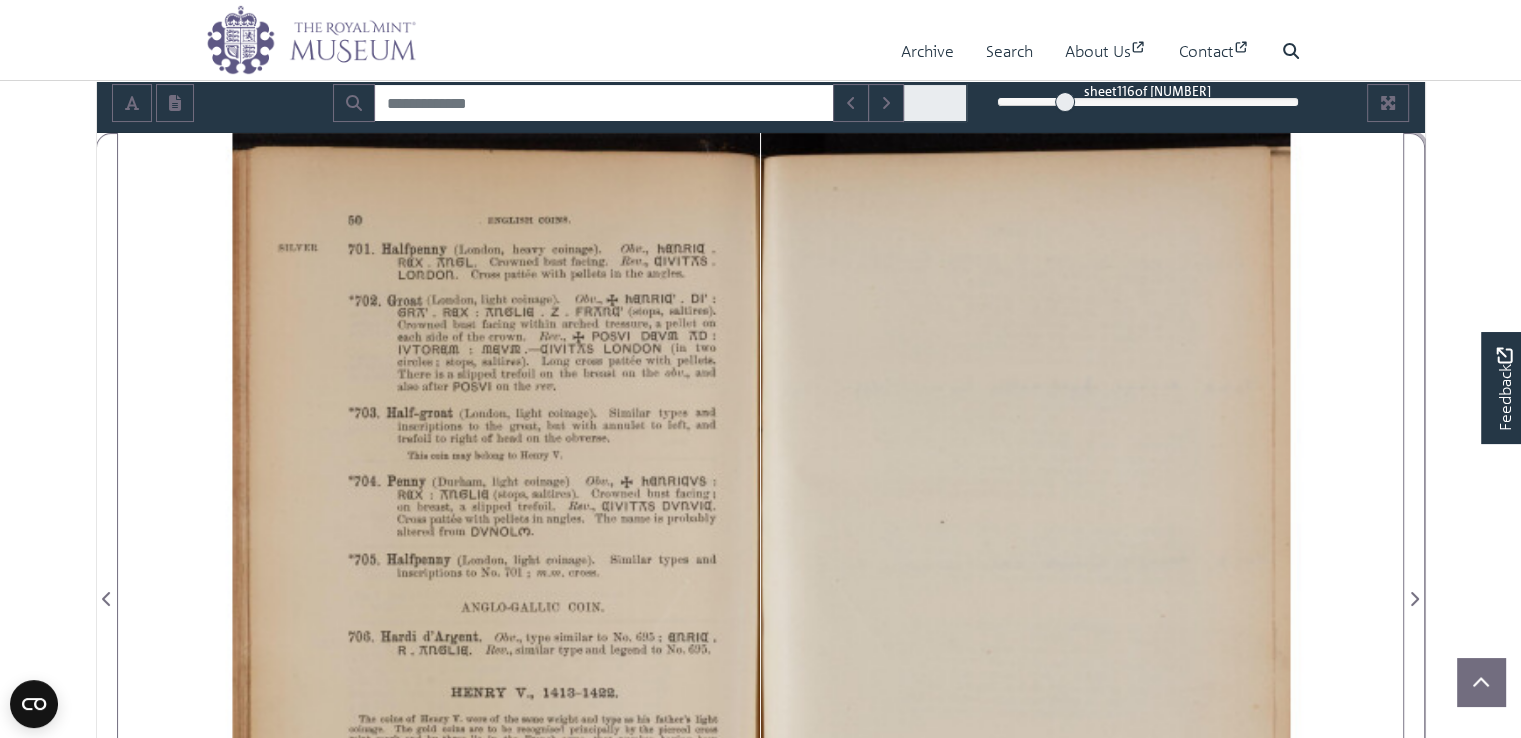 scroll, scrollTop: 270, scrollLeft: 0, axis: vertical 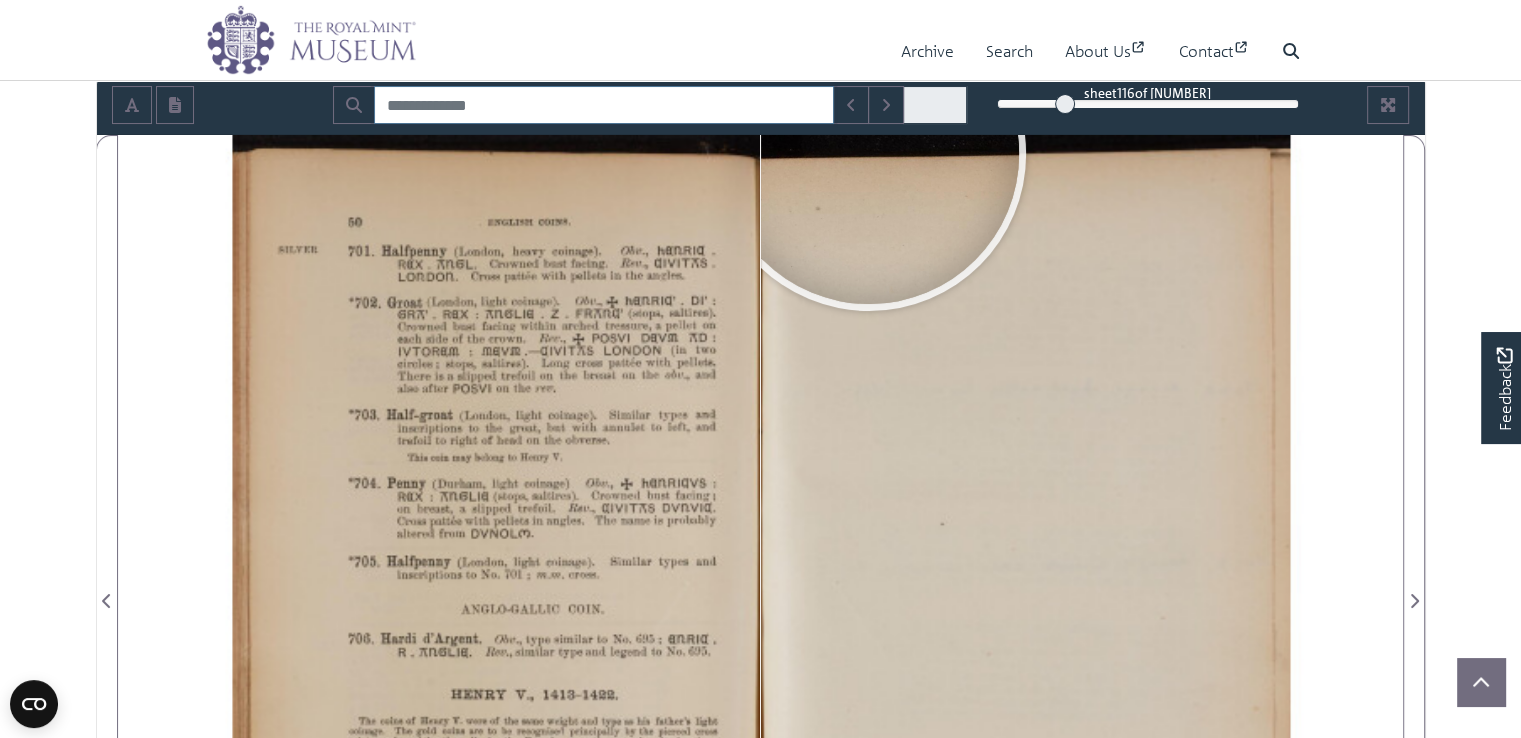 click at bounding box center (604, 105) 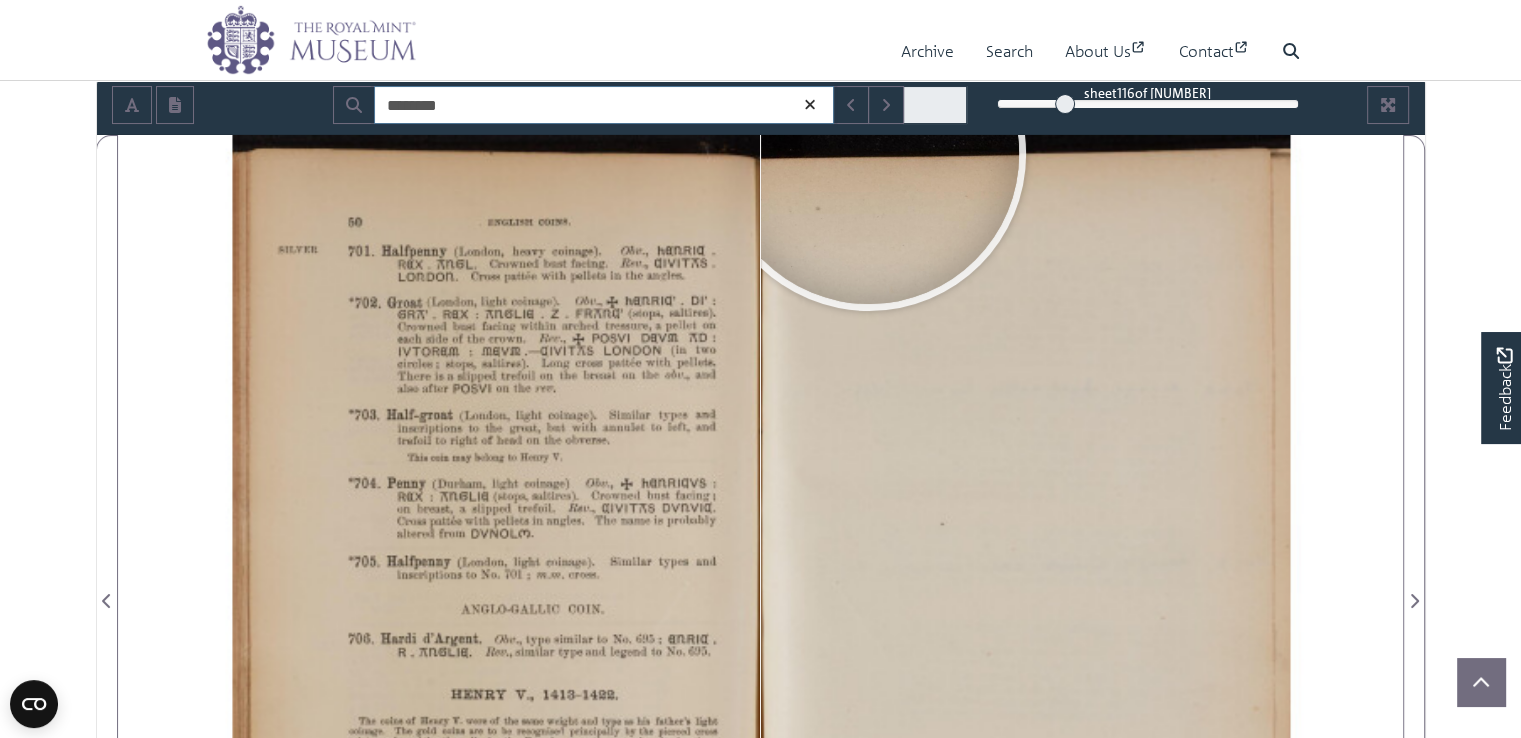 type on "********" 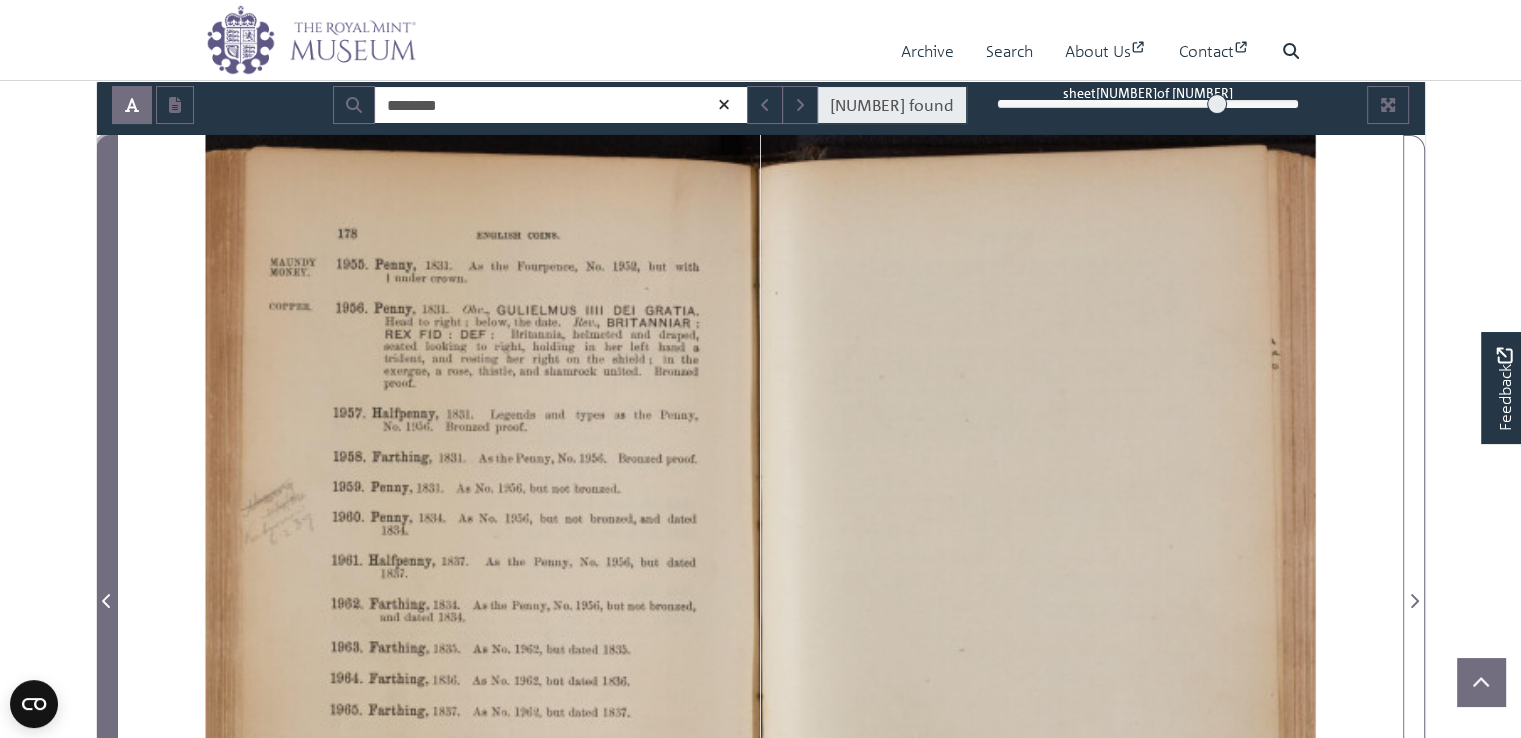 click 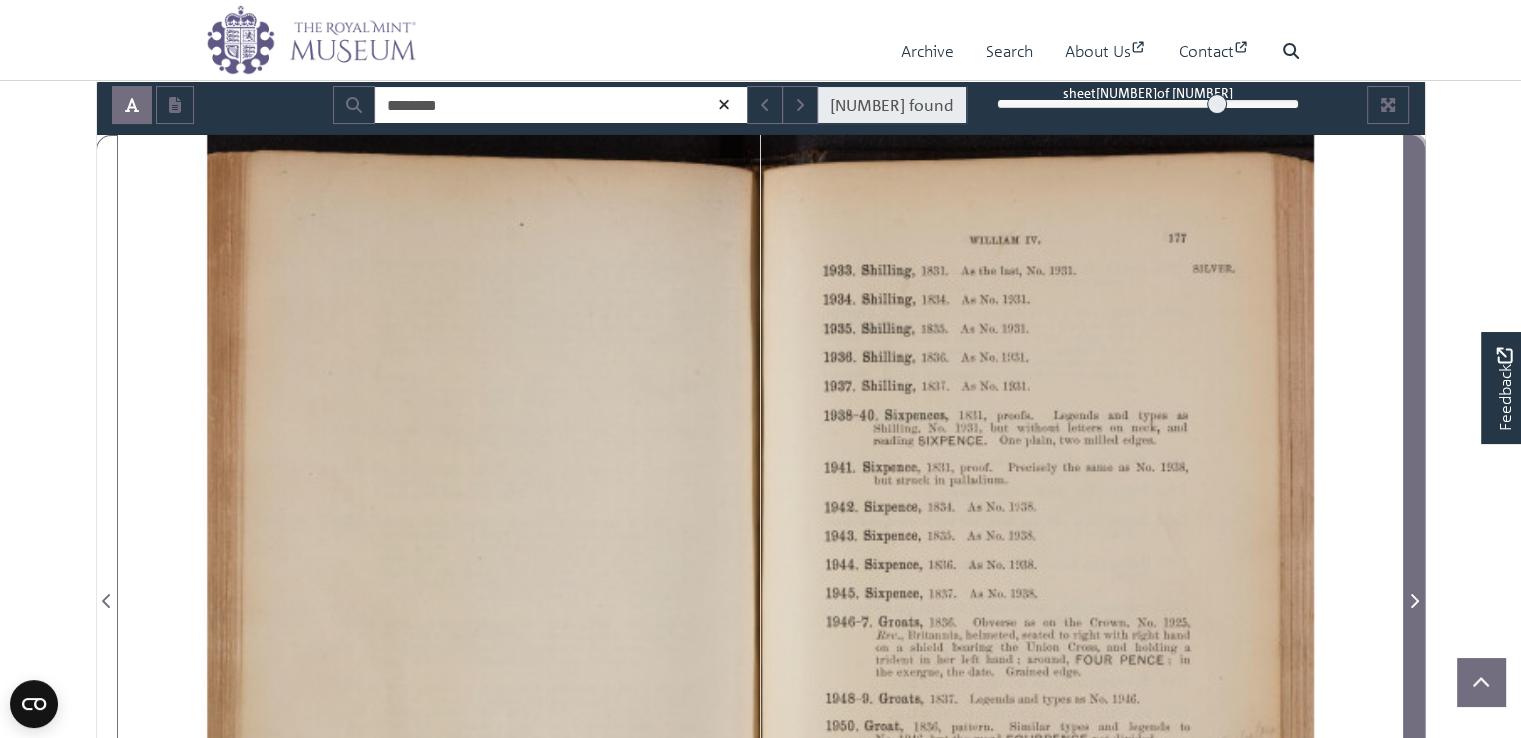 click 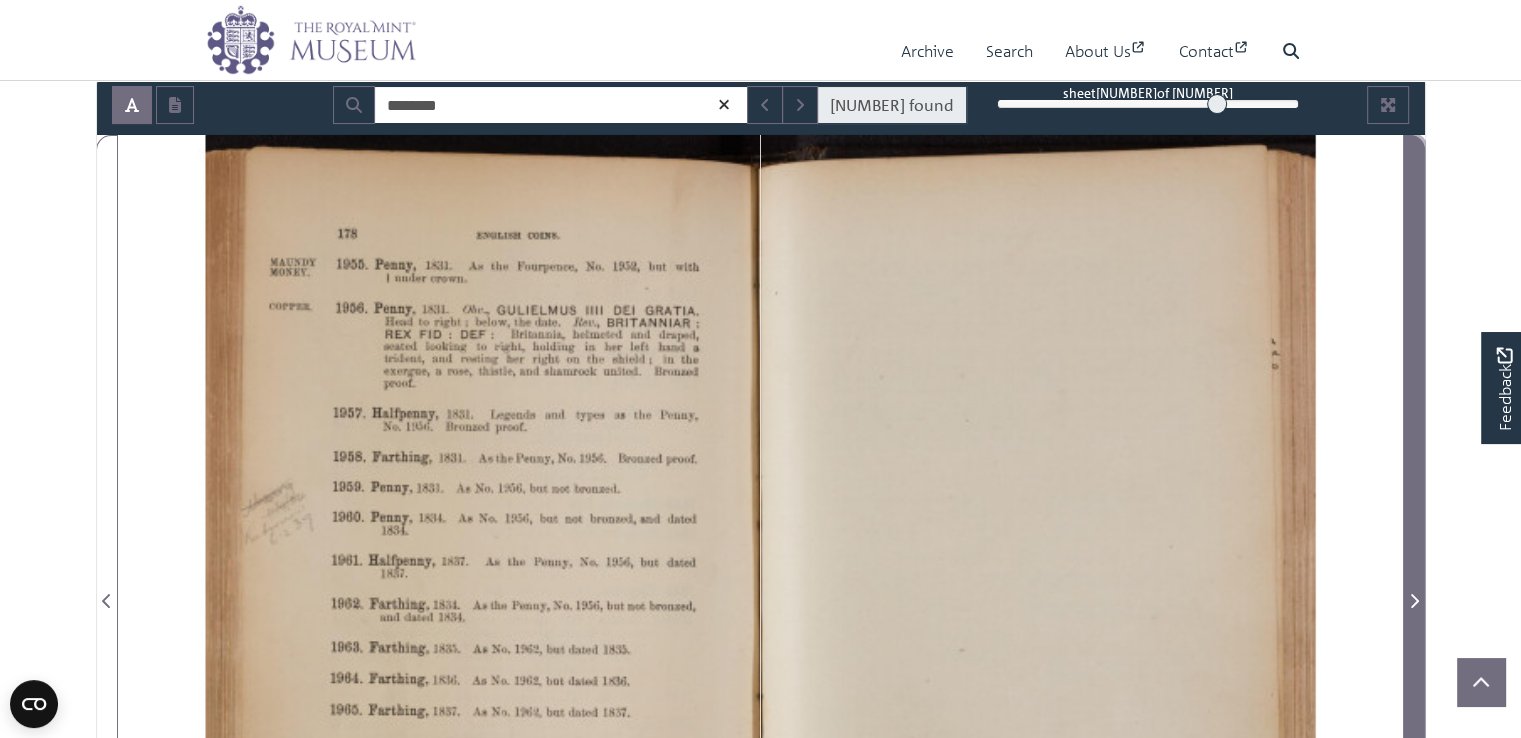 click 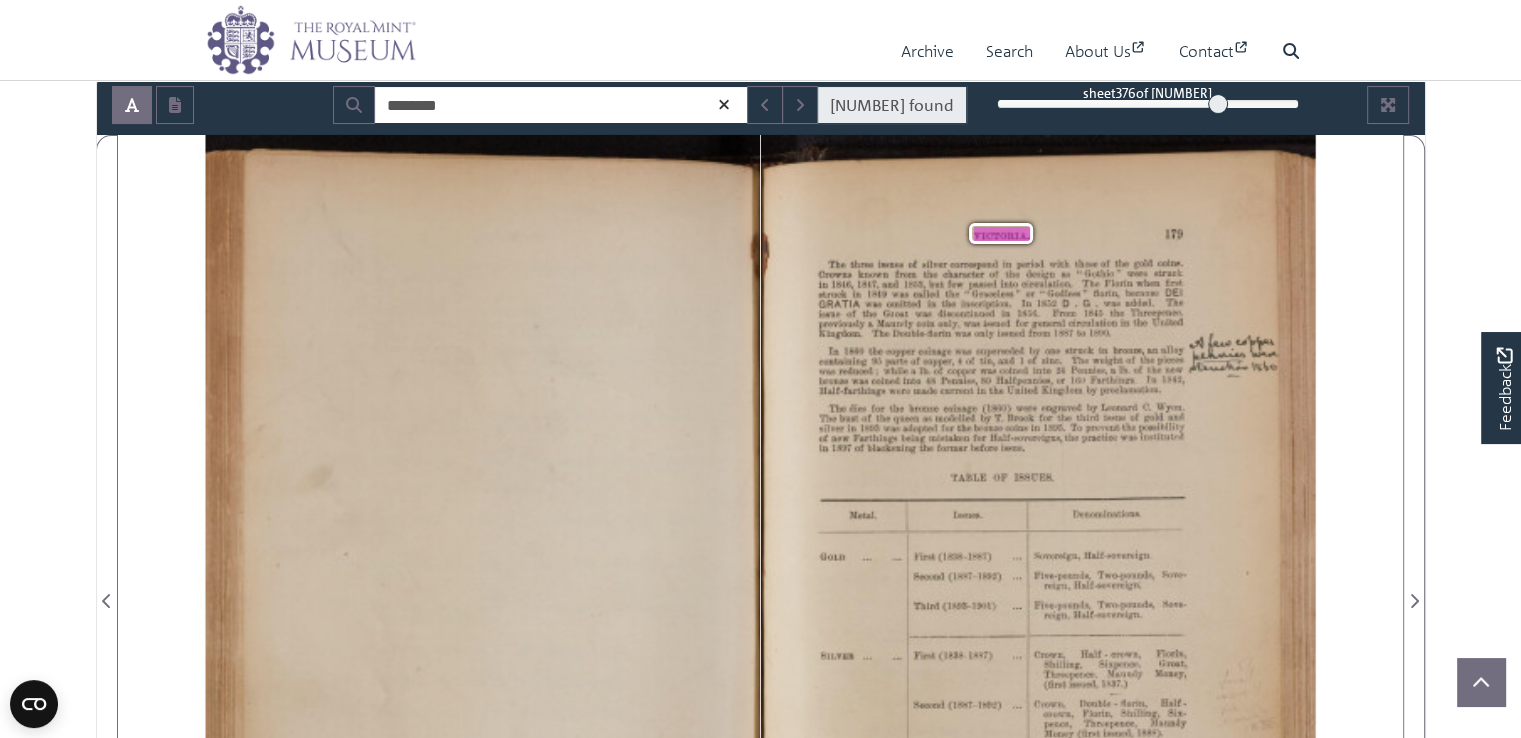 click on "1899." at bounding box center (1099, 332) 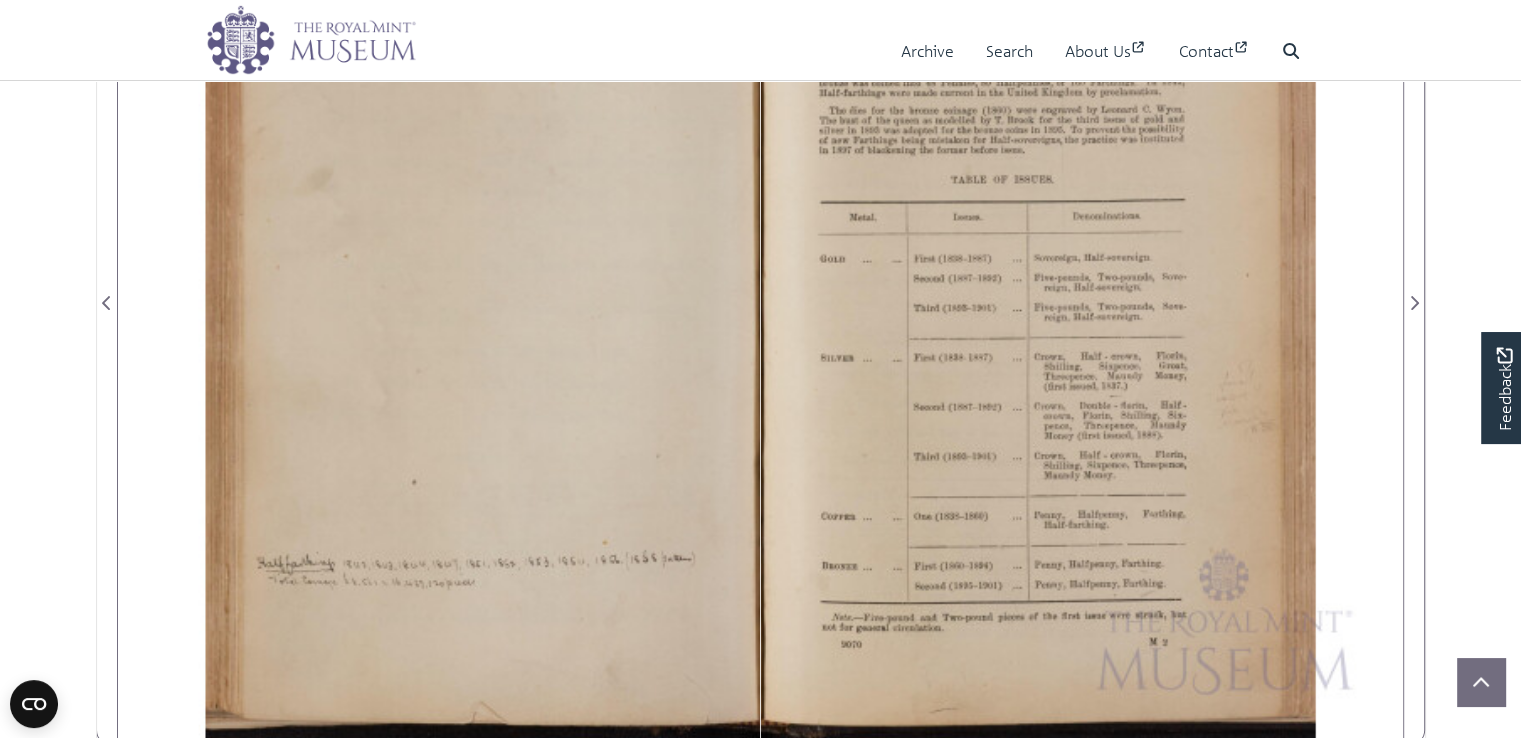 scroll, scrollTop: 566, scrollLeft: 0, axis: vertical 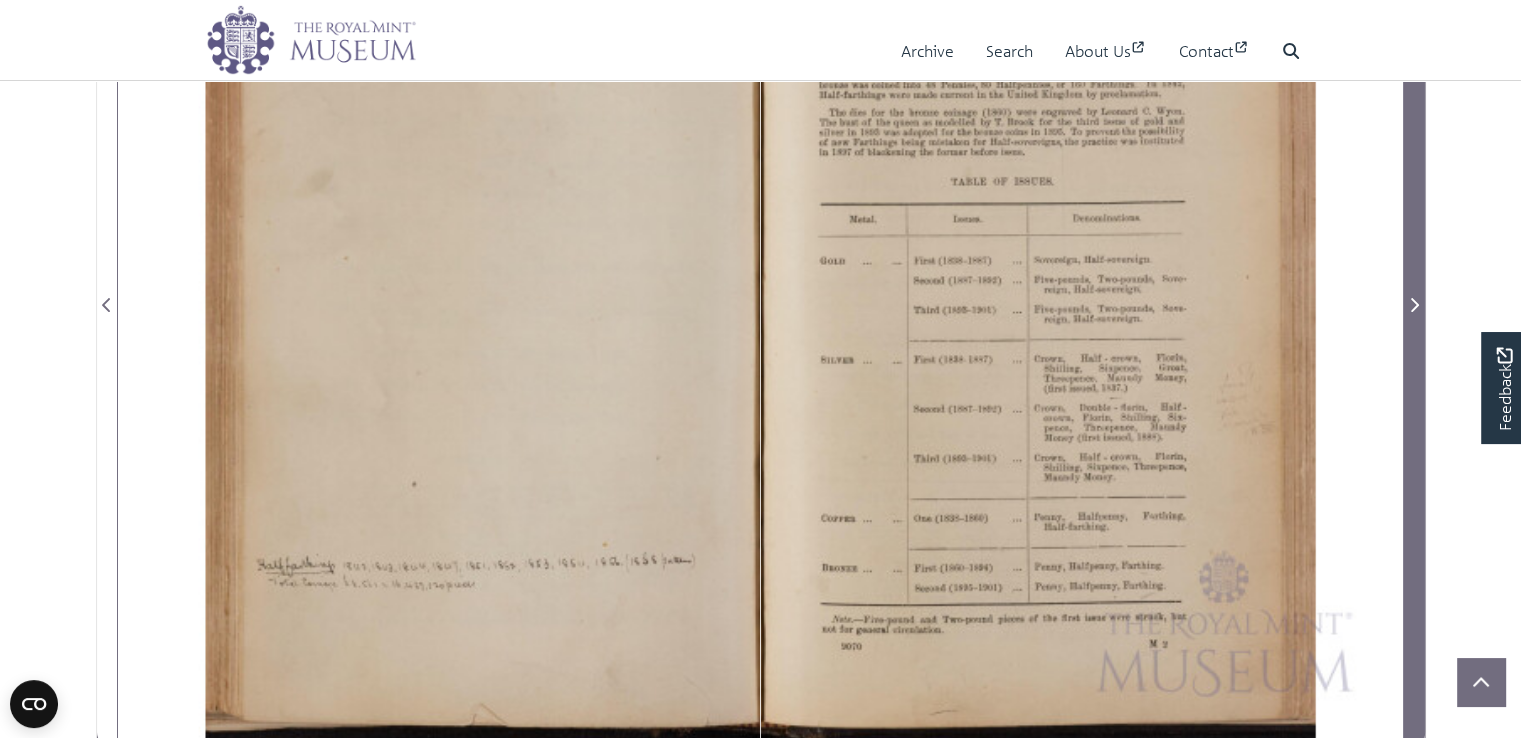 click 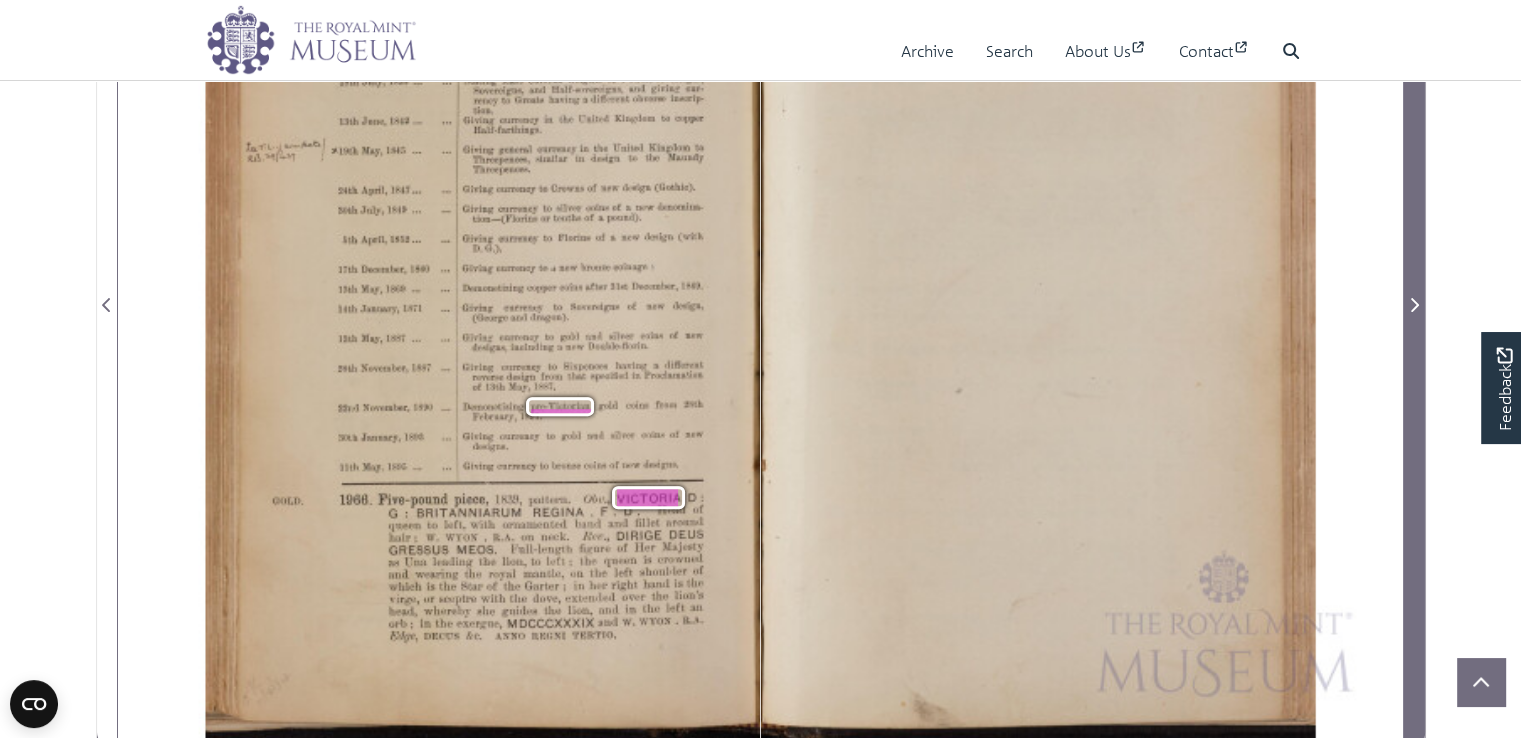 click 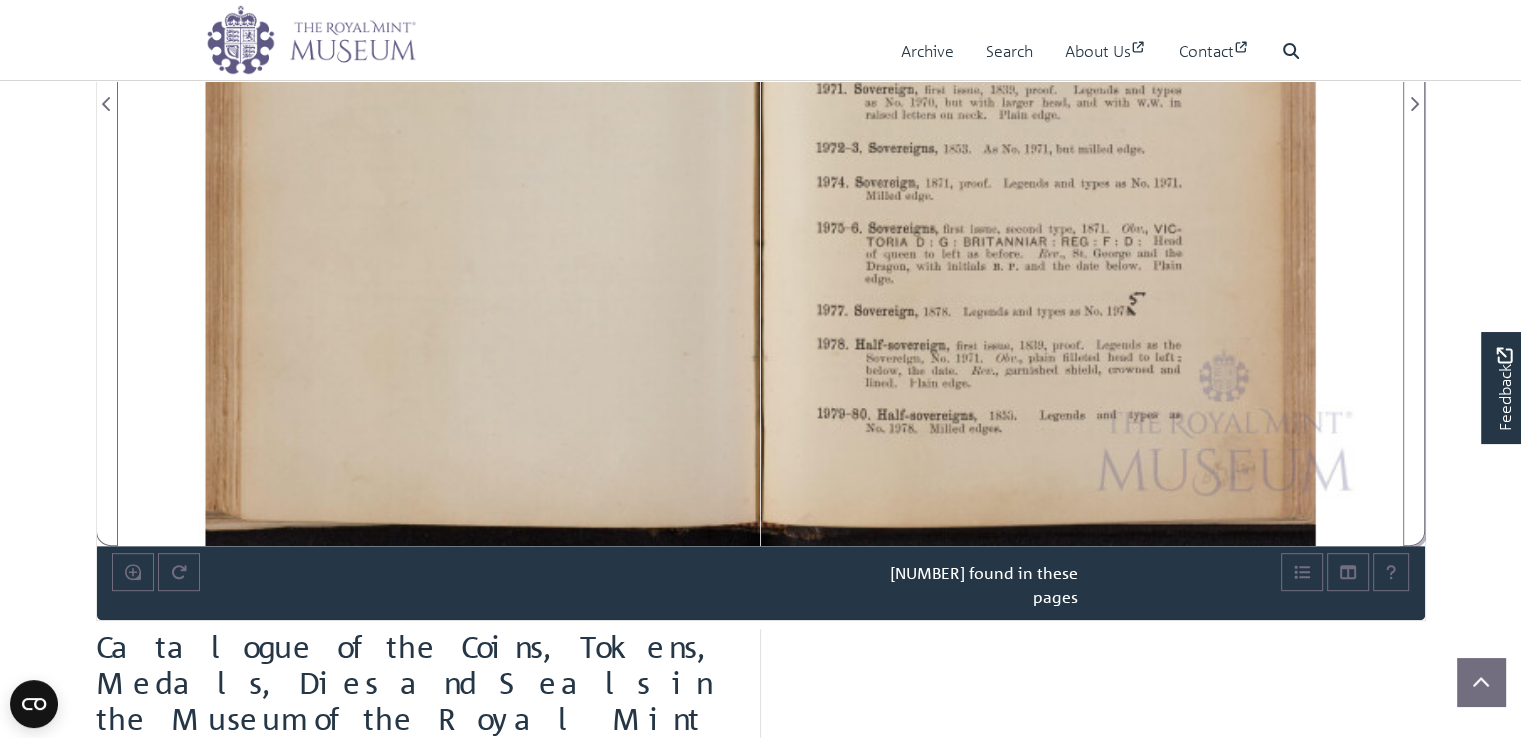 scroll, scrollTop: 748, scrollLeft: 0, axis: vertical 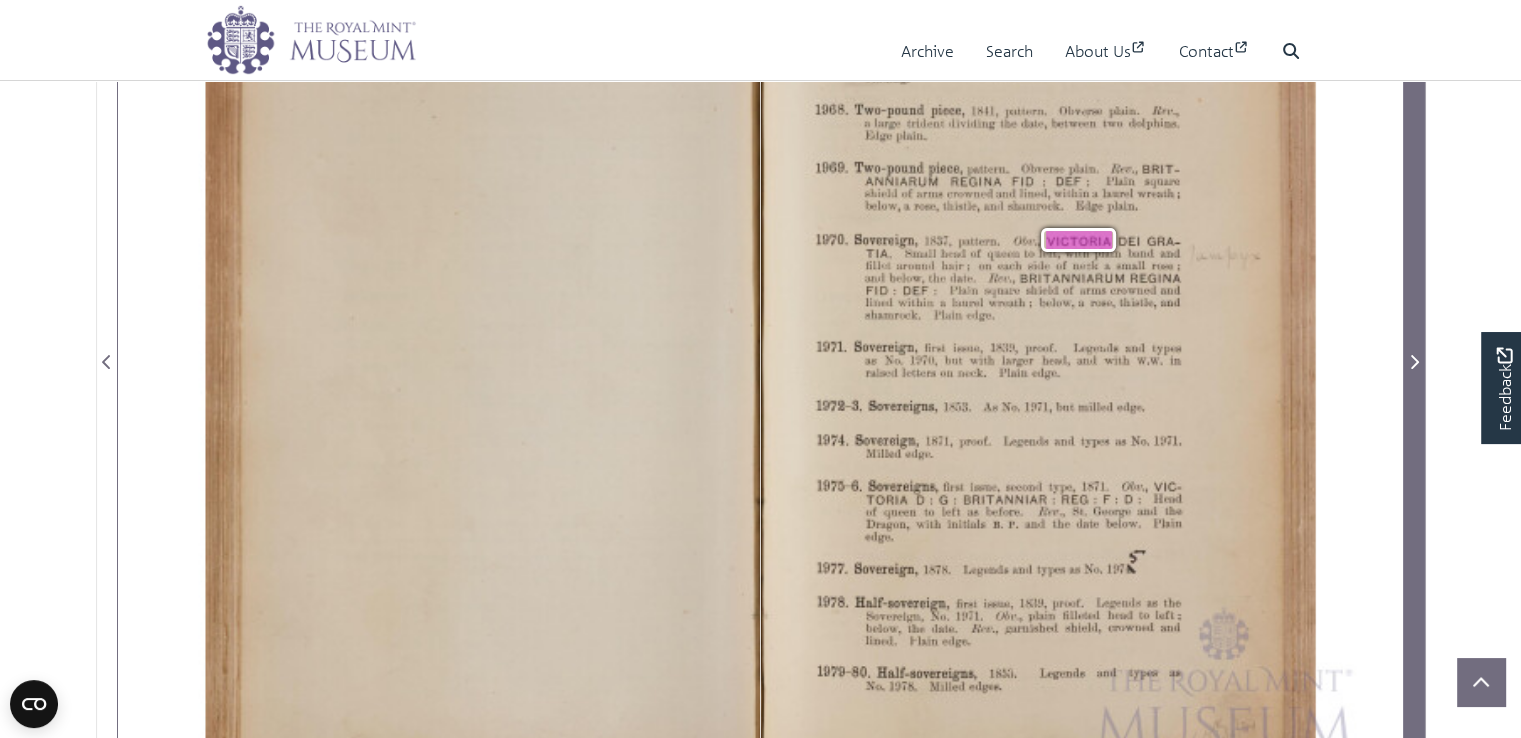 click 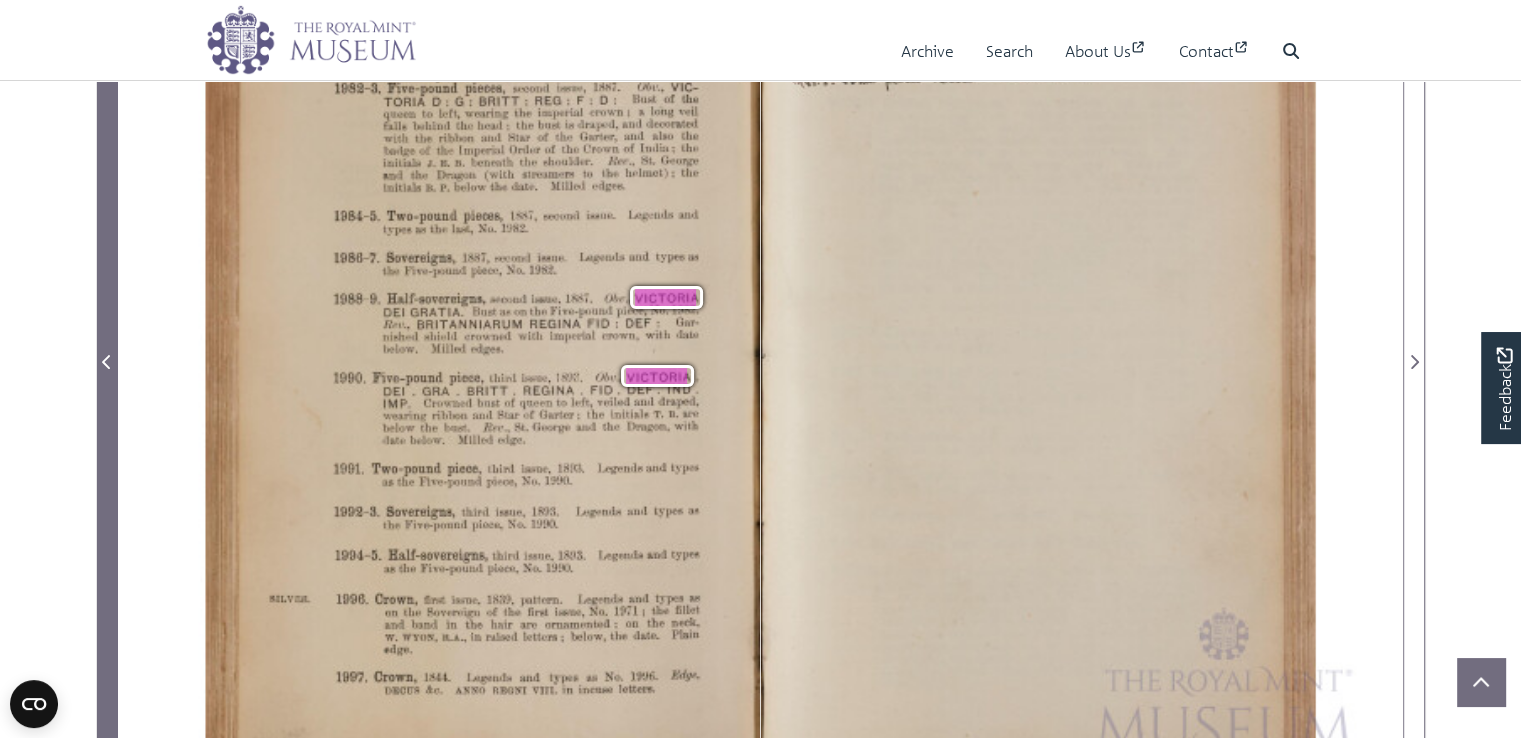 click 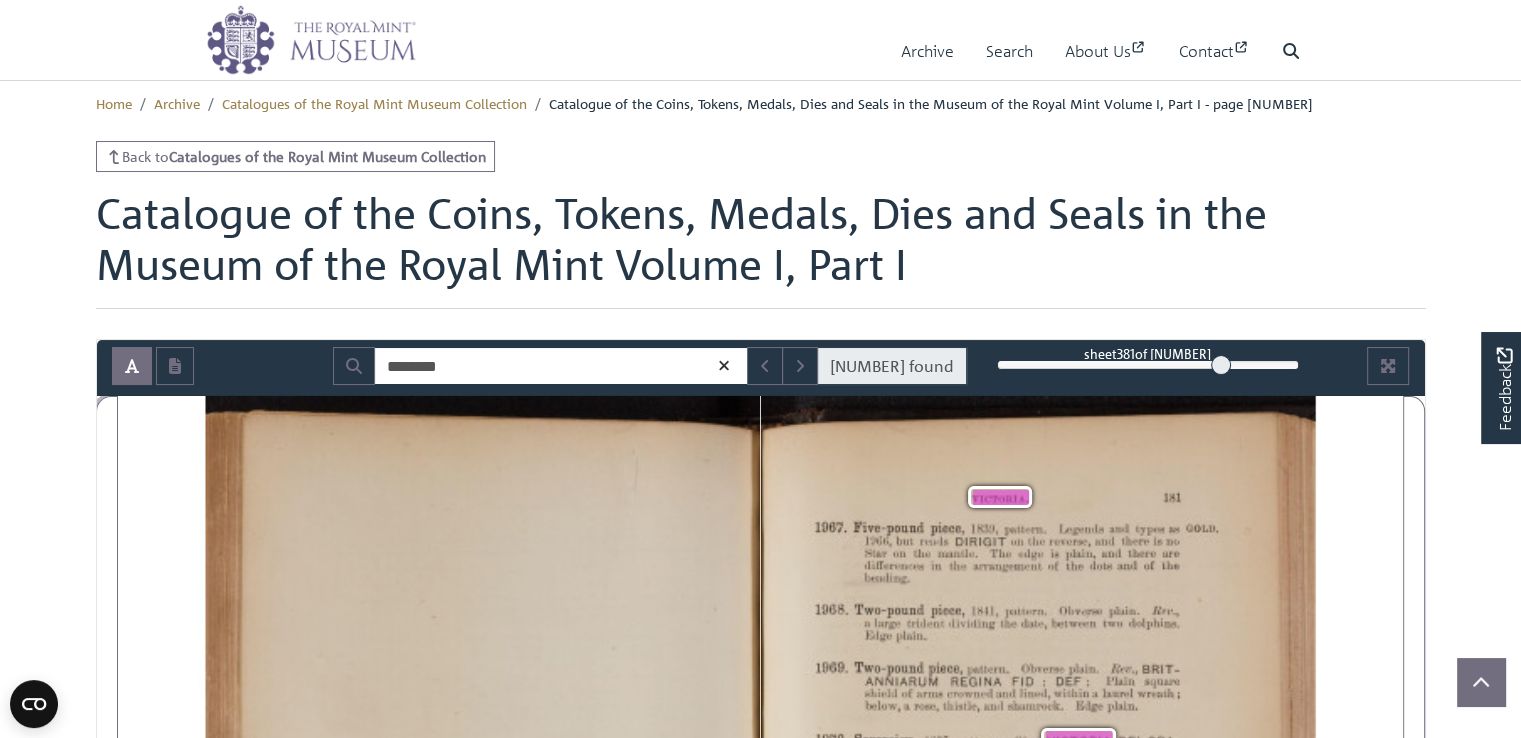 scroll, scrollTop: 0, scrollLeft: 0, axis: both 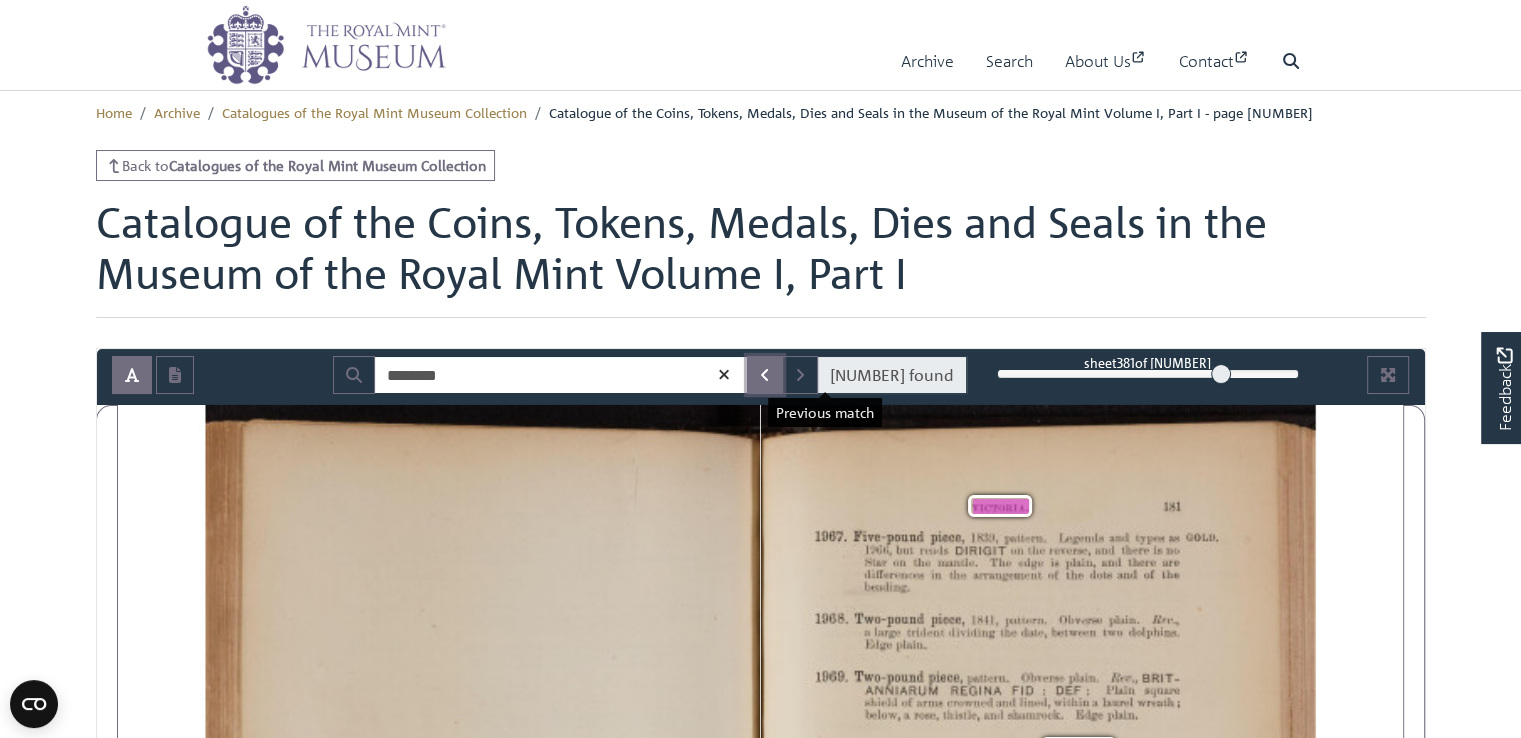 click 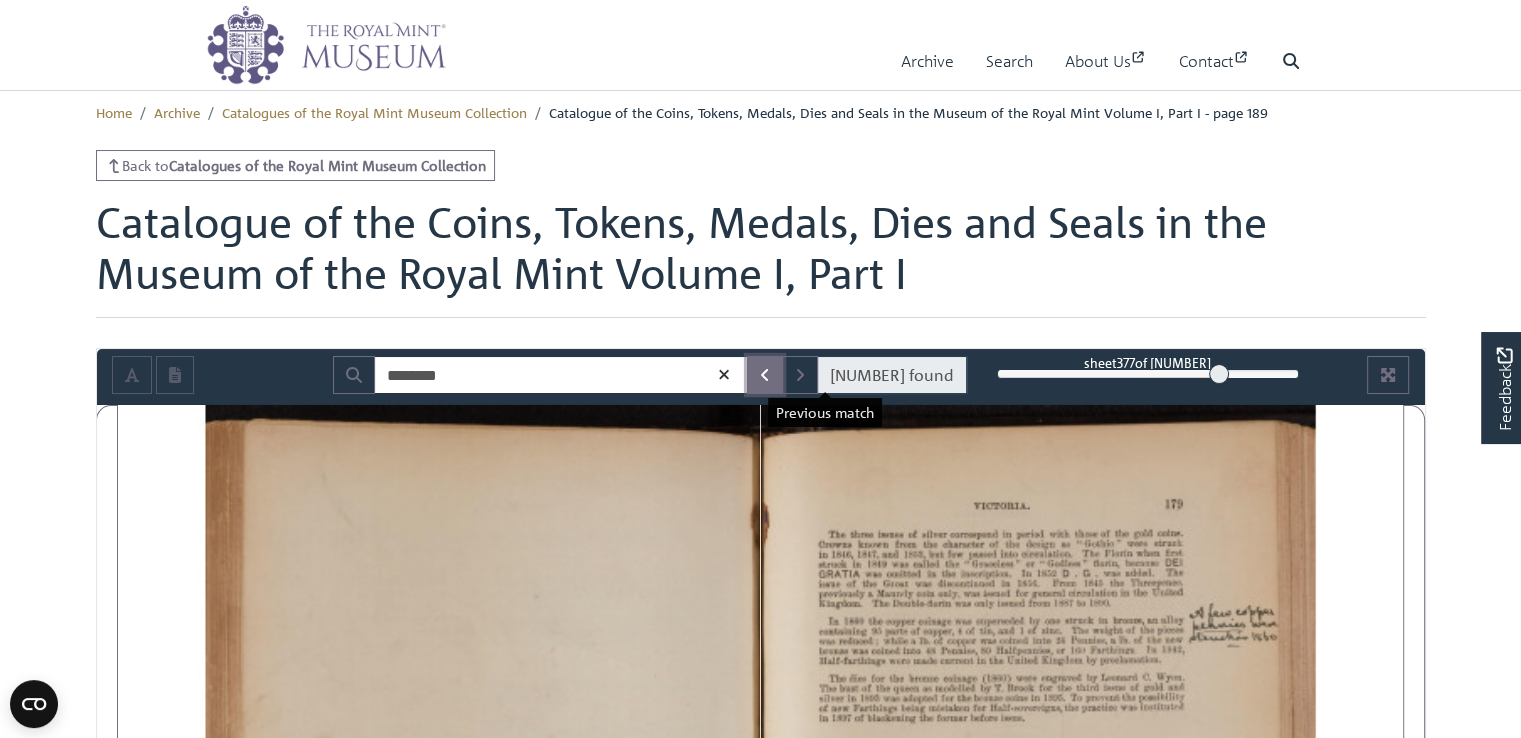 click 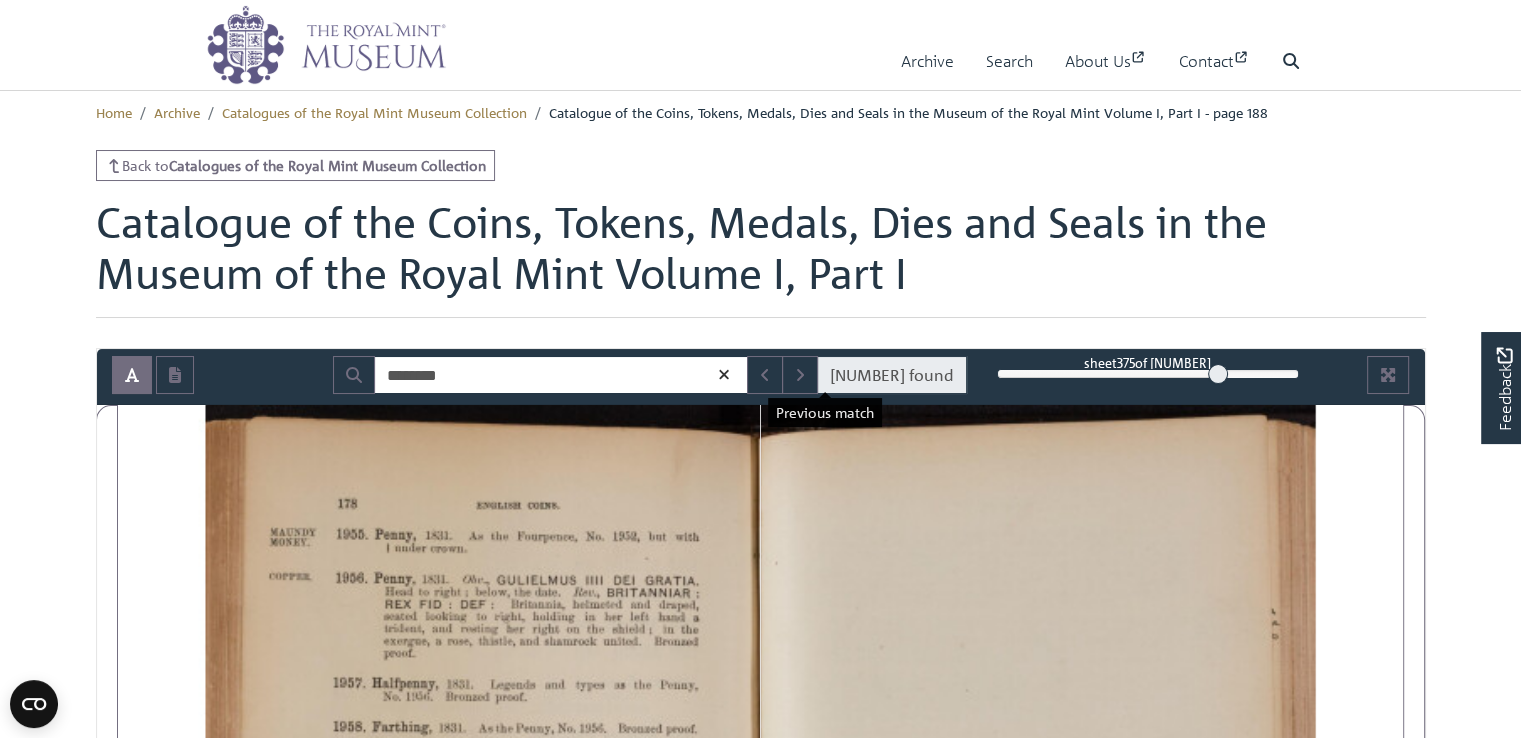 click on "25 found" at bounding box center [892, 375] 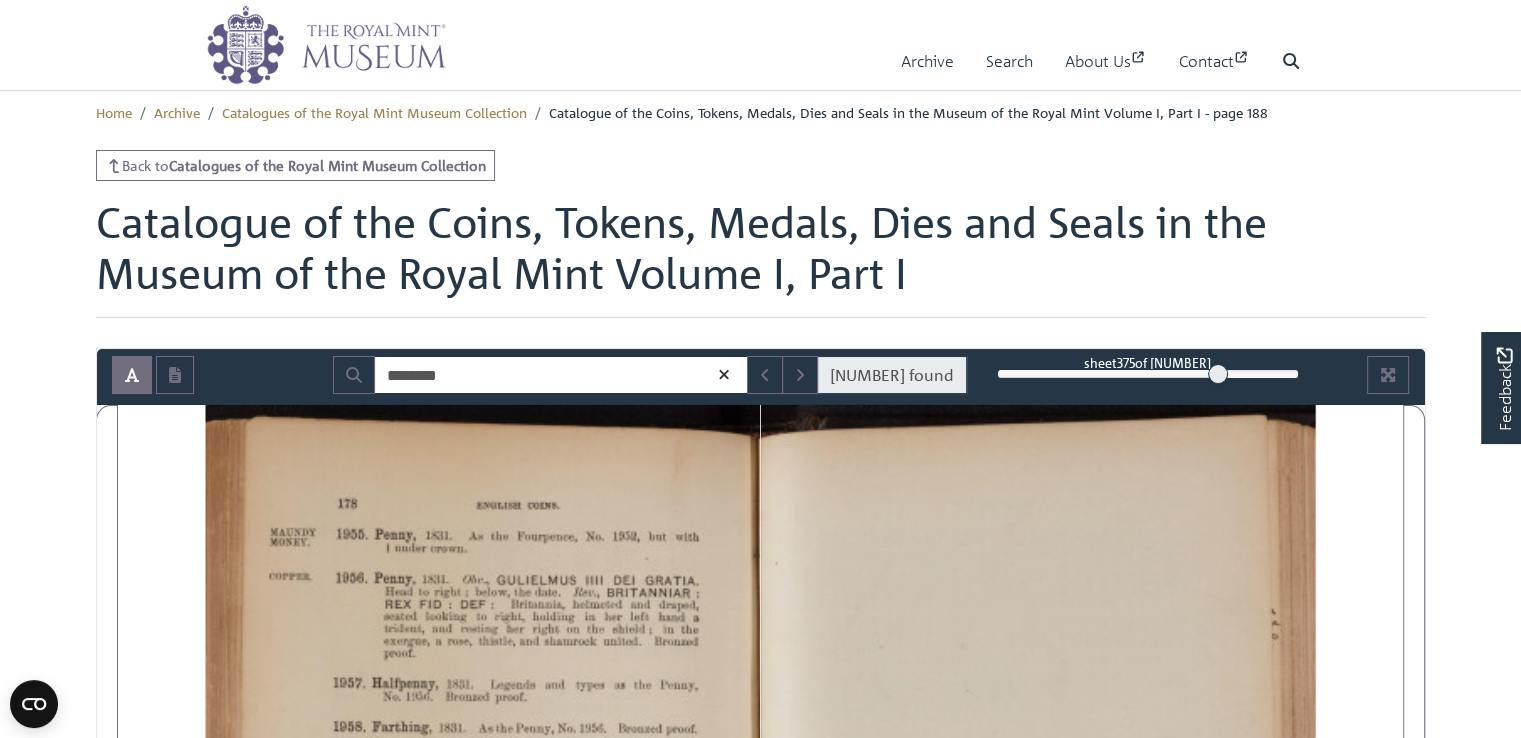 click on "25 found" at bounding box center (892, 375) 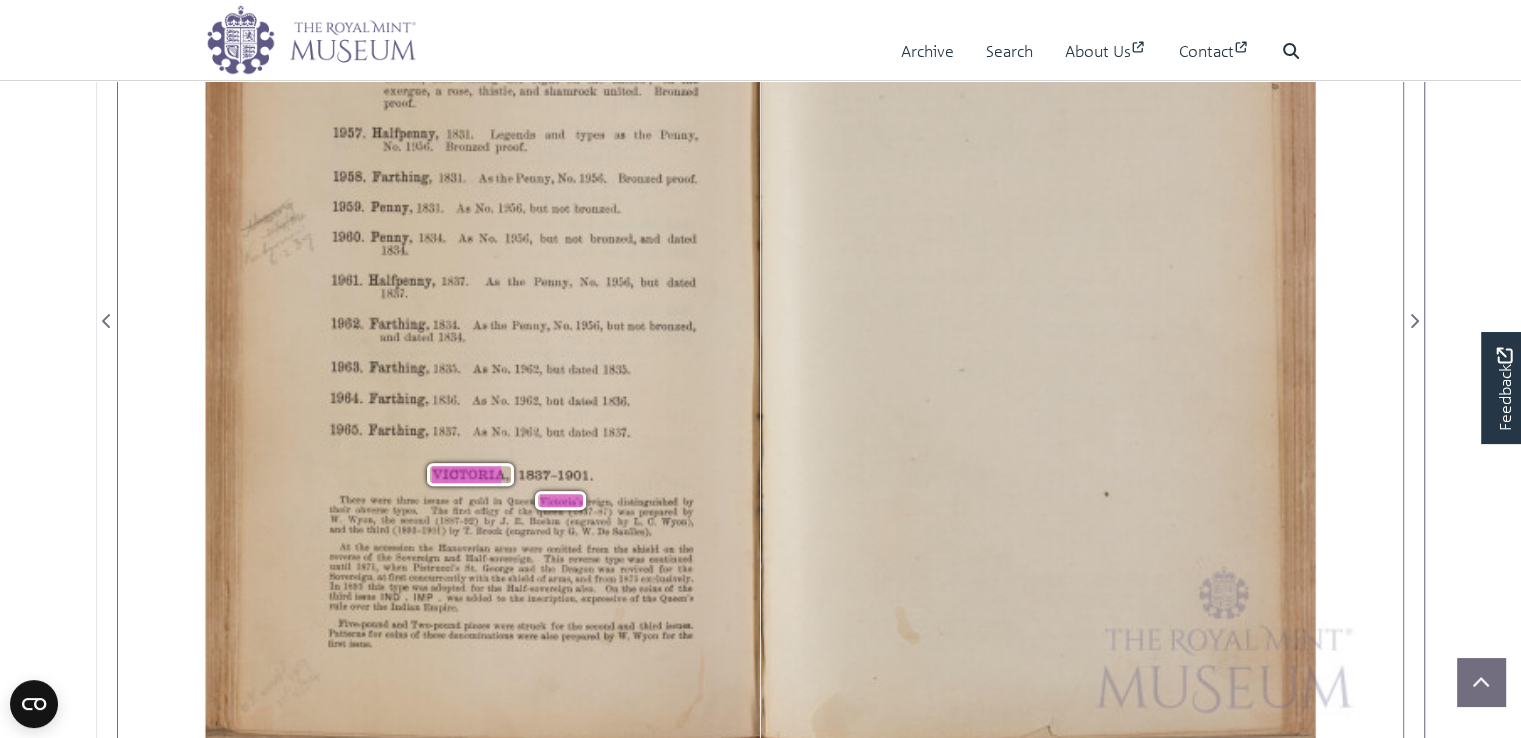 scroll, scrollTop: 545, scrollLeft: 0, axis: vertical 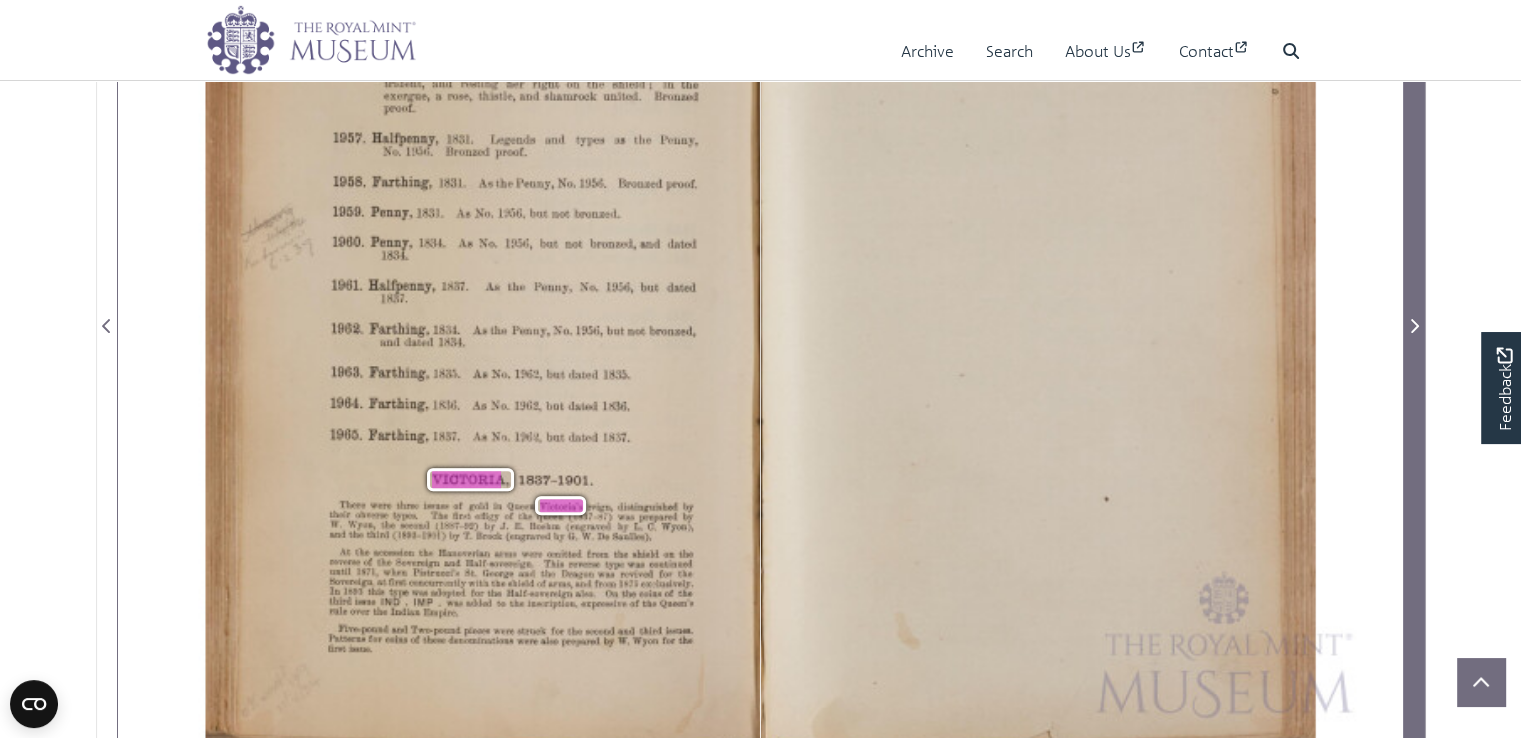 click at bounding box center [1414, 326] 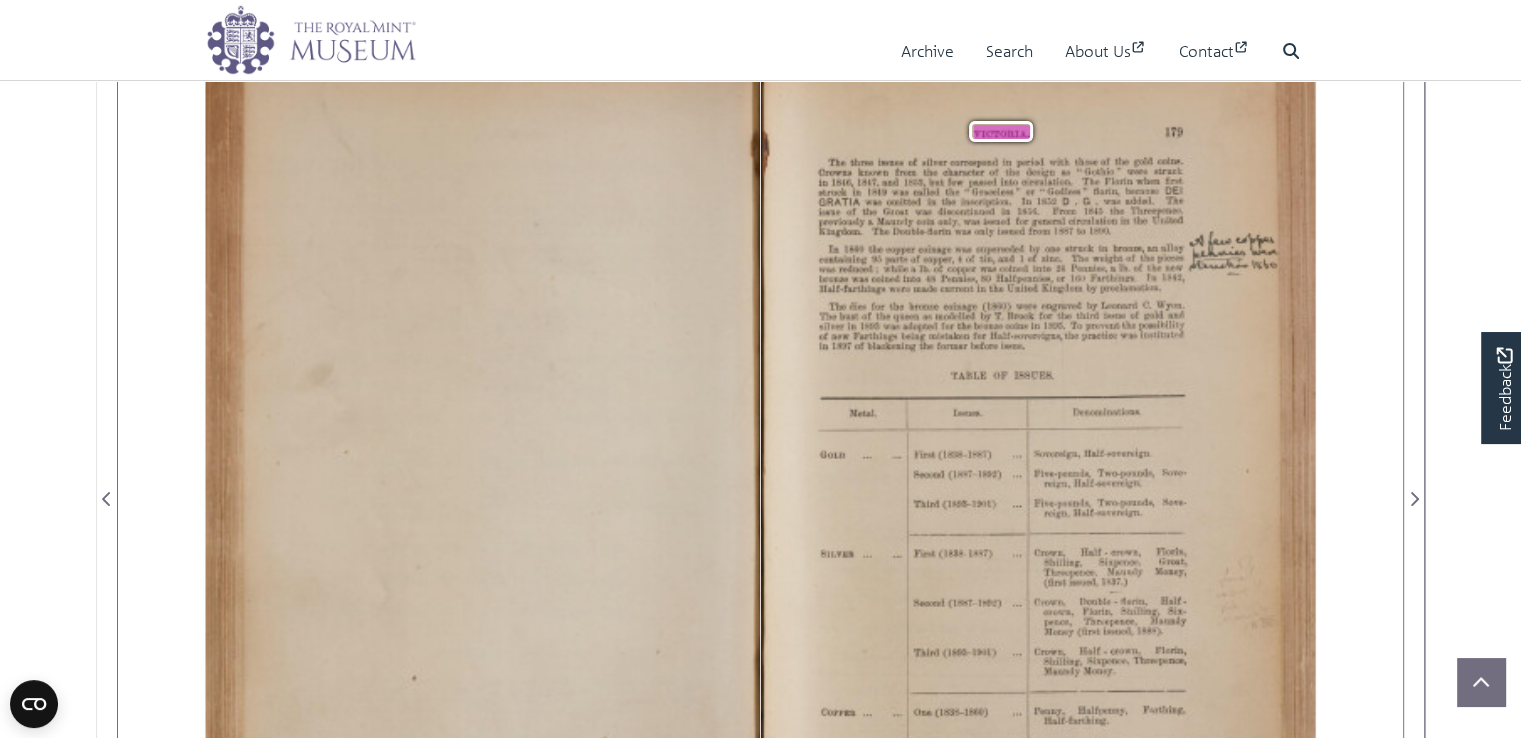 scroll, scrollTop: 351, scrollLeft: 0, axis: vertical 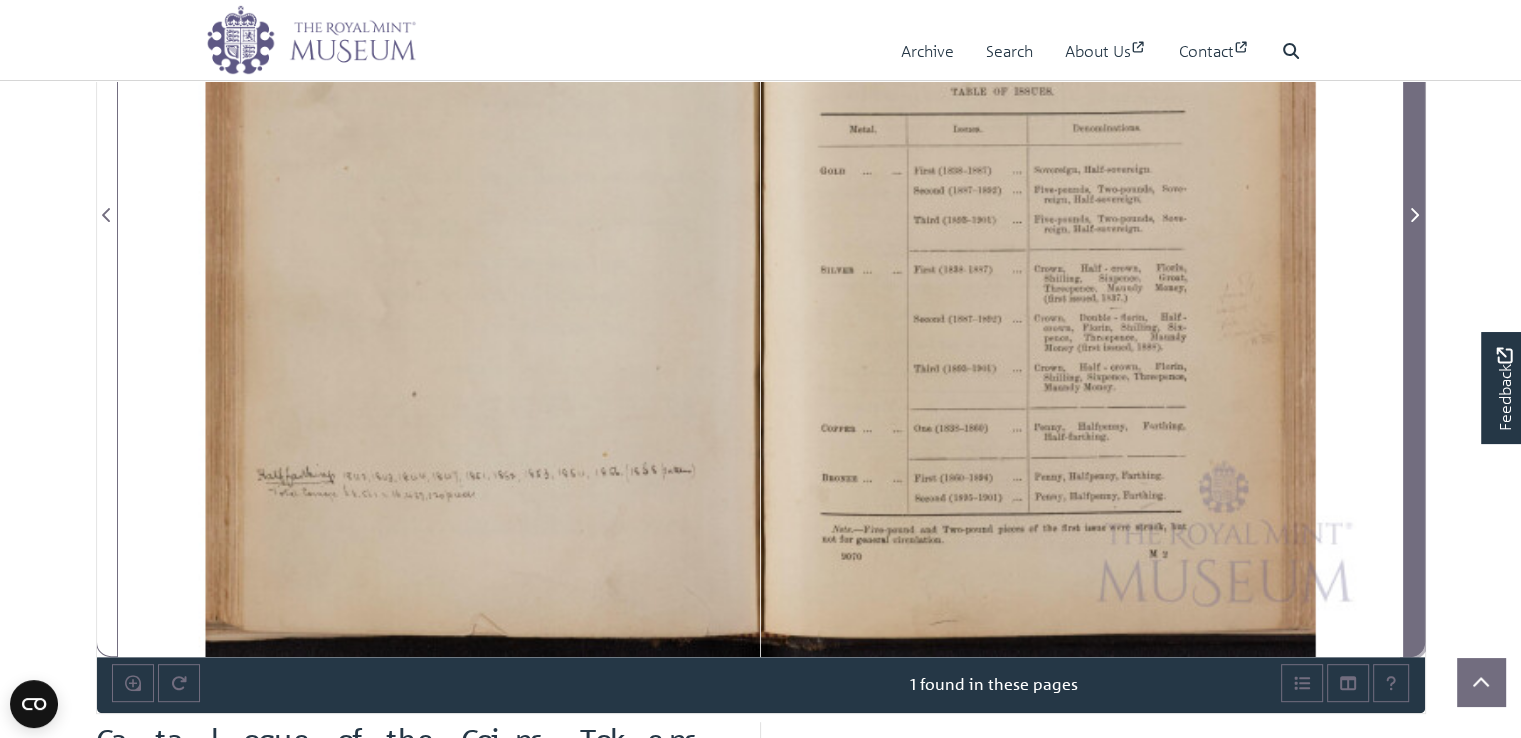 click 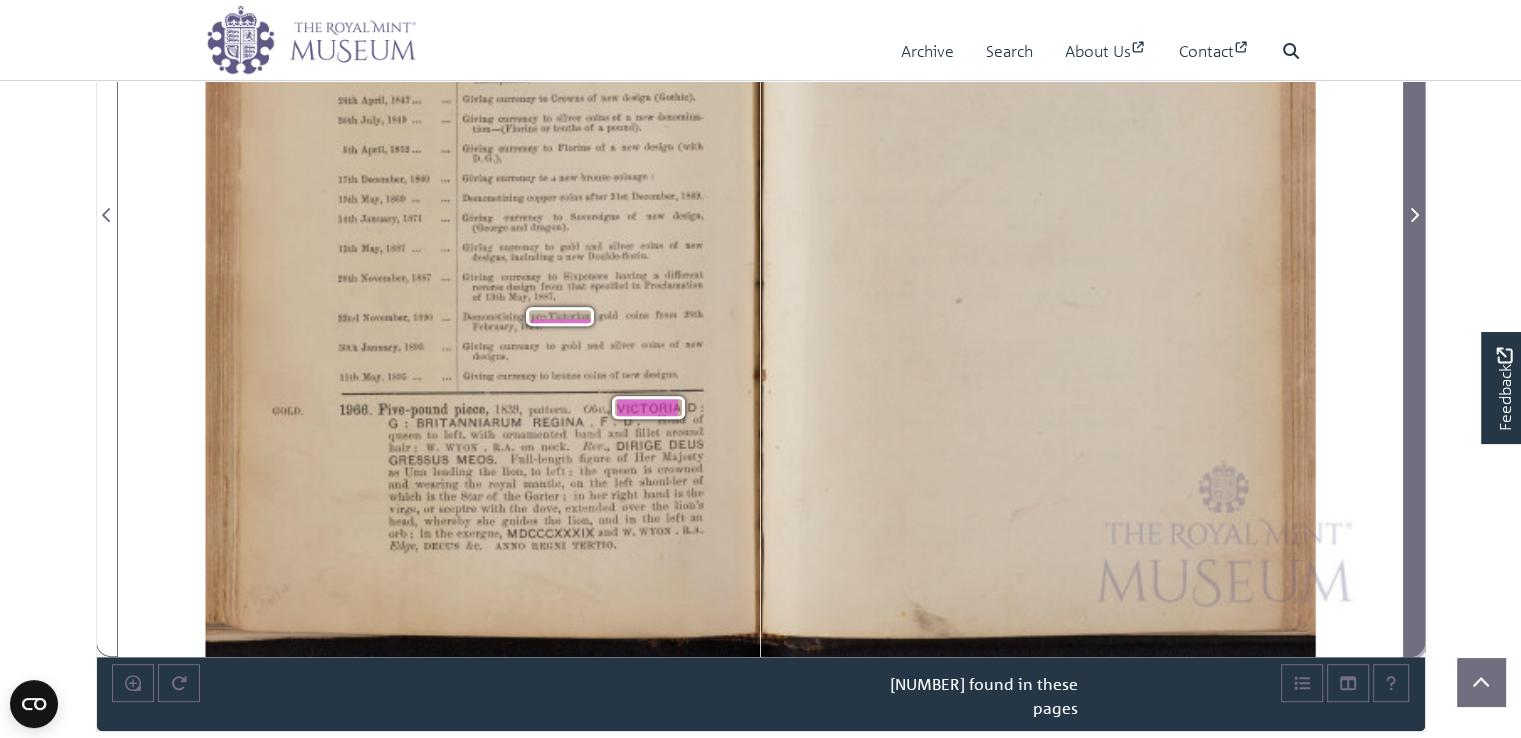 click 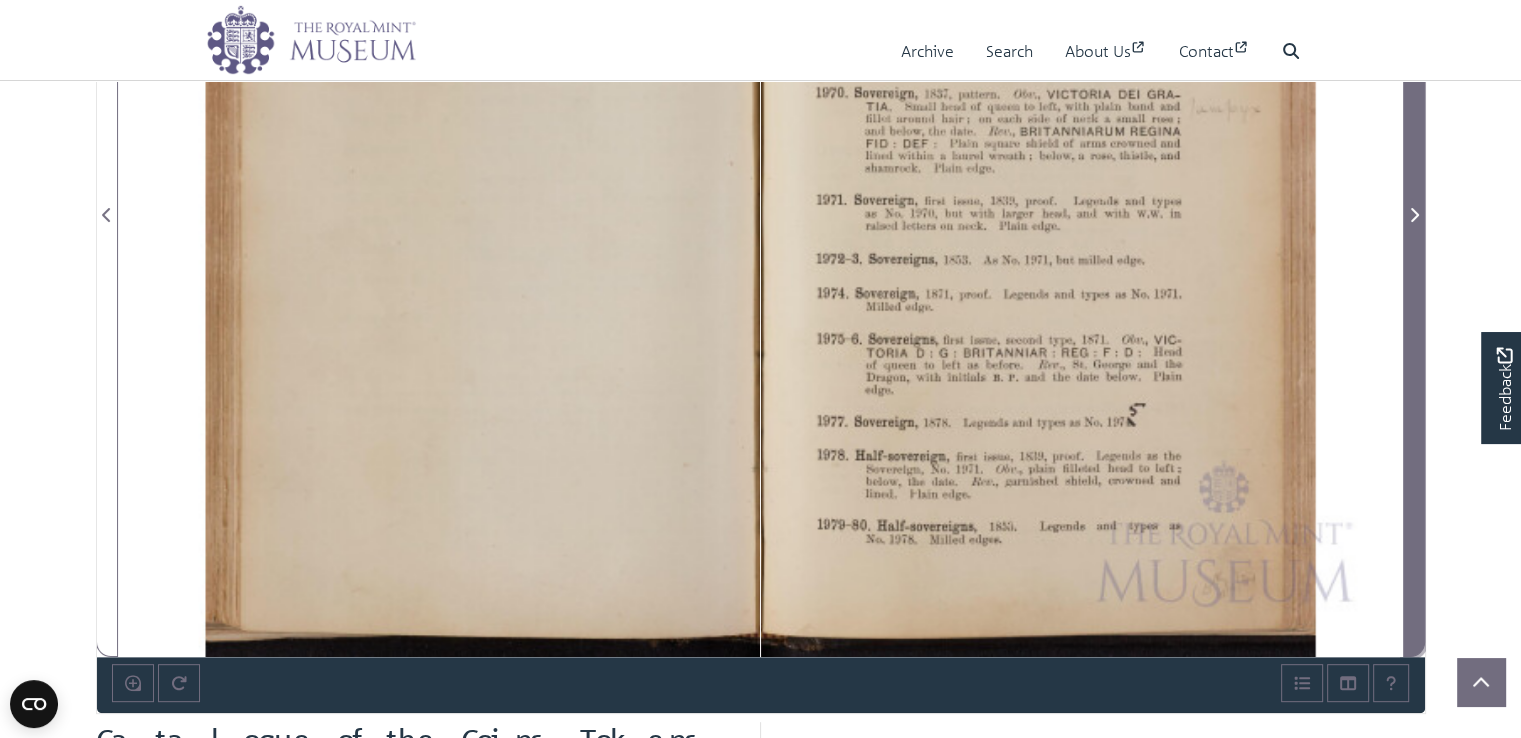 click 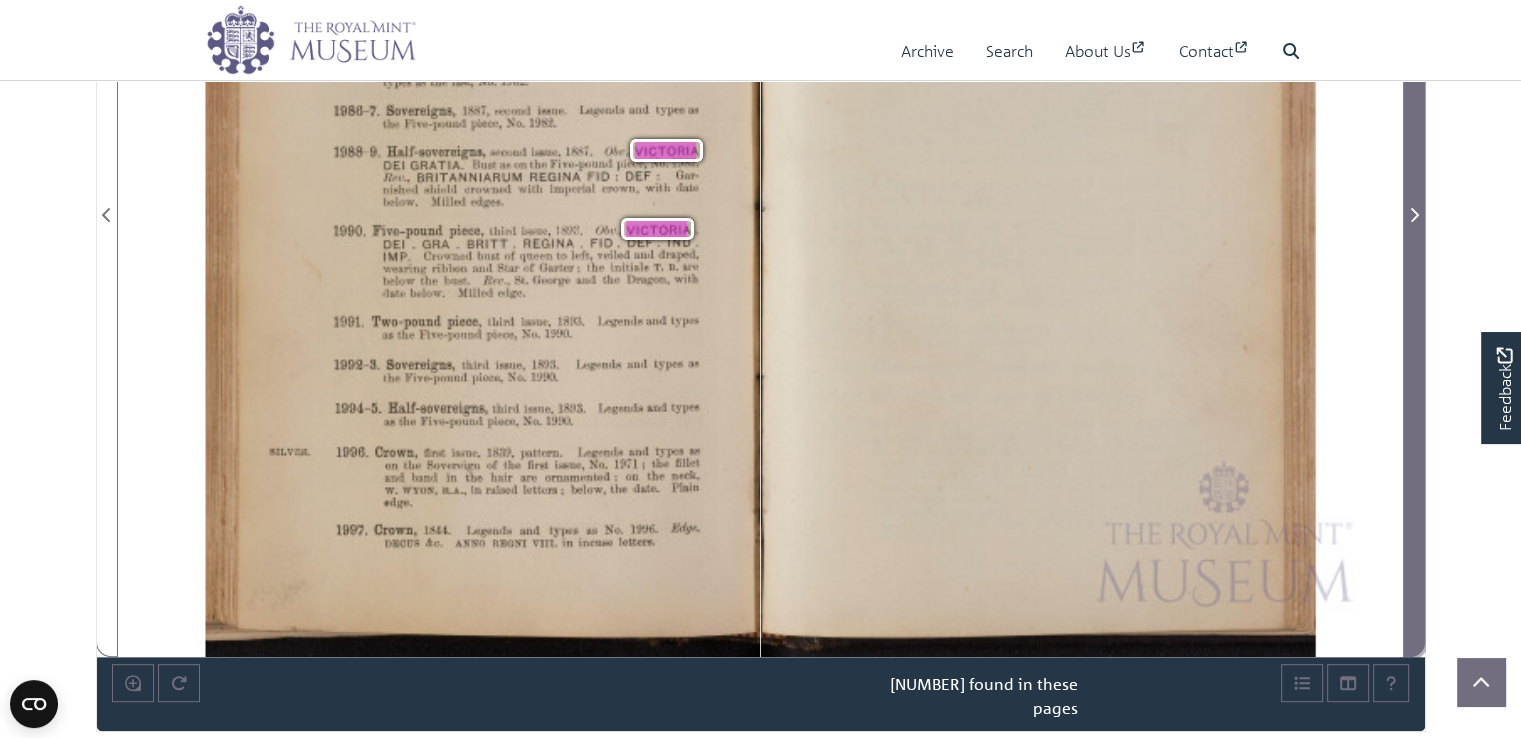 click 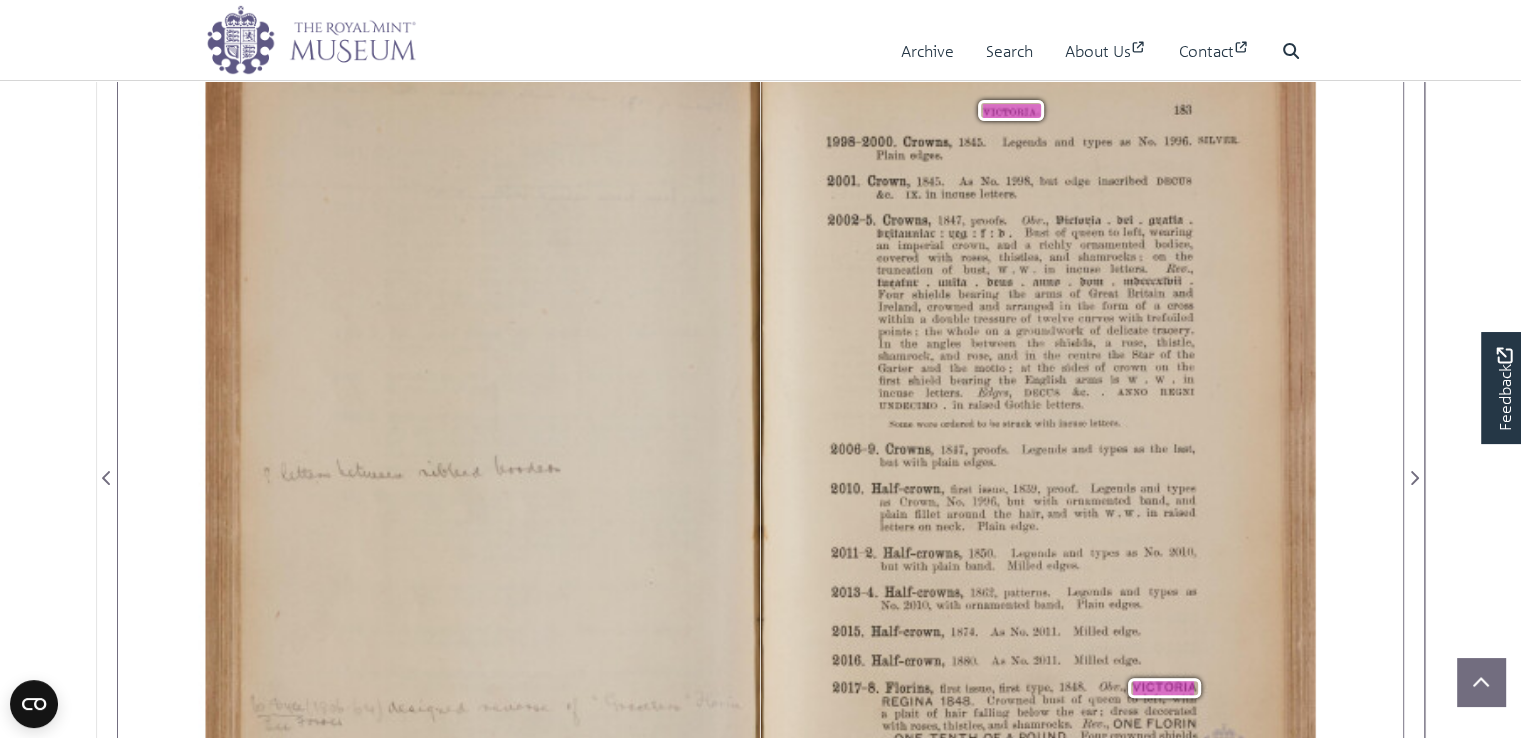 scroll, scrollTop: 388, scrollLeft: 0, axis: vertical 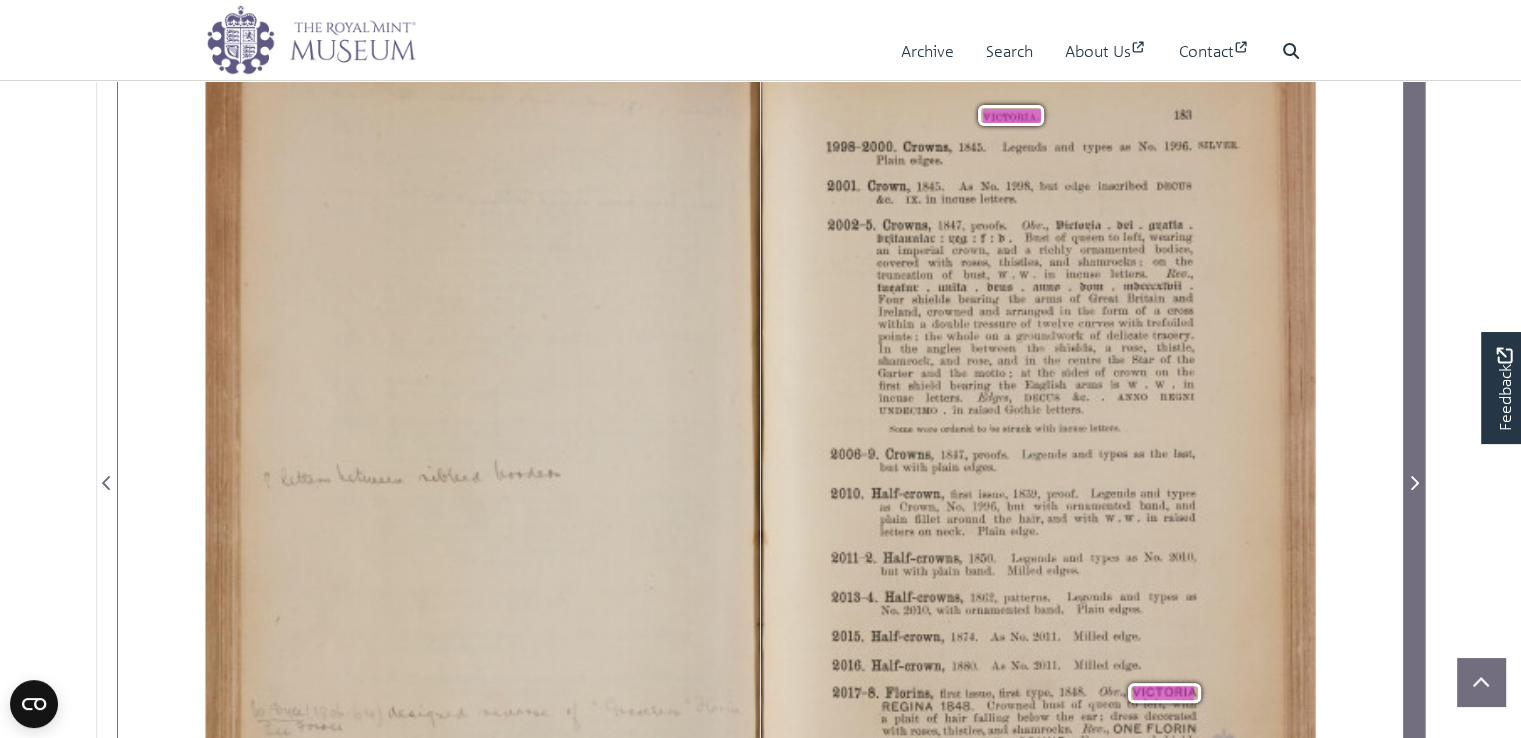 click at bounding box center (1414, 471) 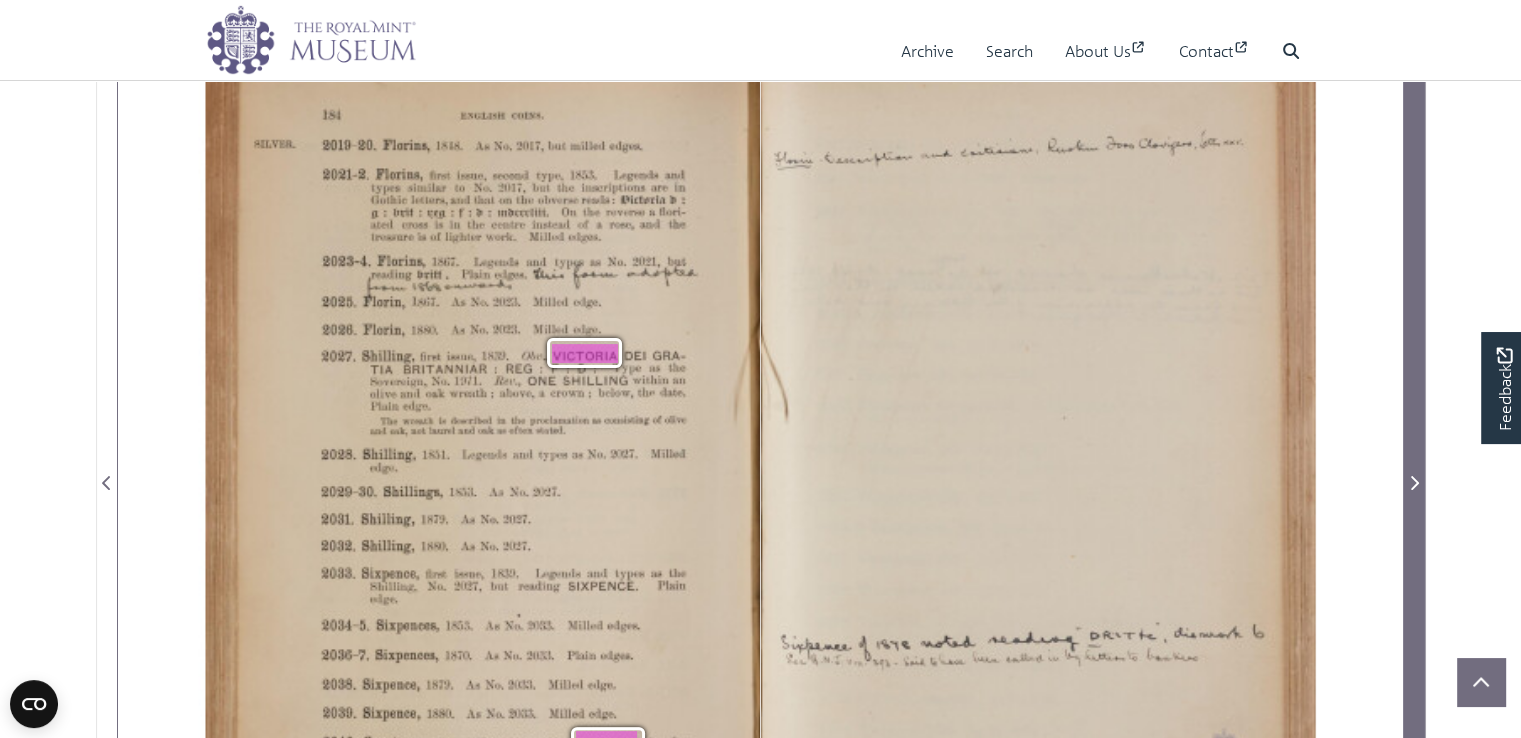 click at bounding box center (1414, 483) 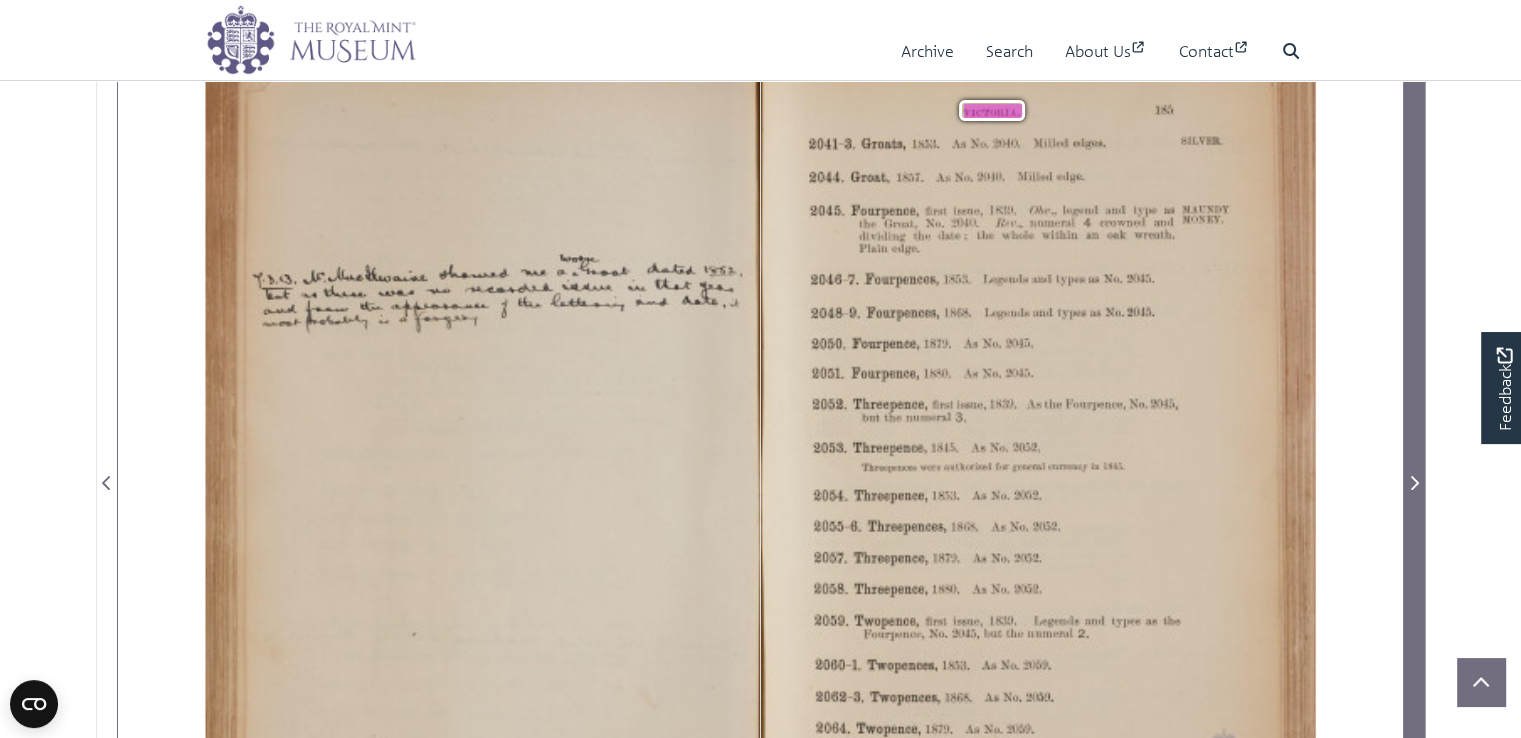 click at bounding box center [1414, 483] 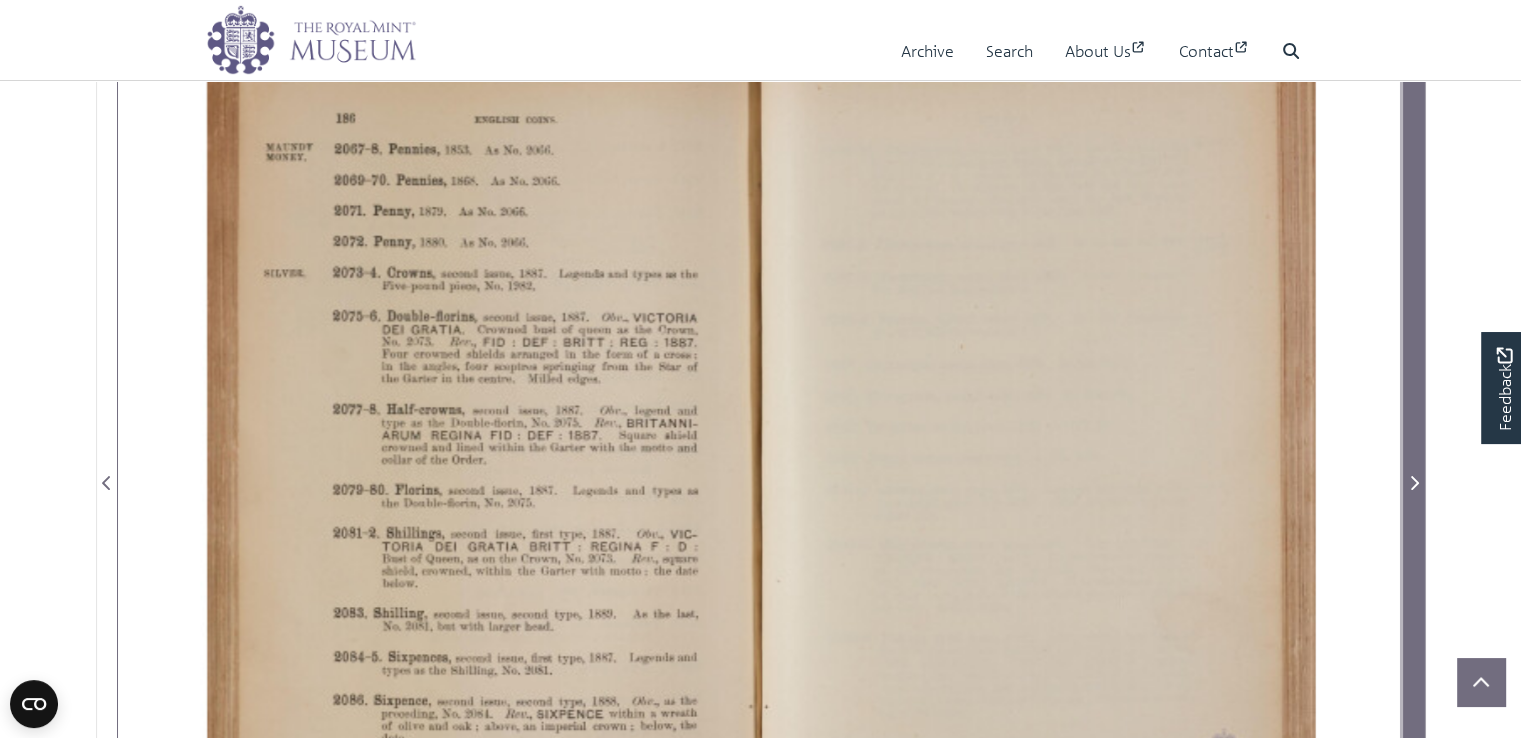 click at bounding box center [1414, 483] 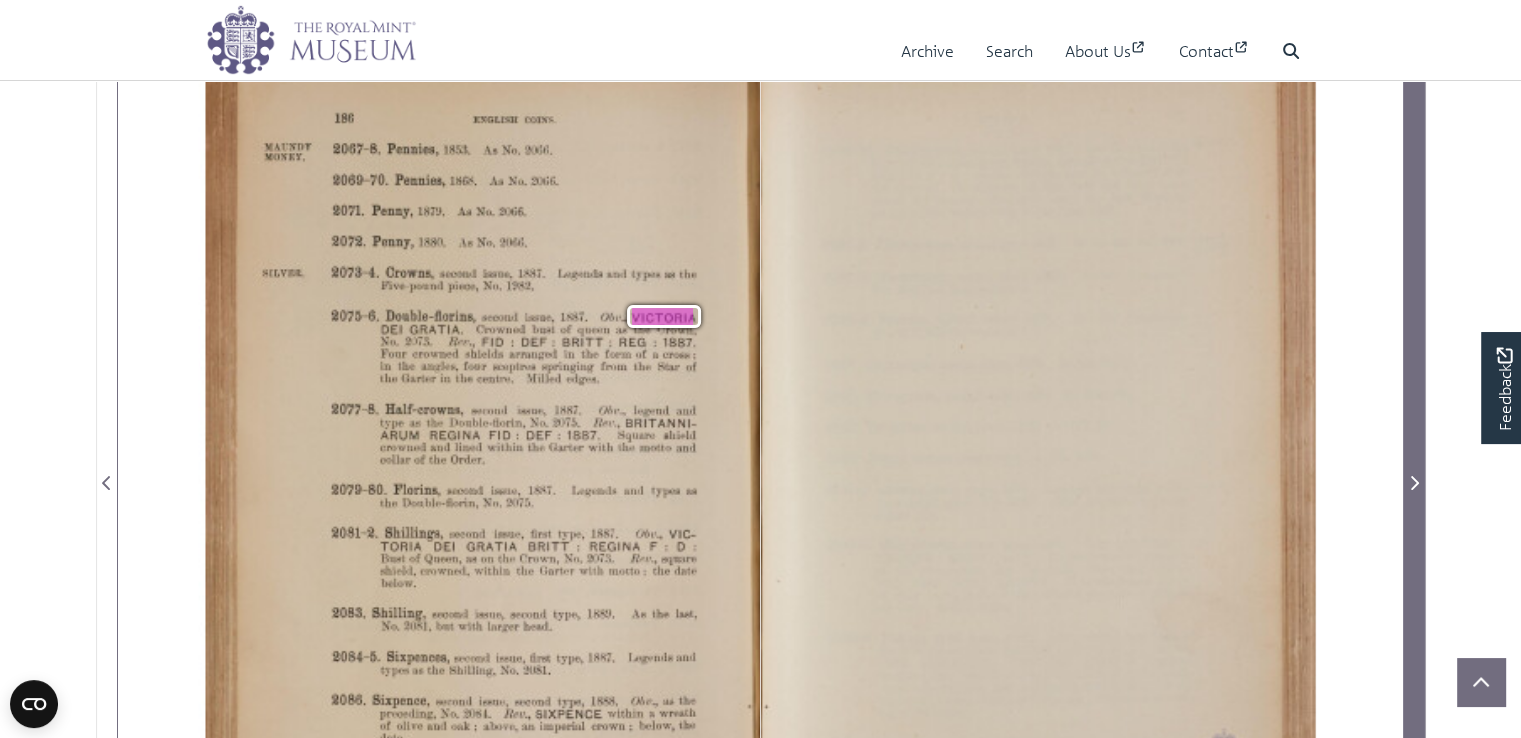 click at bounding box center (1414, 483) 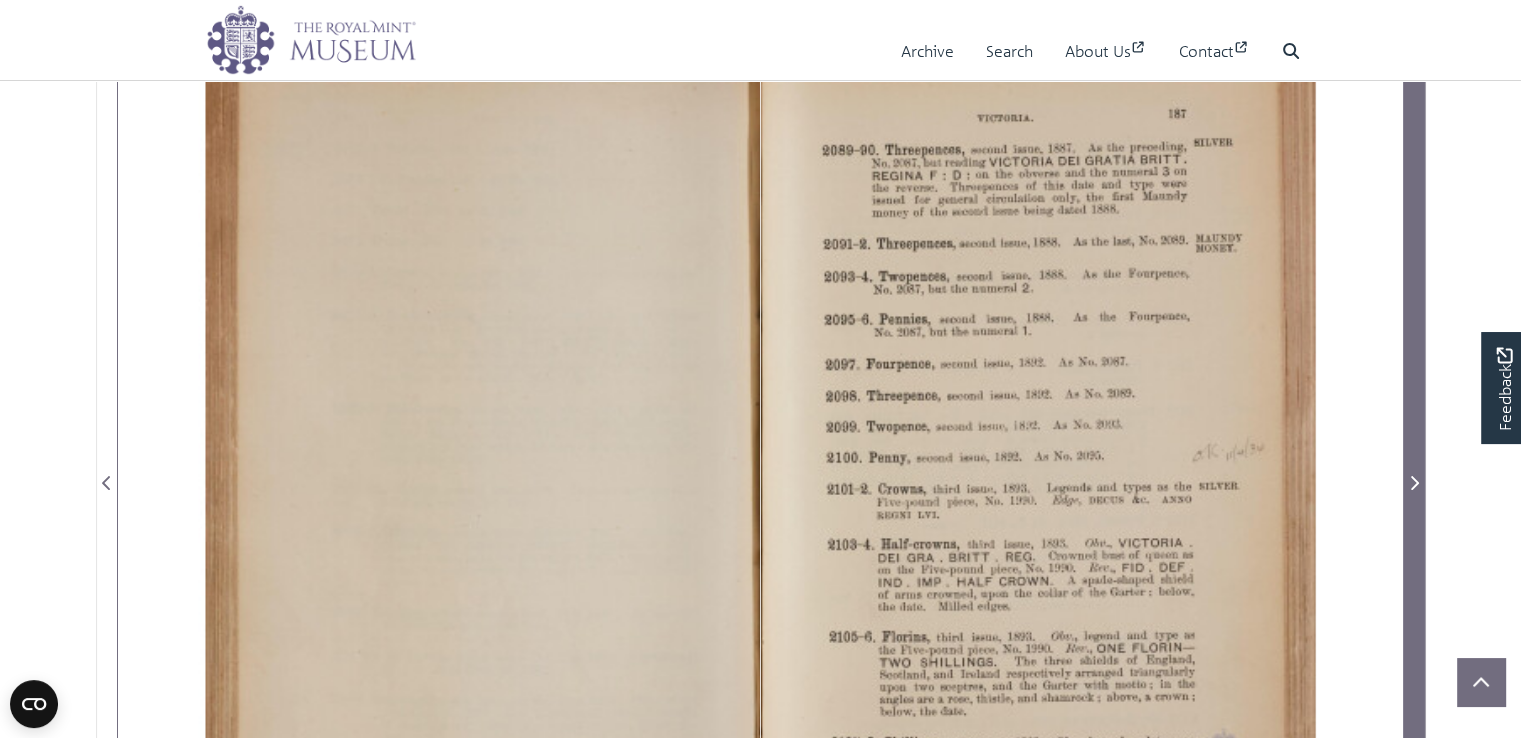 click at bounding box center (1414, 483) 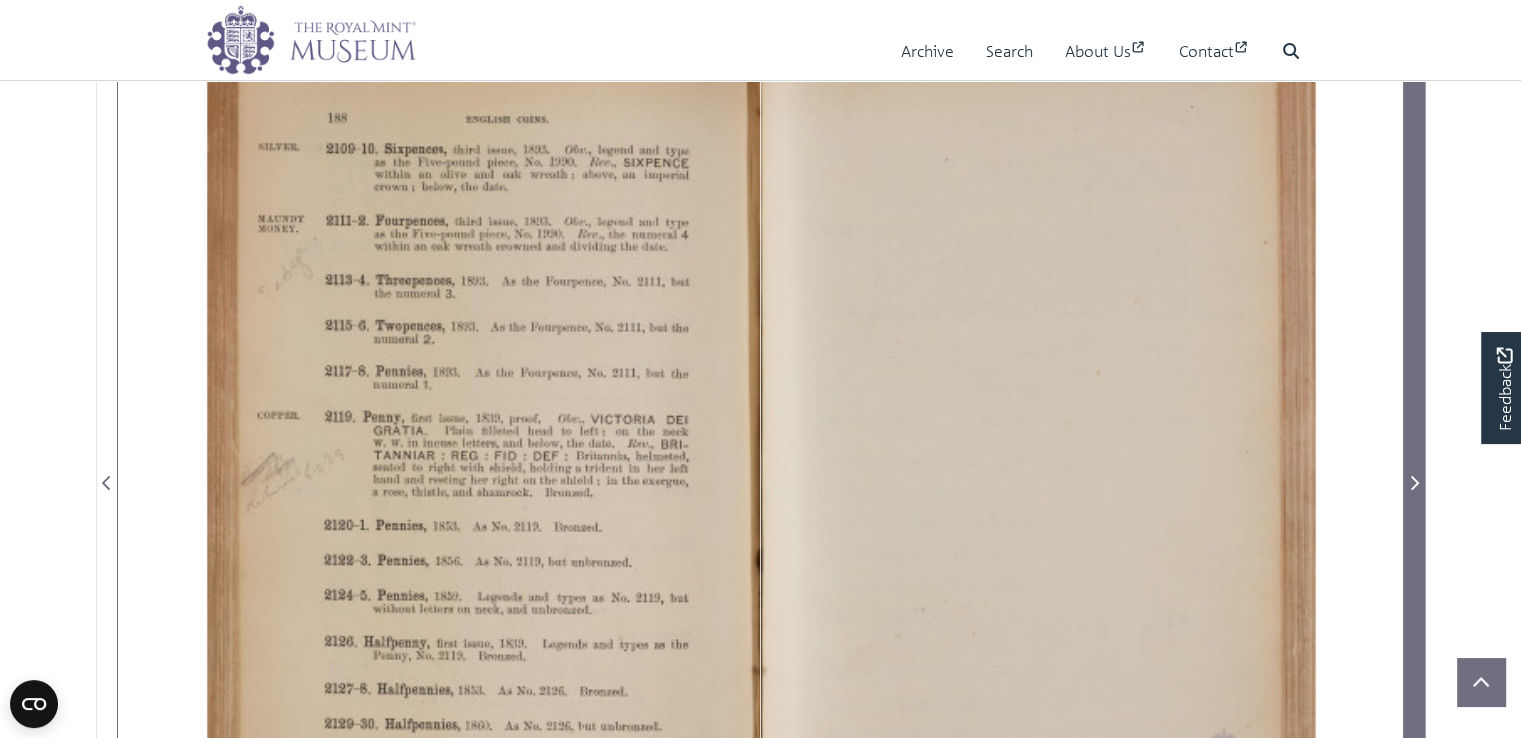 click at bounding box center (1414, 483) 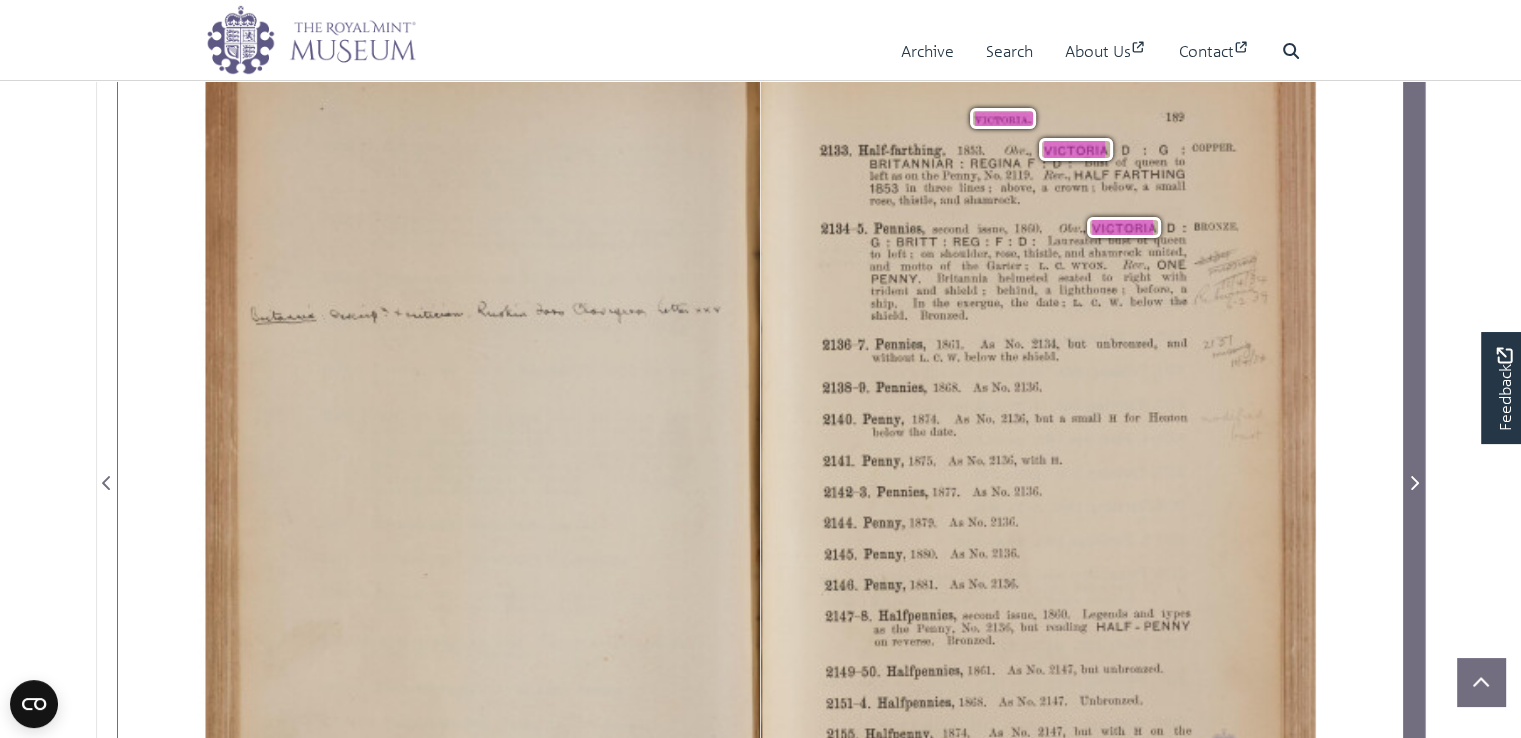 click at bounding box center [1414, 483] 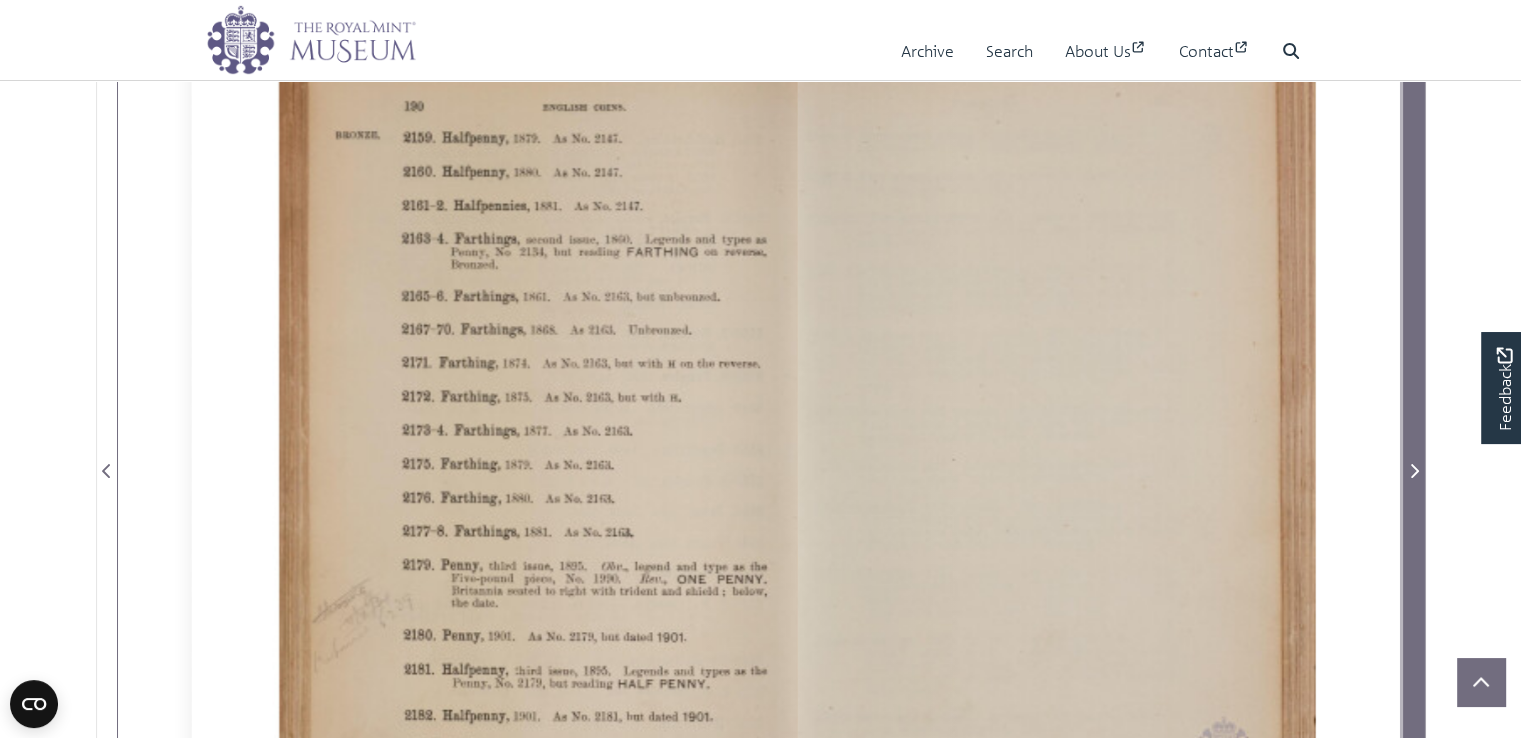 scroll, scrollTop: 388, scrollLeft: 0, axis: vertical 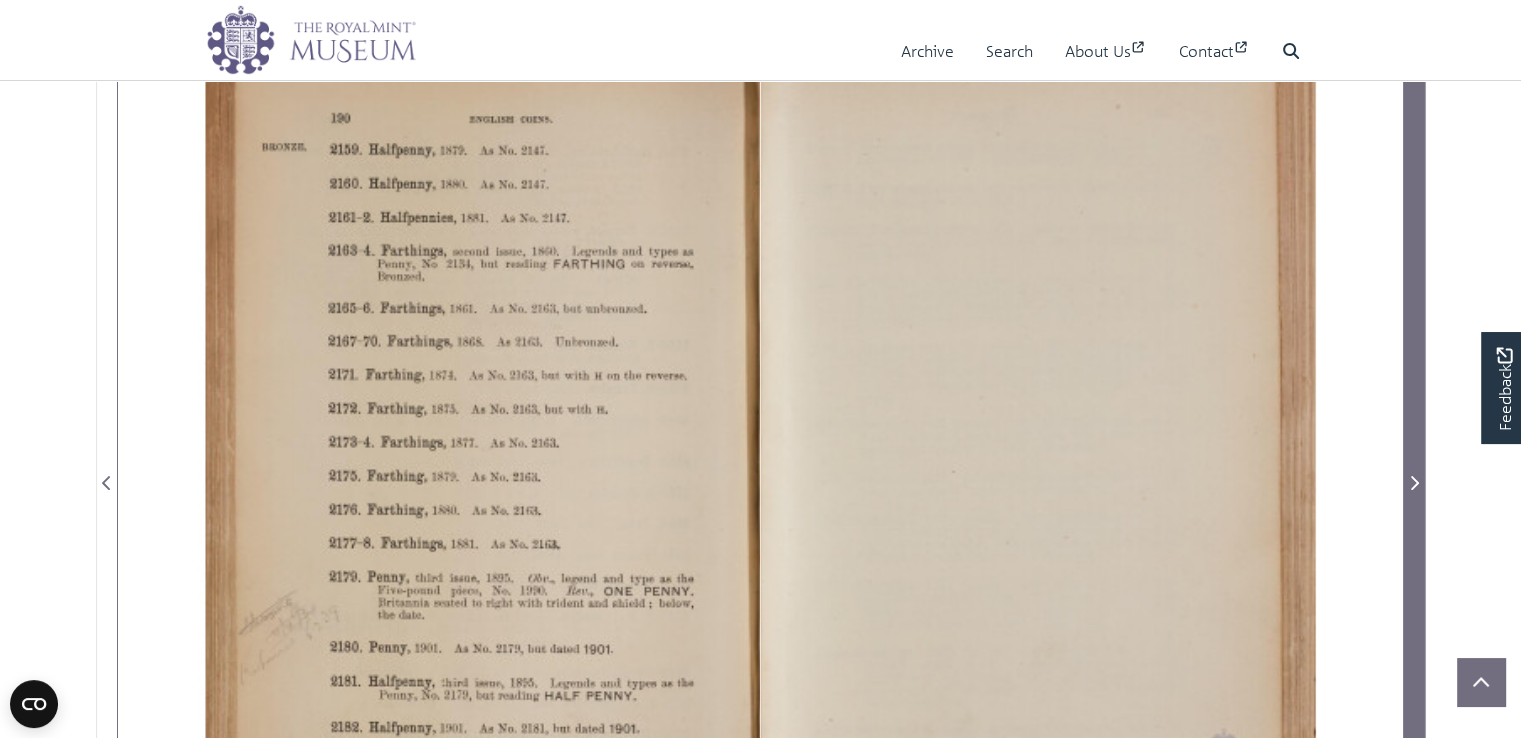 click at bounding box center [1414, 483] 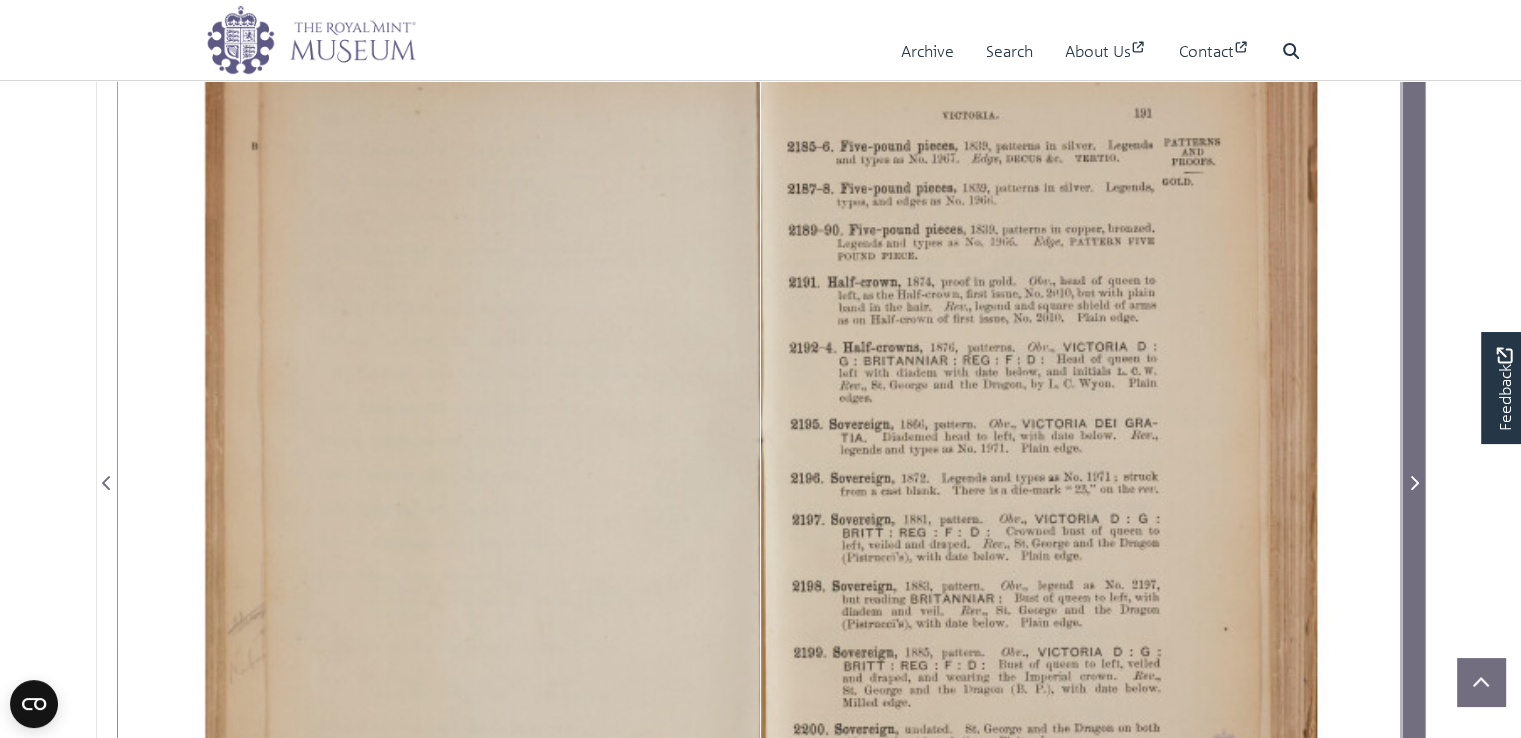 click at bounding box center (1414, 483) 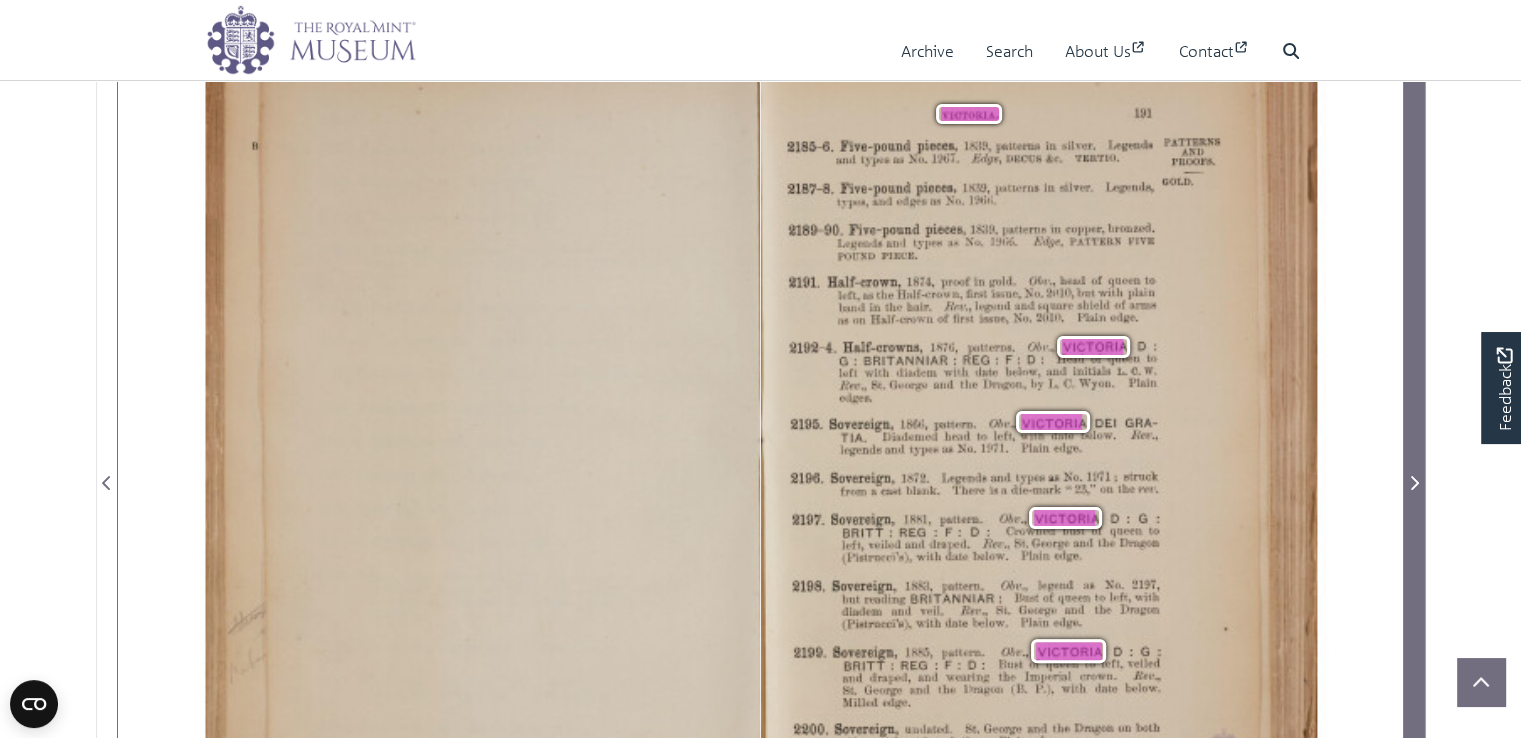 click at bounding box center [1414, 483] 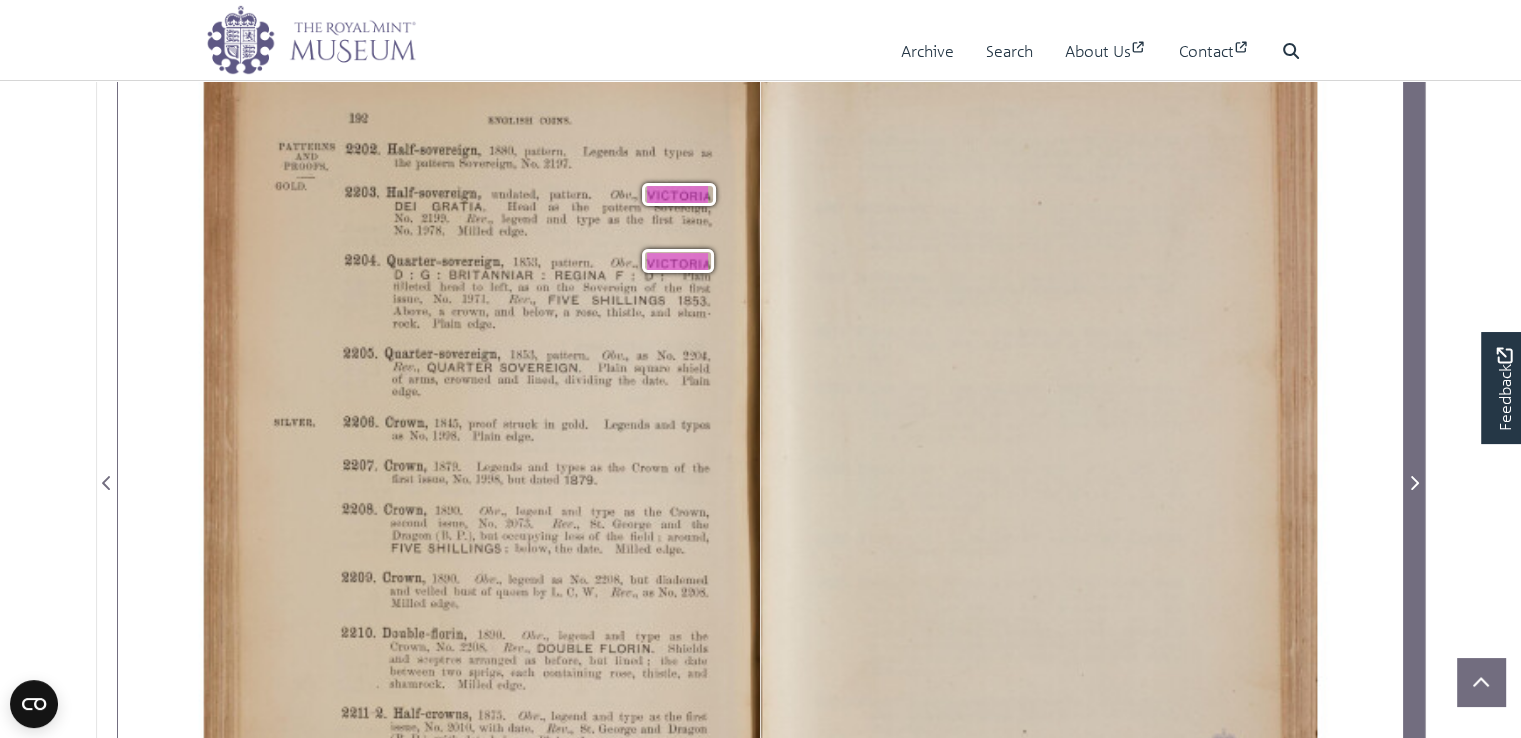 click at bounding box center [1414, 483] 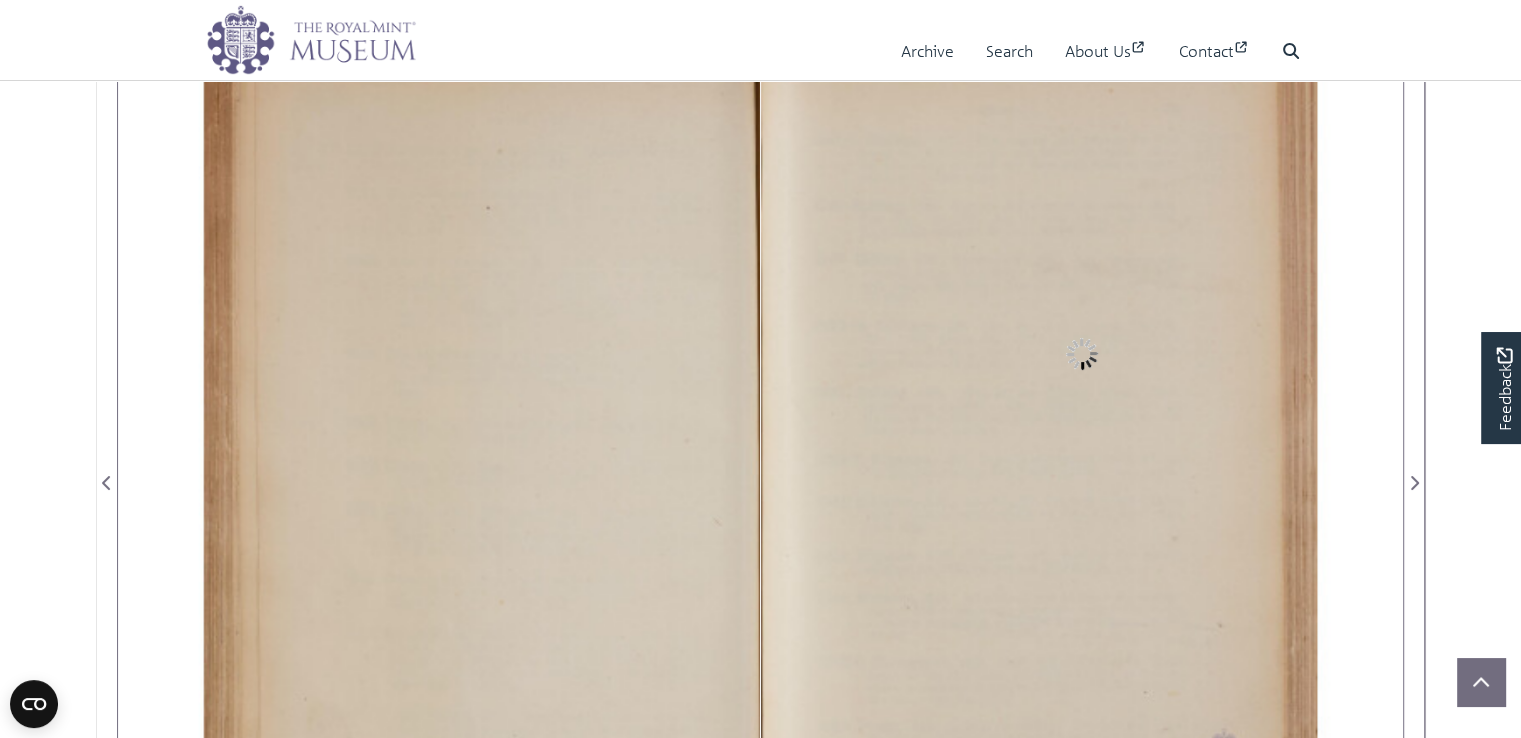 drag, startPoint x: 1410, startPoint y: 476, endPoint x: 1426, endPoint y: 501, distance: 29.681644 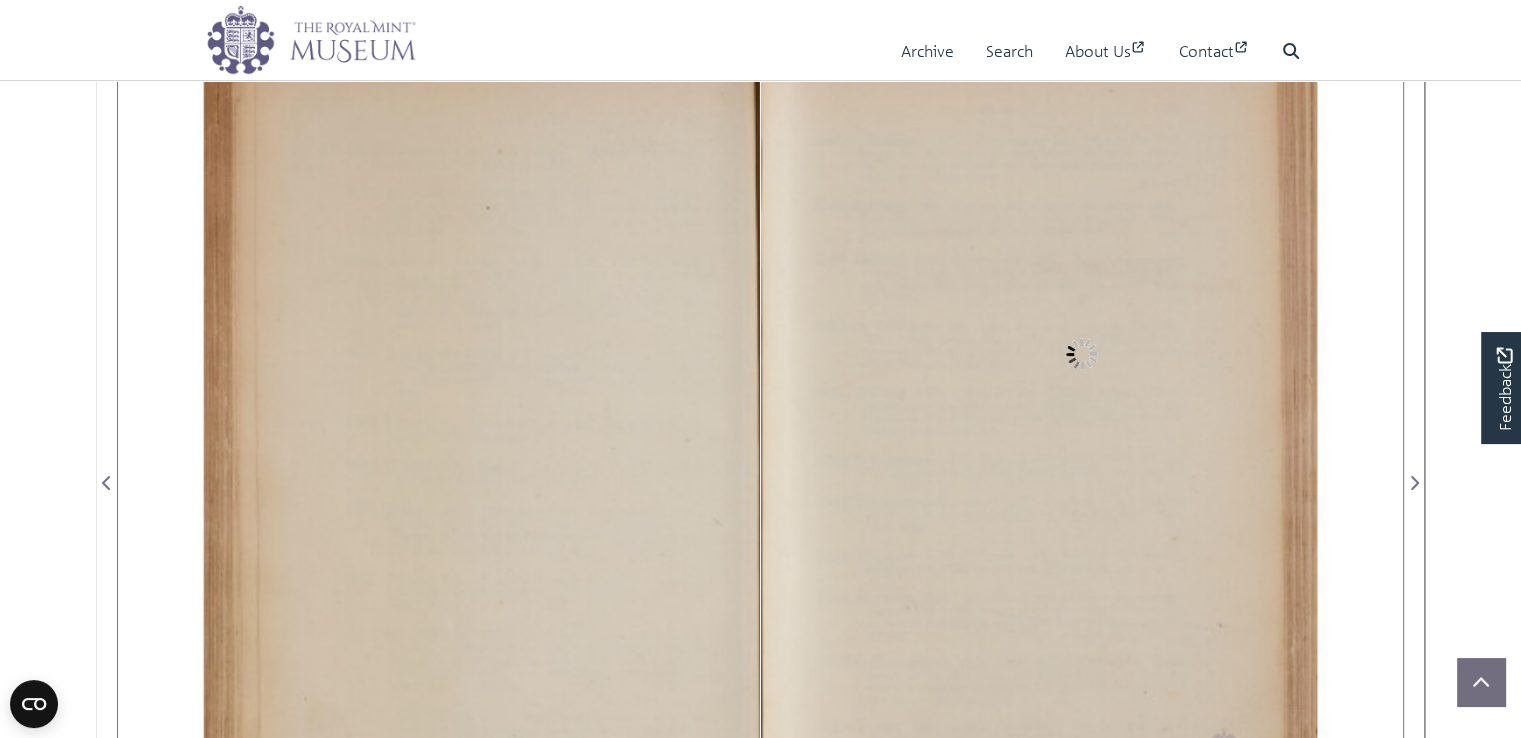 click 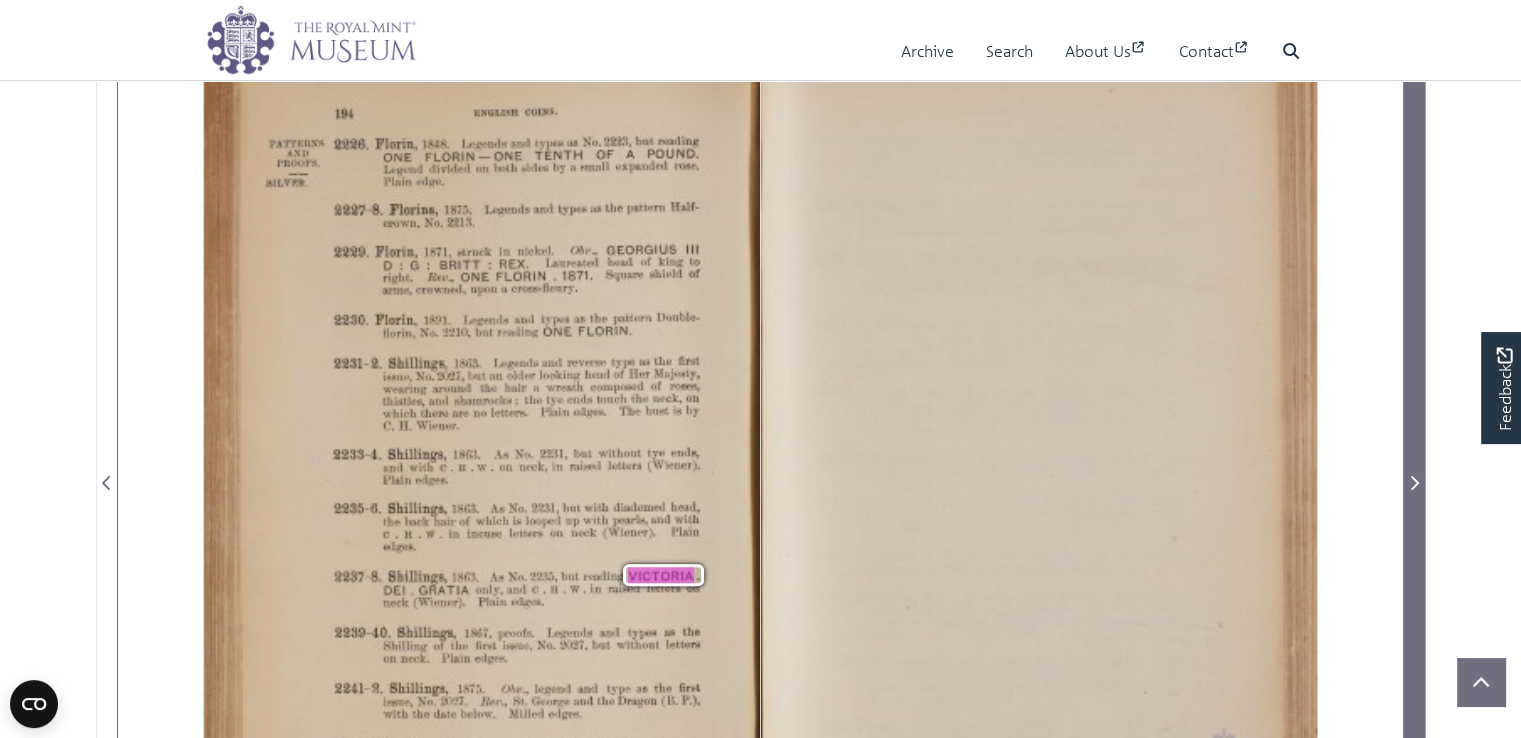 click 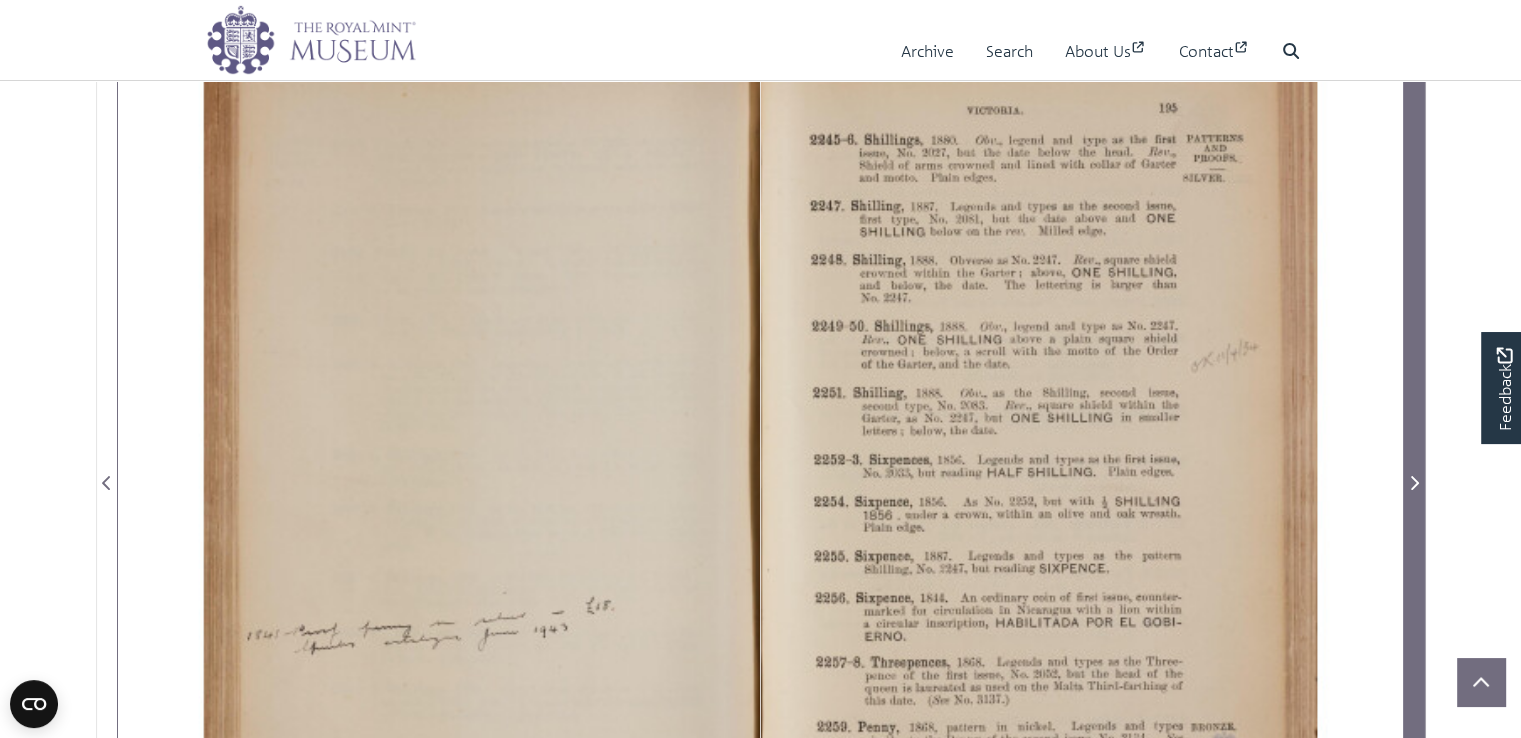 click 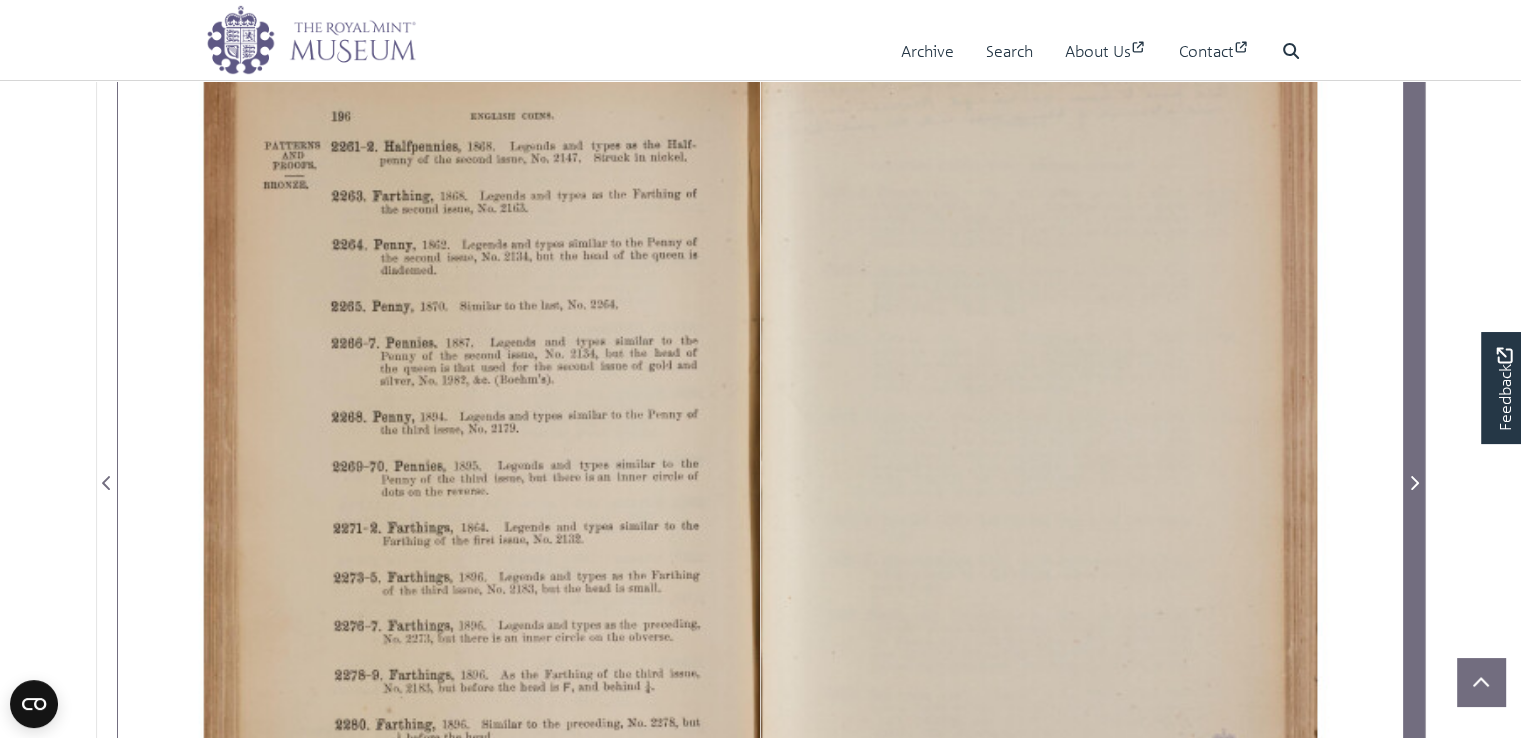 click 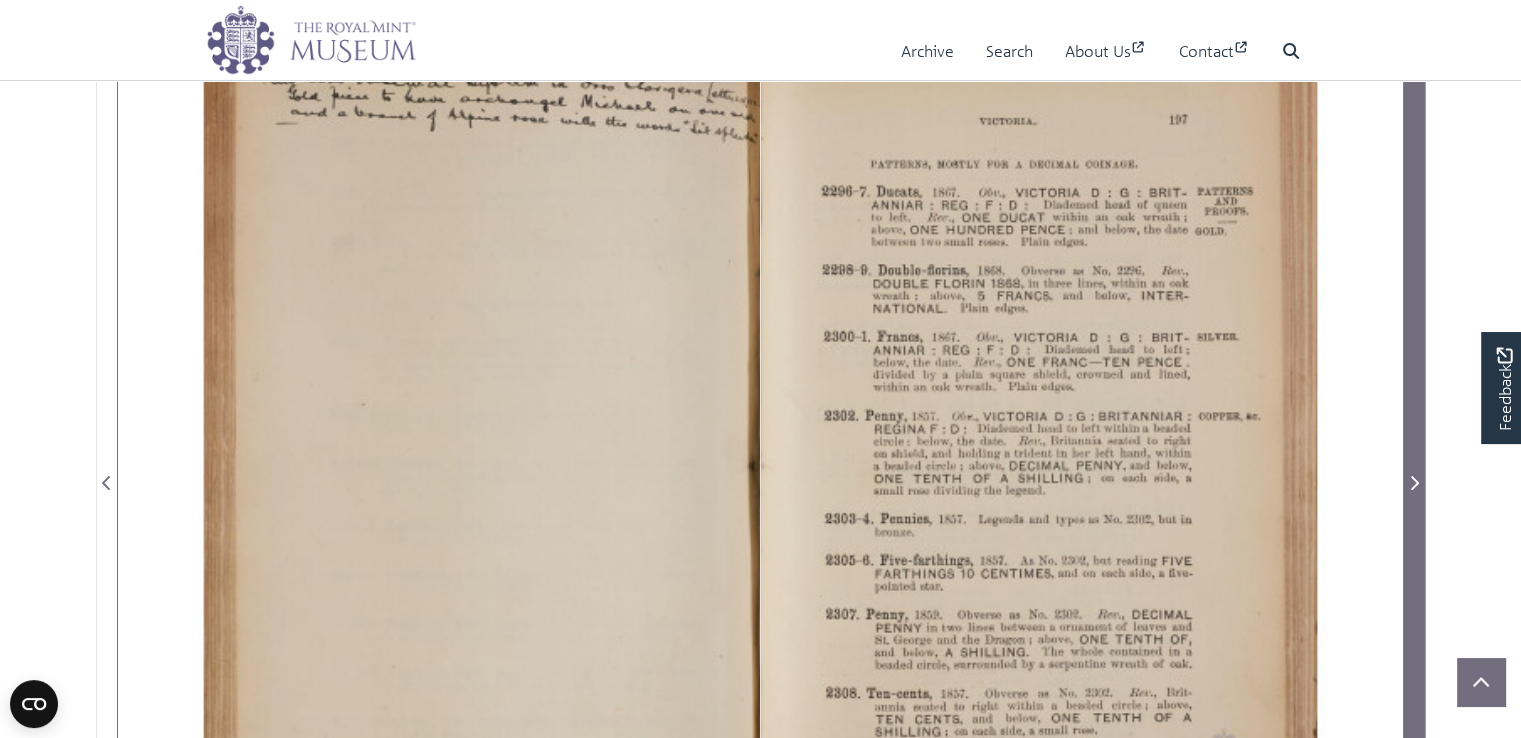 click 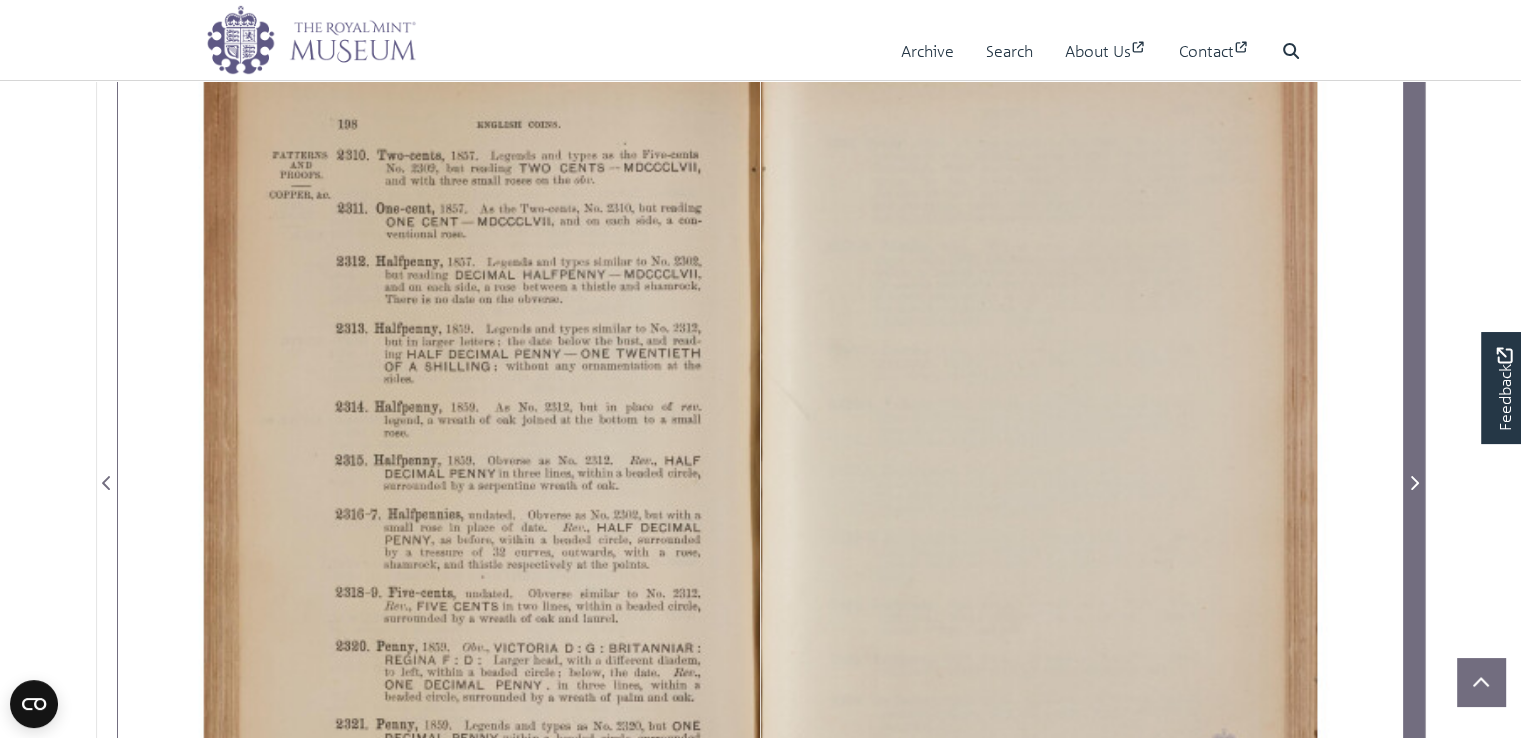 click 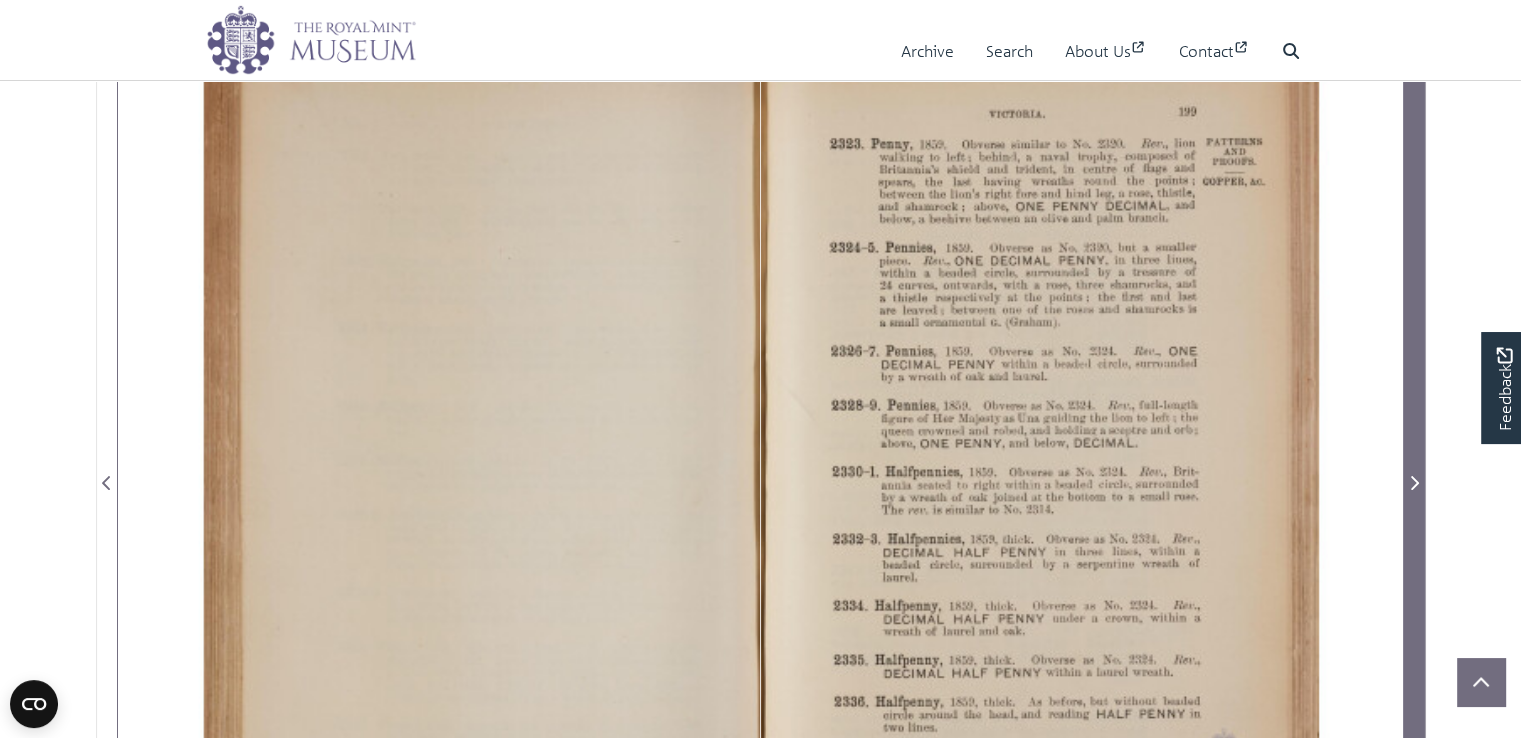 click 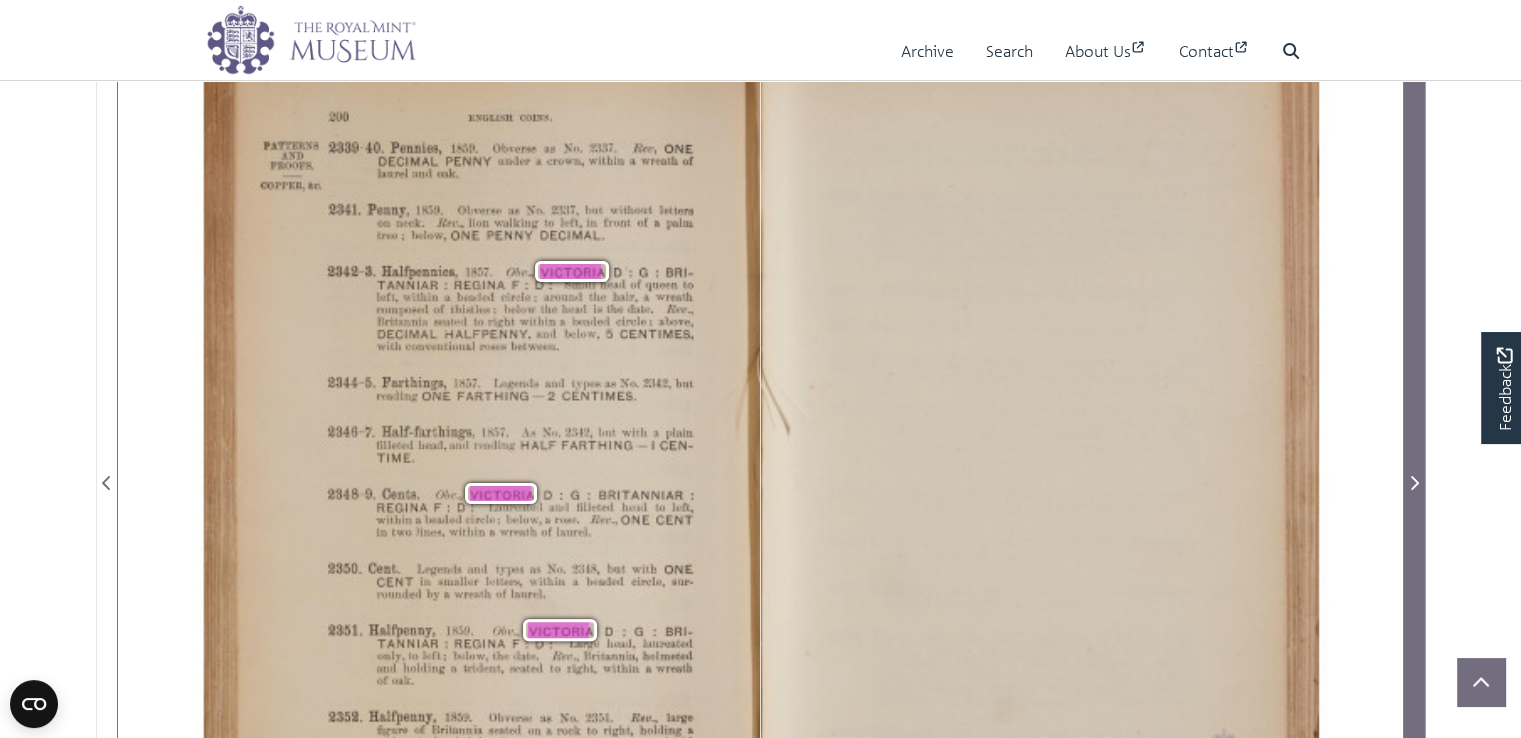 click 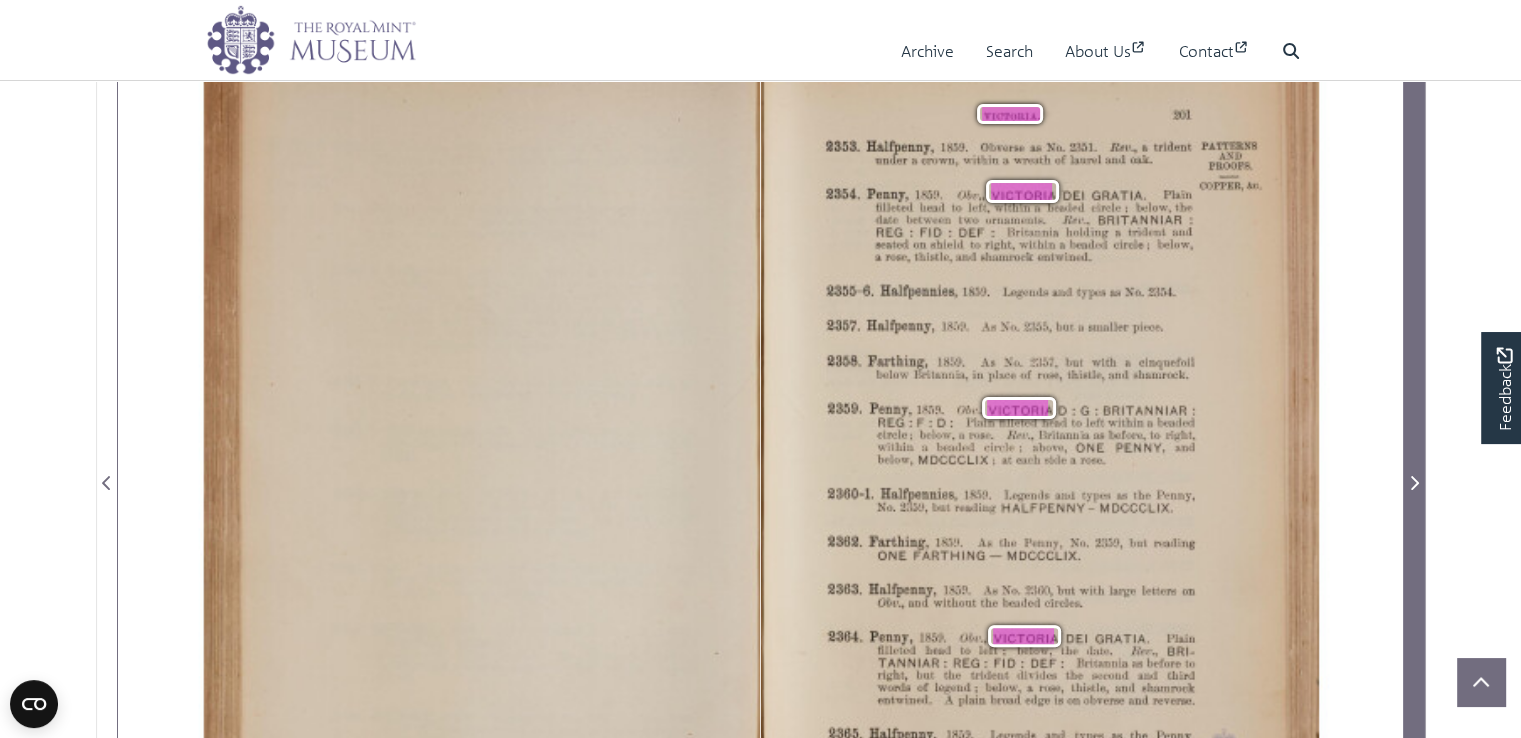click 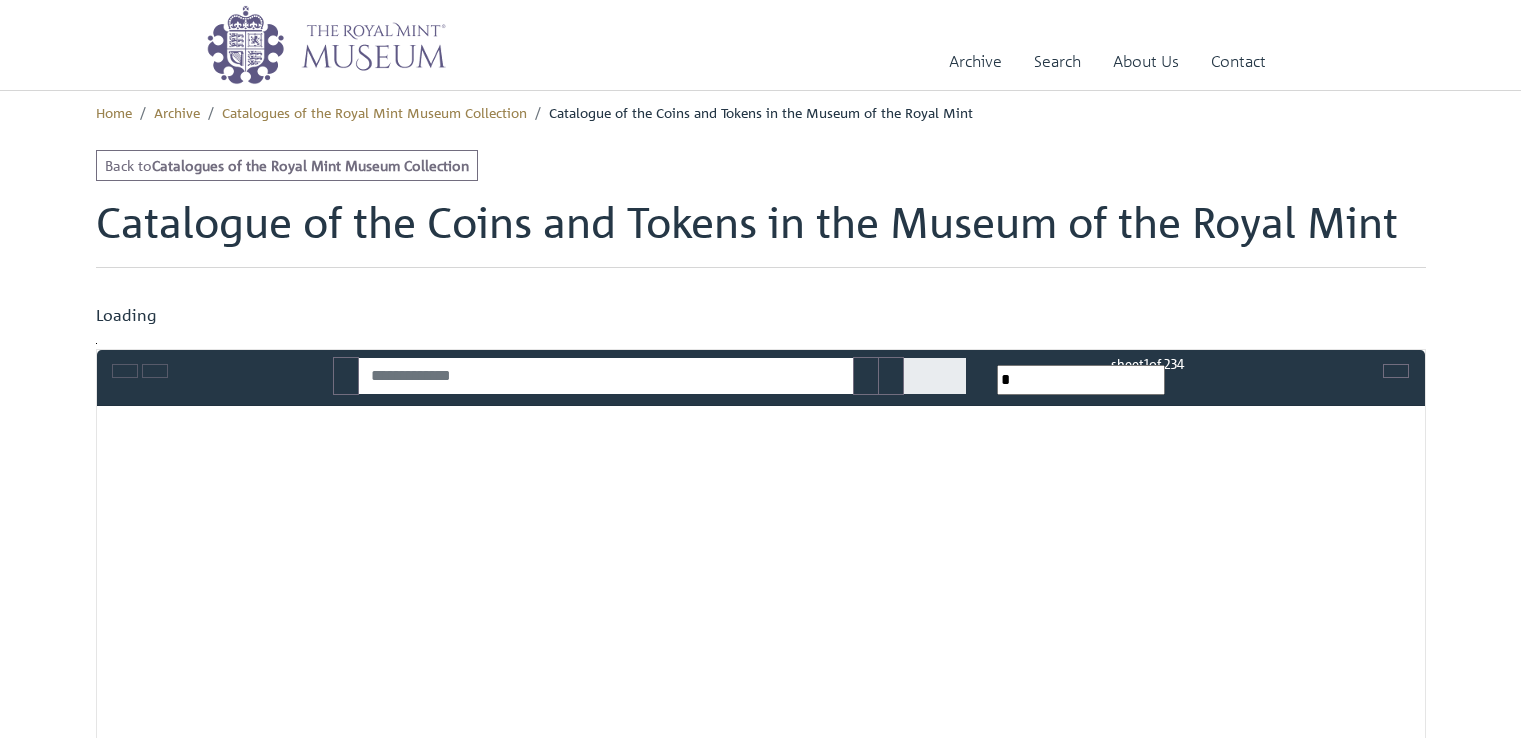 scroll, scrollTop: 0, scrollLeft: 0, axis: both 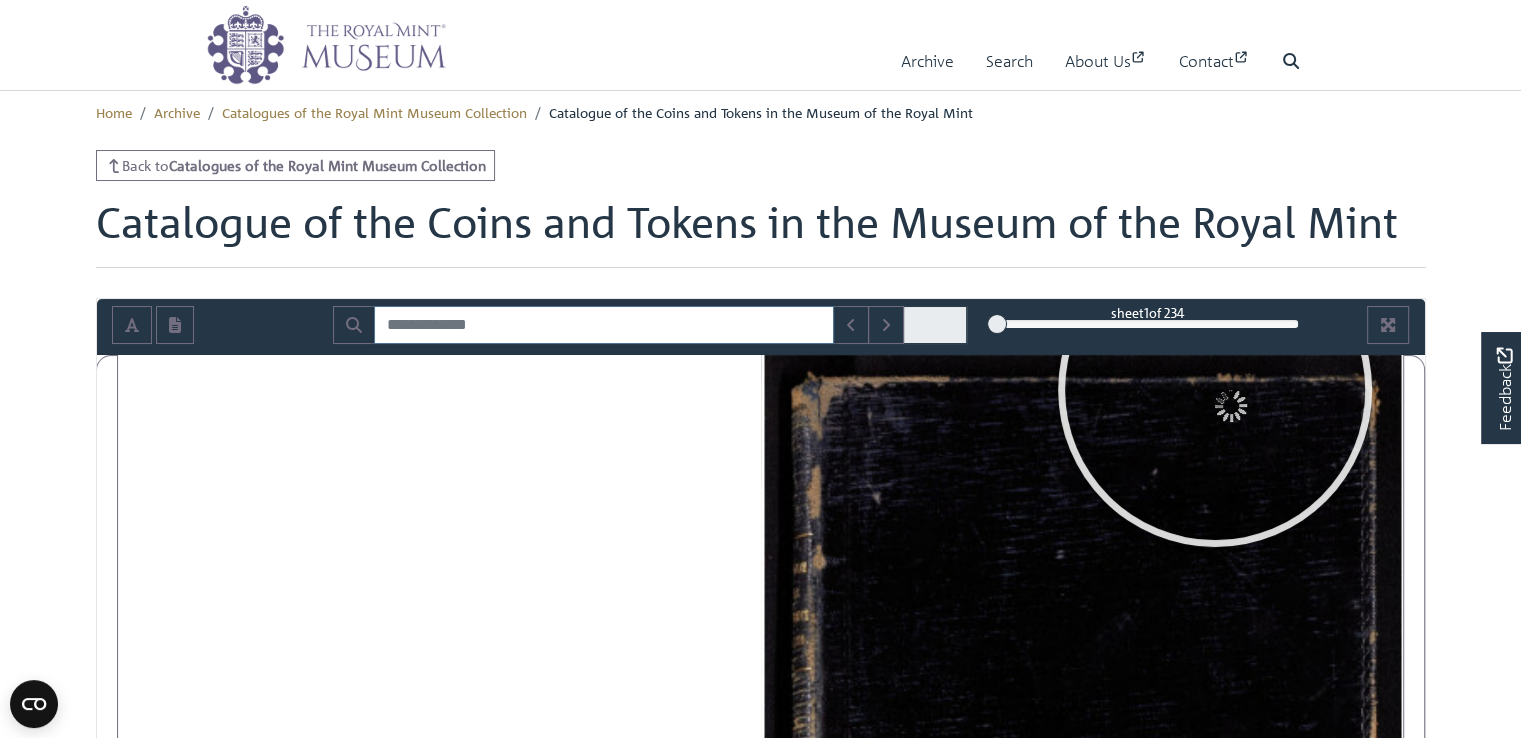 click at bounding box center [604, 325] 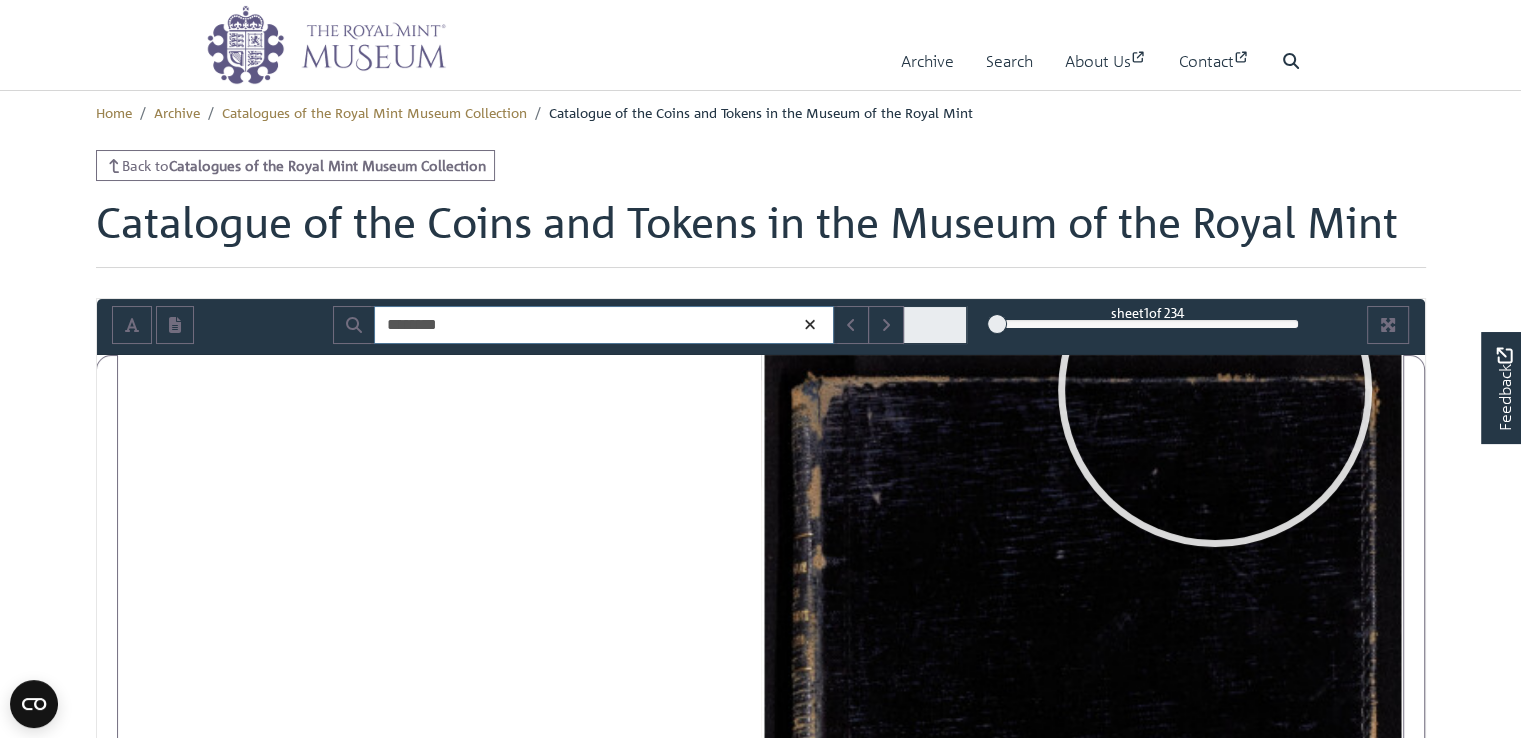 type on "********" 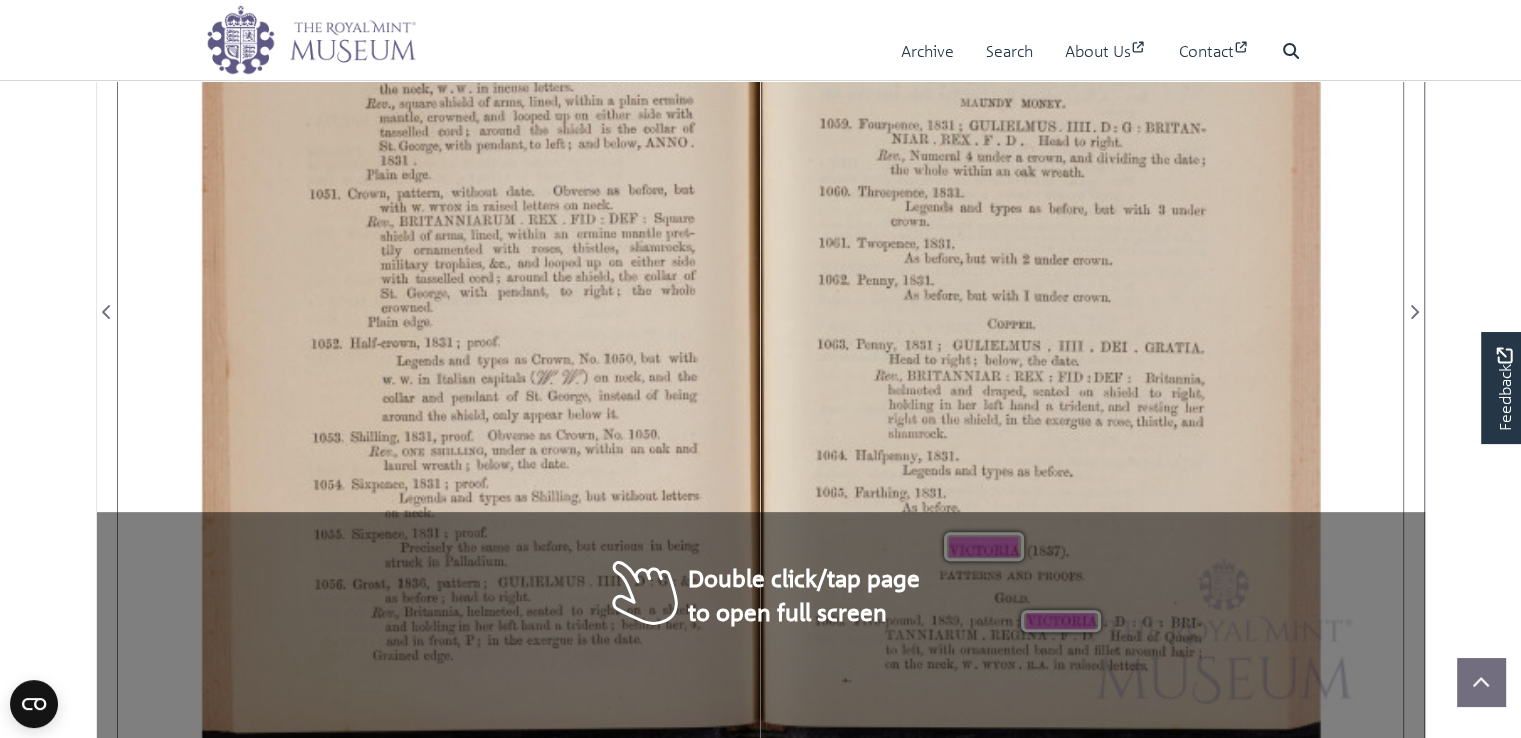 scroll, scrollTop: 521, scrollLeft: 0, axis: vertical 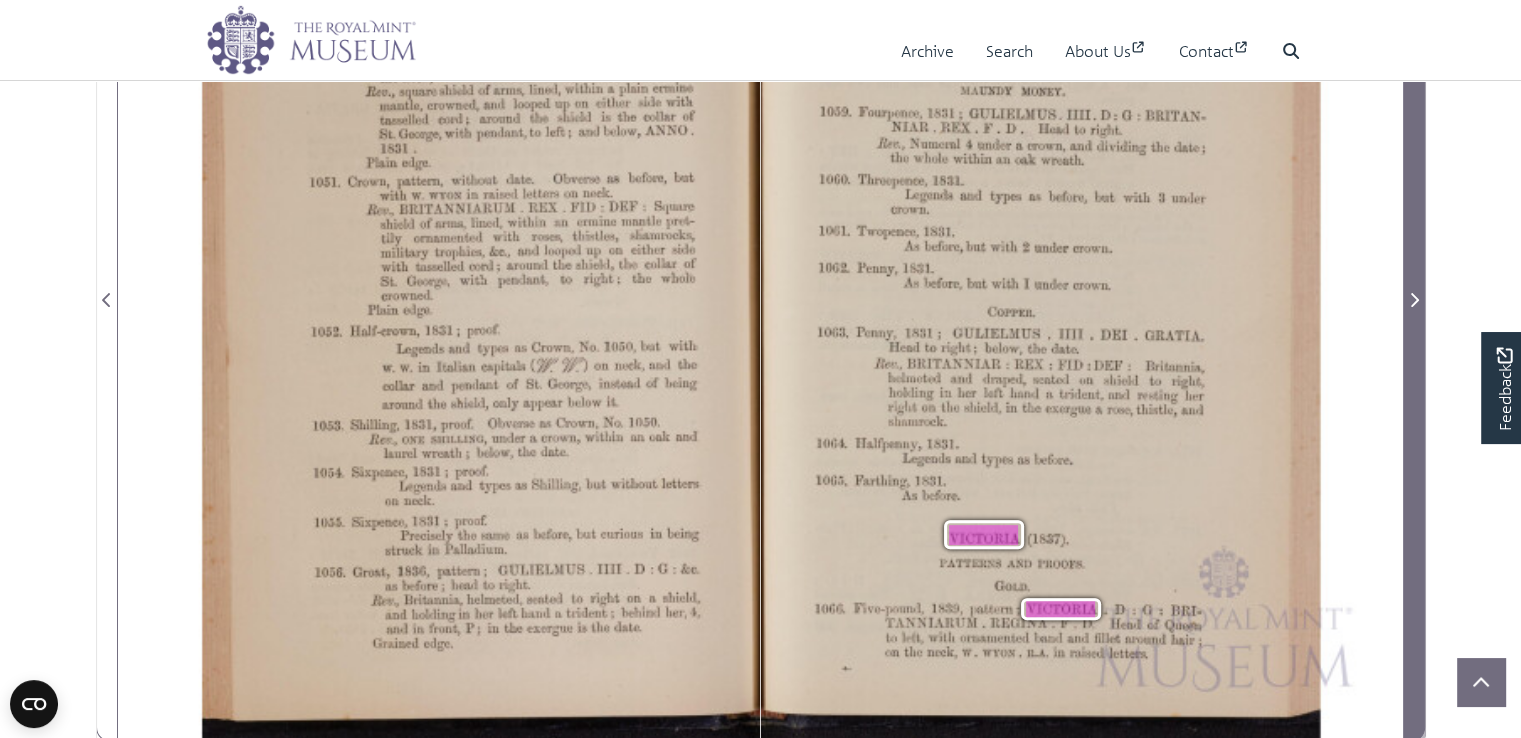 click 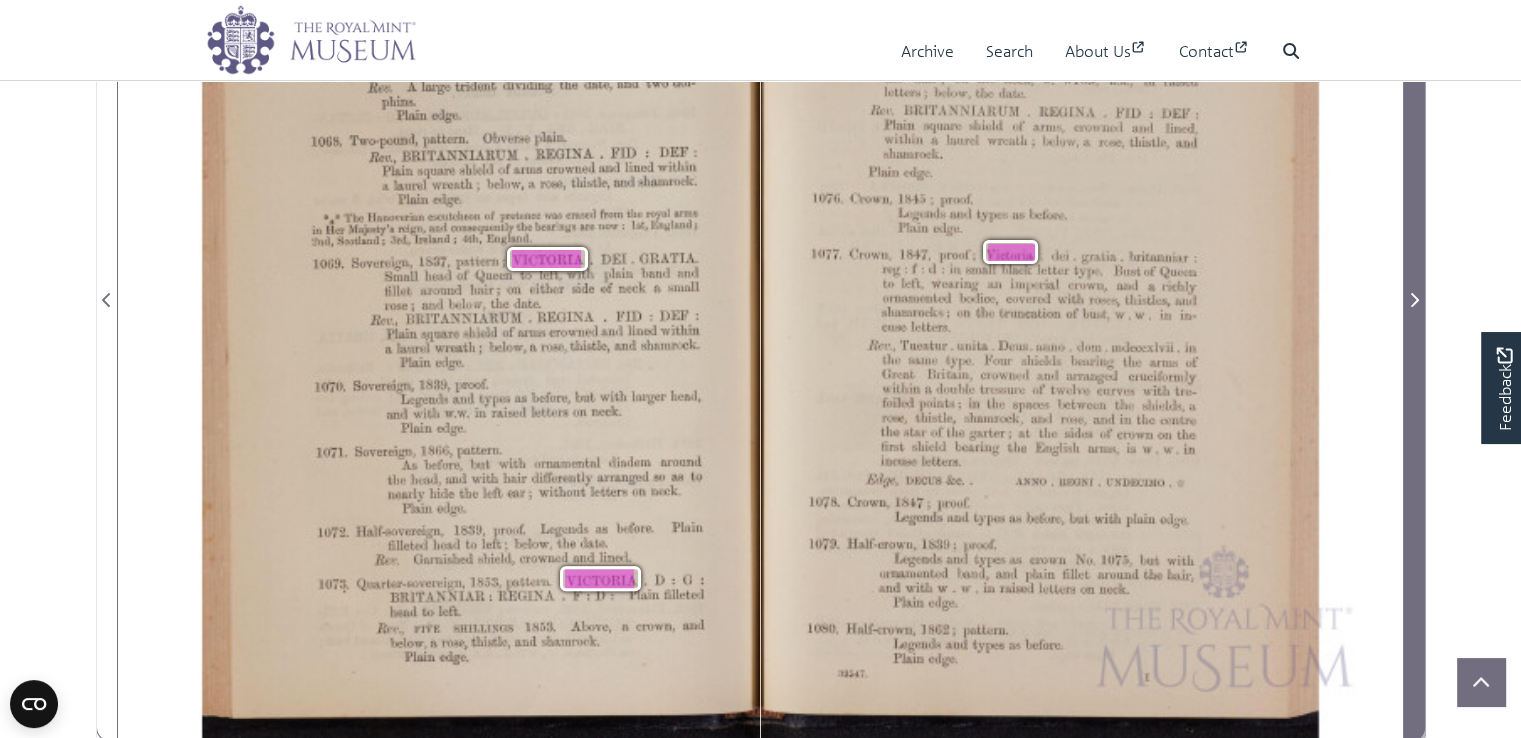 click 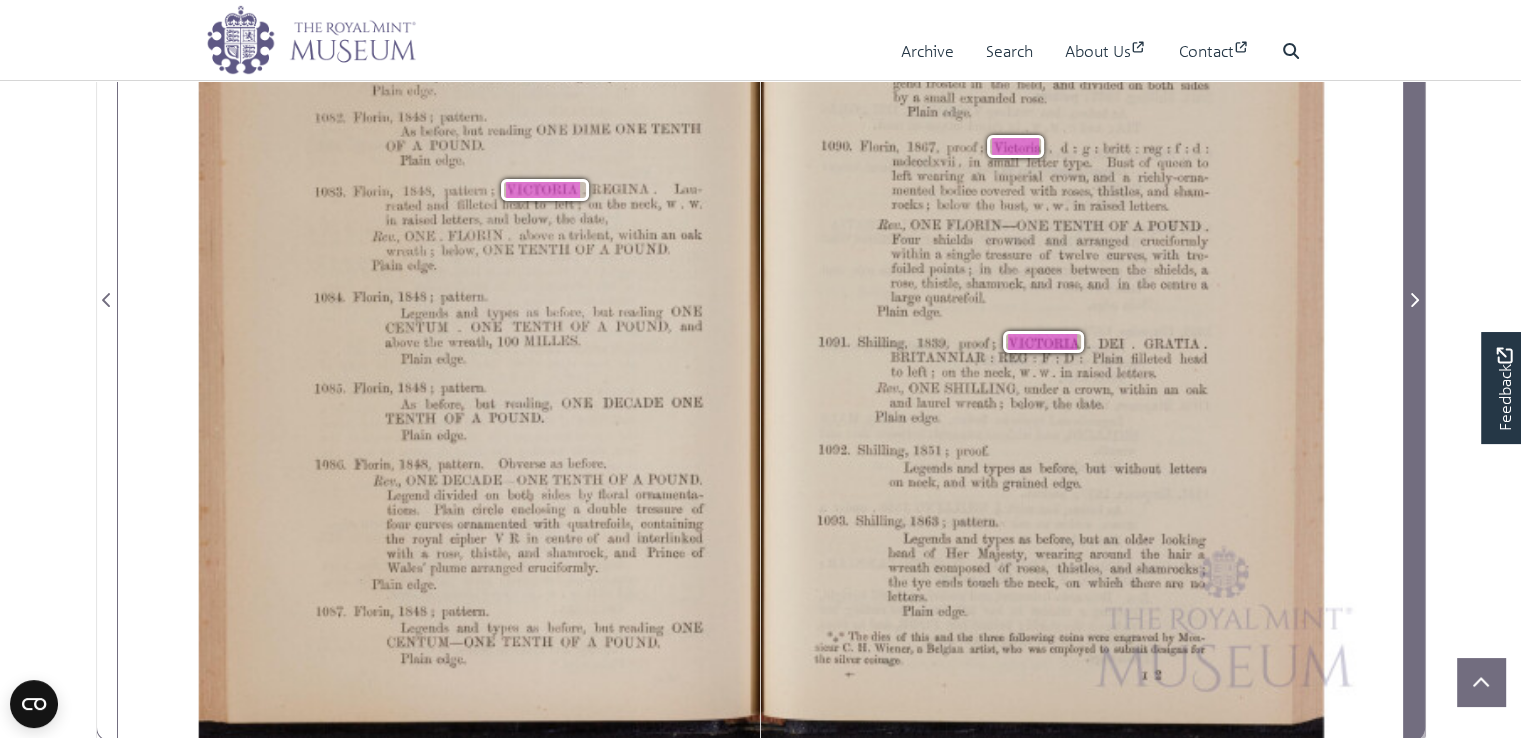 click 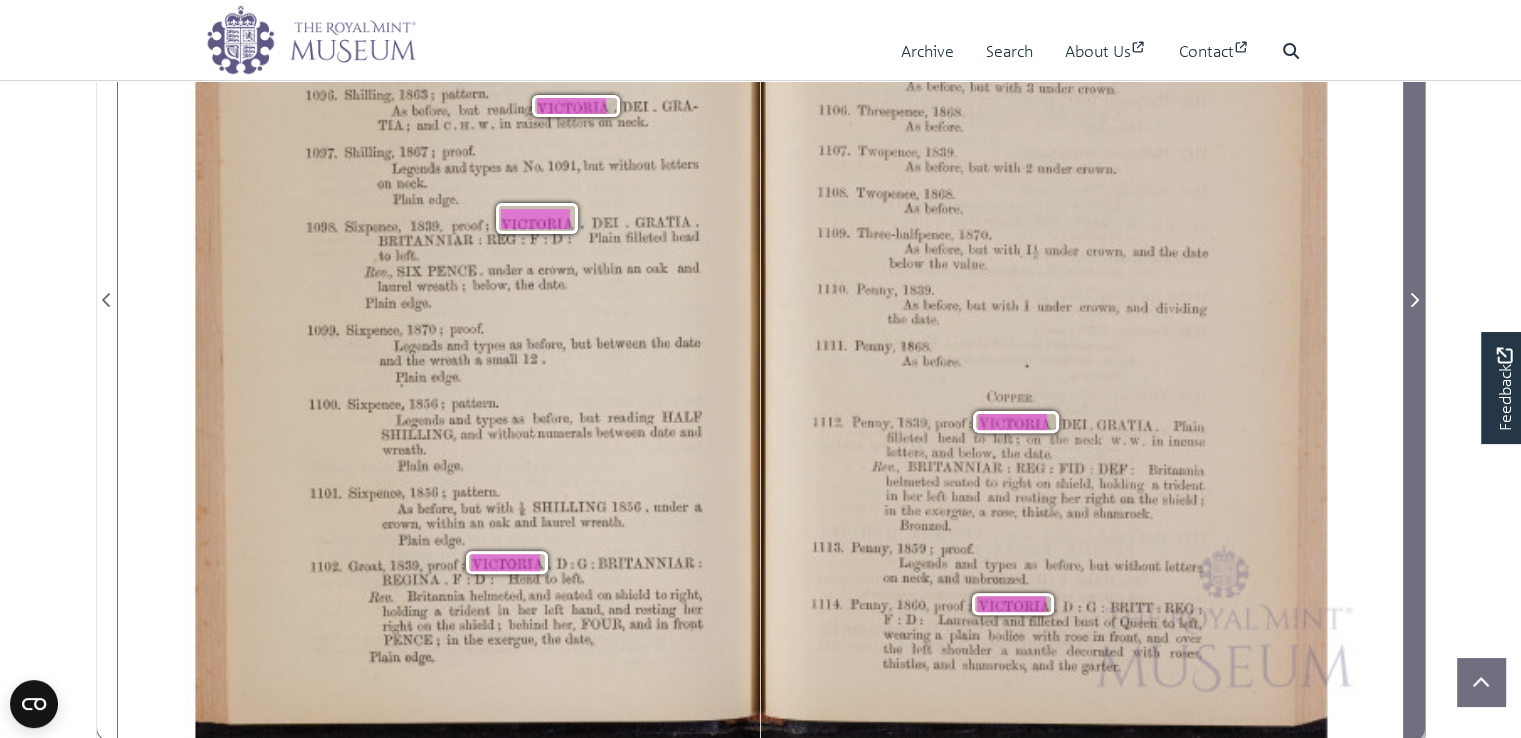 click 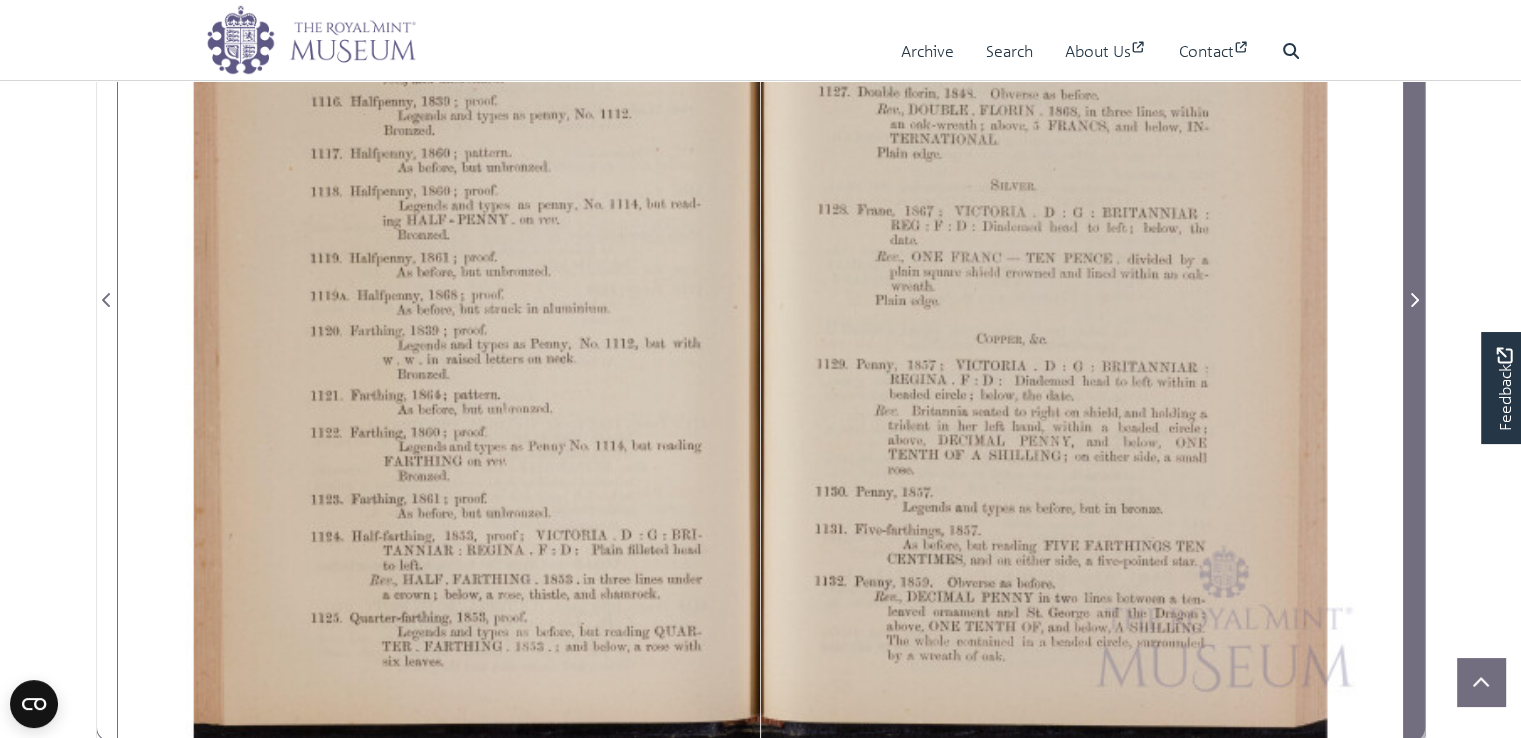 click 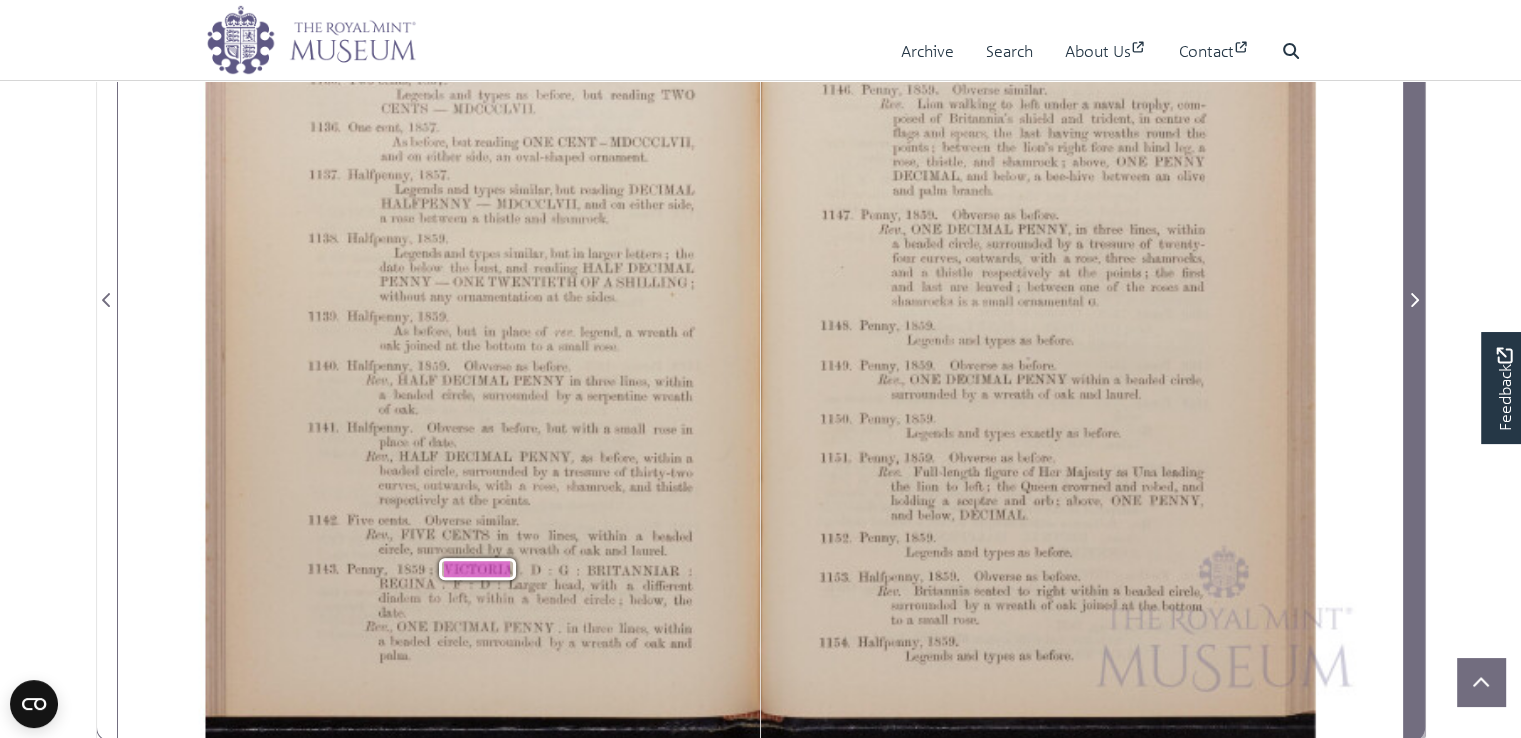 click 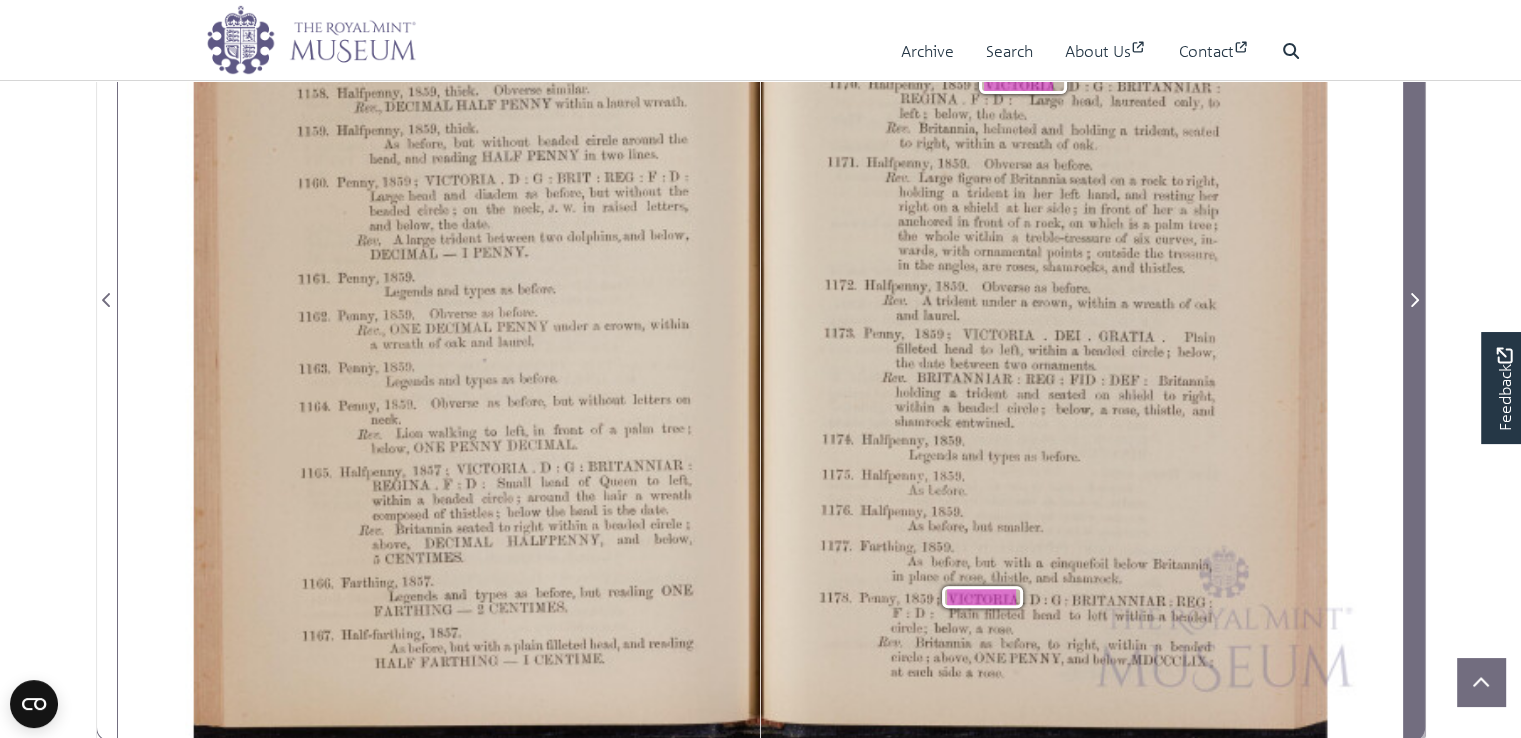 click 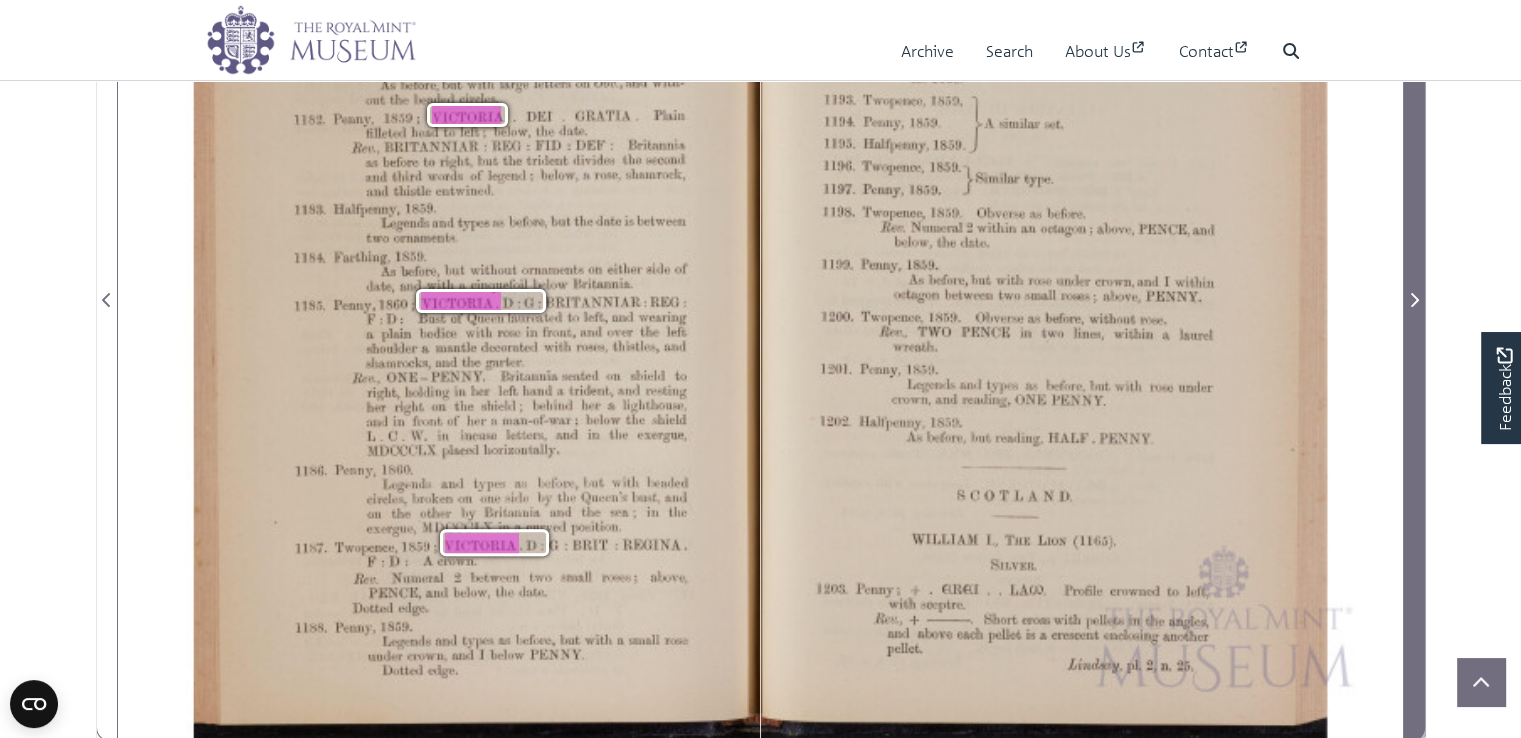 click 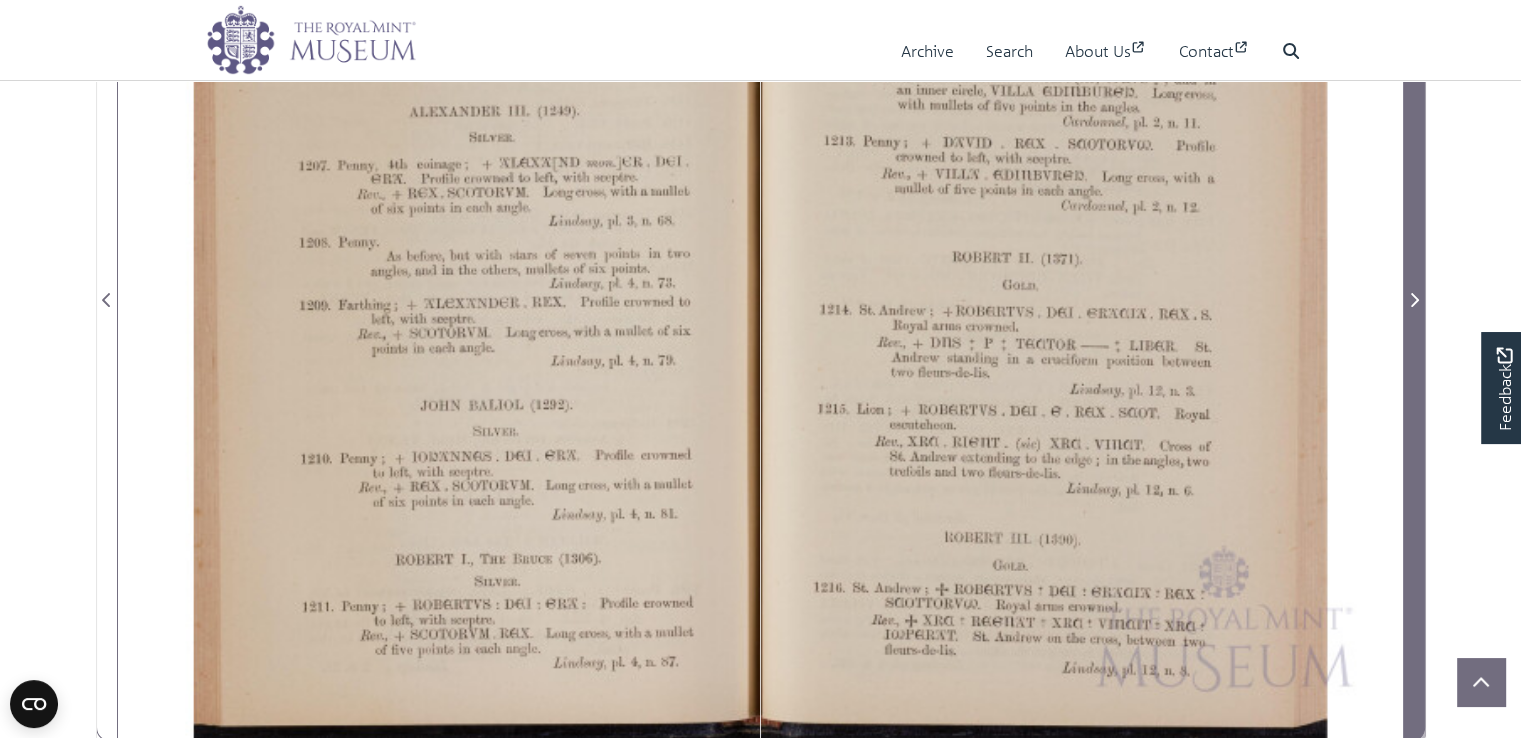click 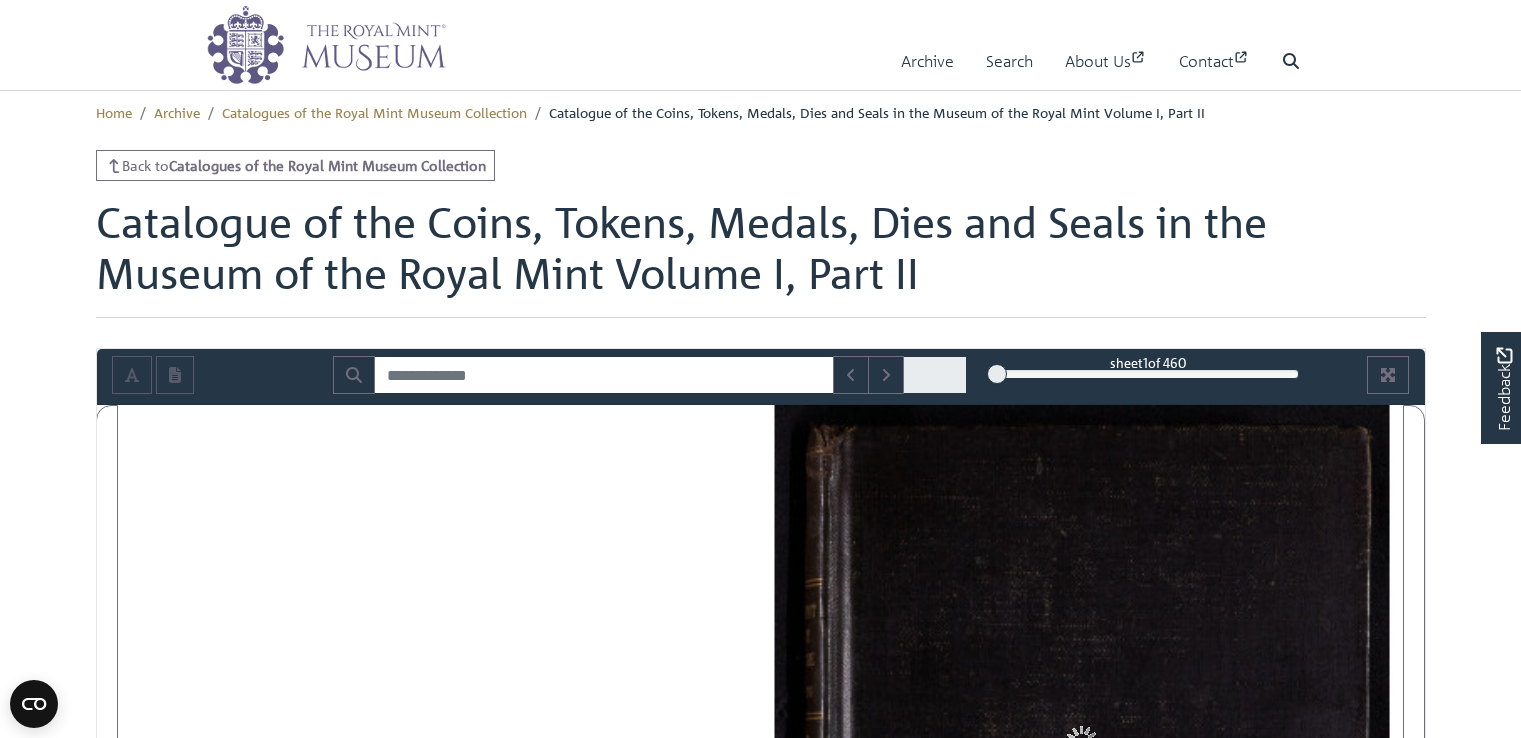 scroll, scrollTop: 0, scrollLeft: 0, axis: both 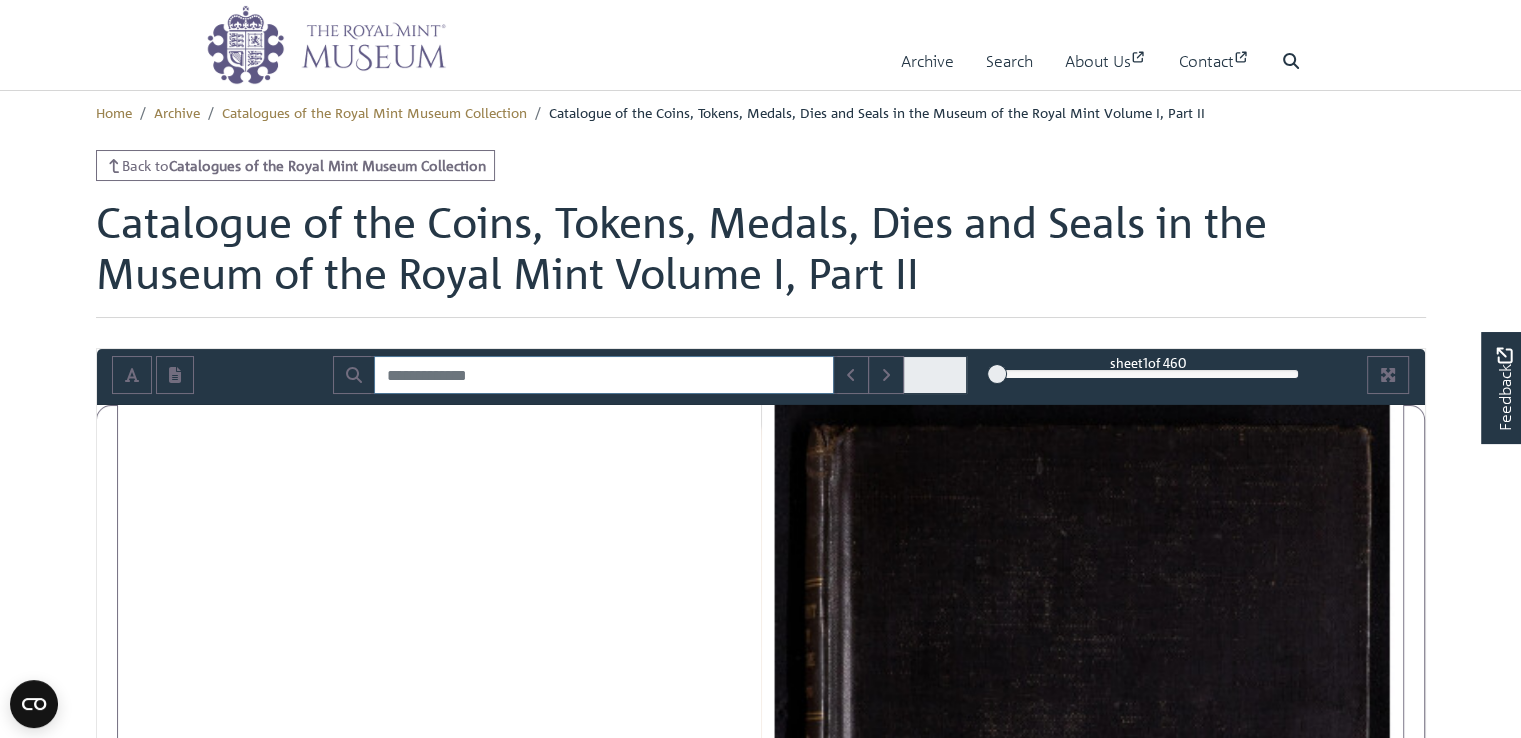 click at bounding box center [604, 375] 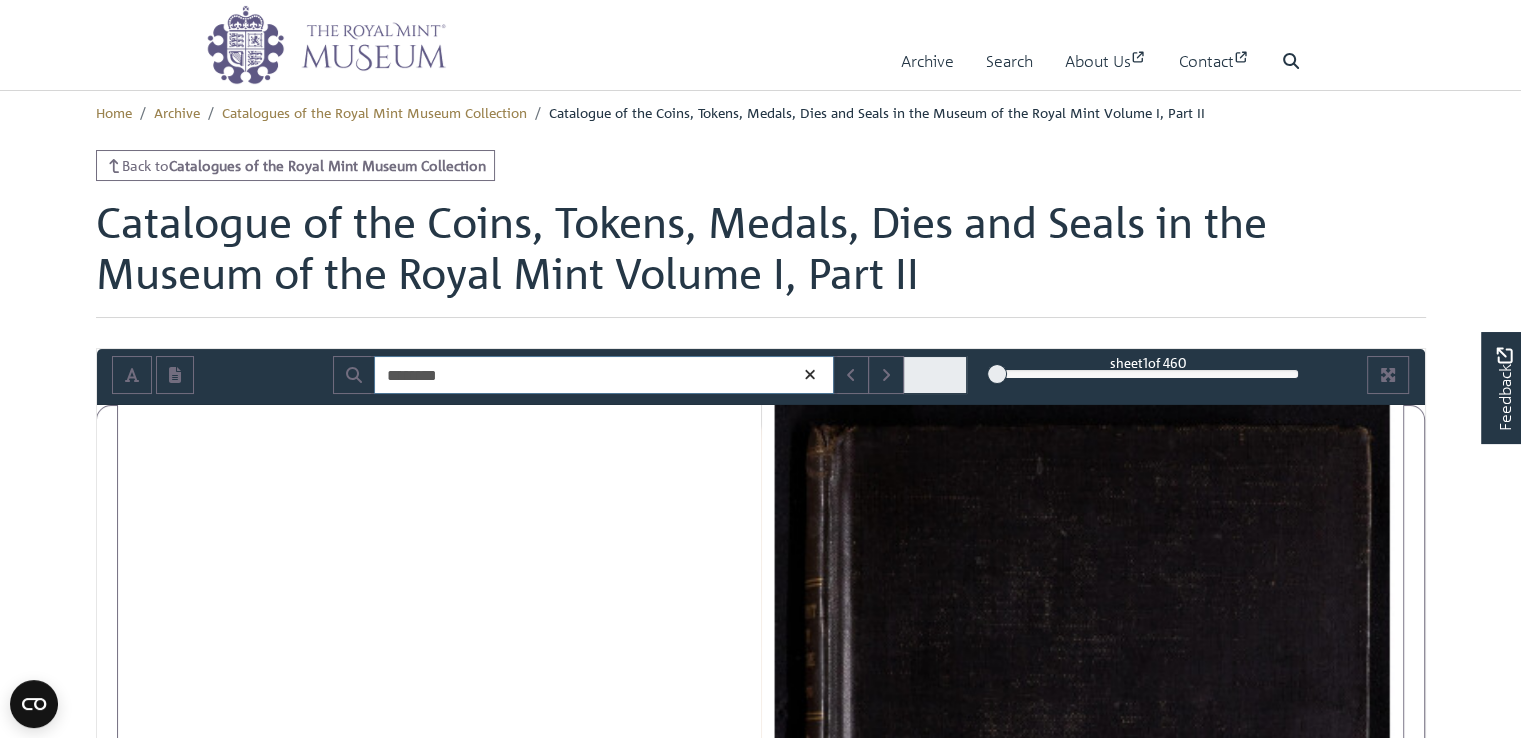 type on "********" 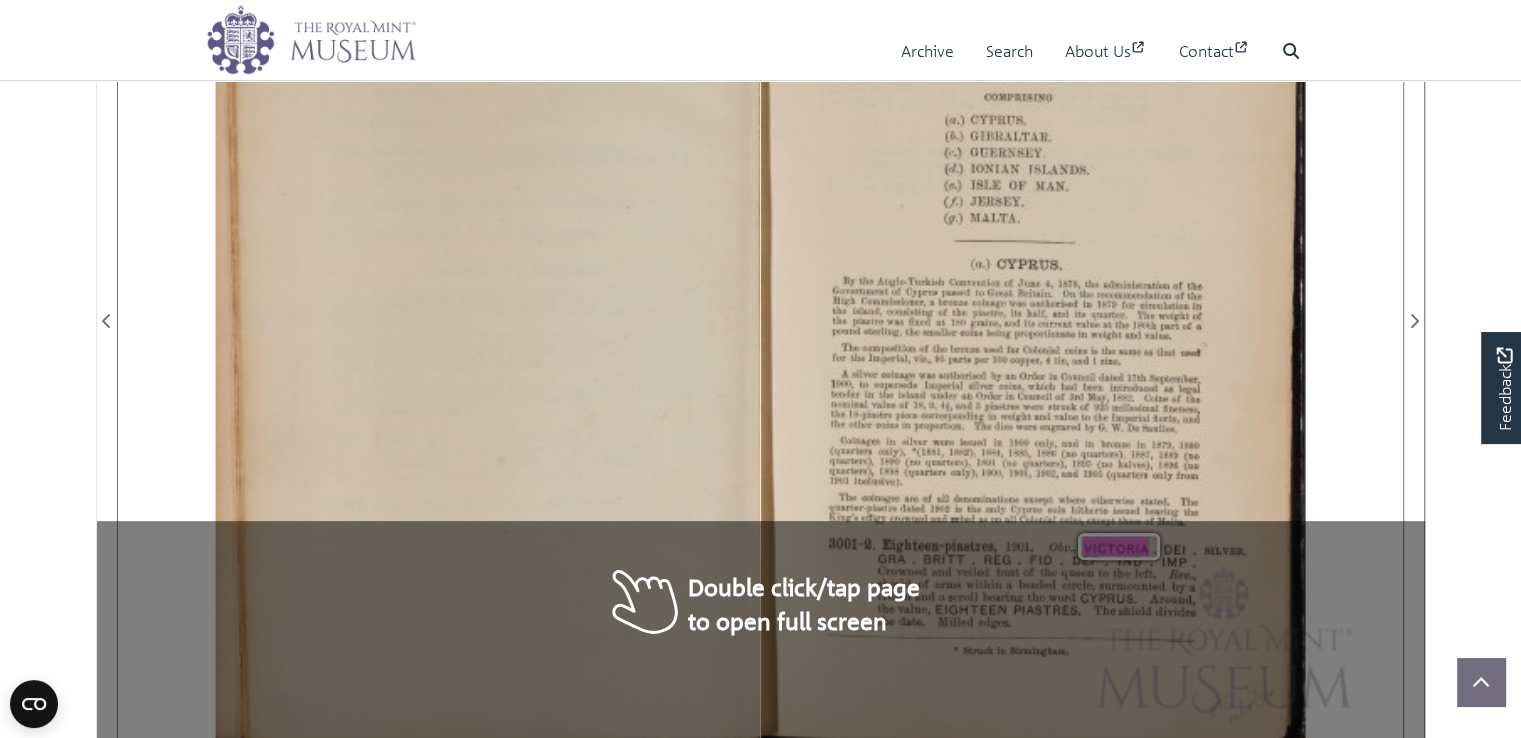 scroll, scrollTop: 577, scrollLeft: 0, axis: vertical 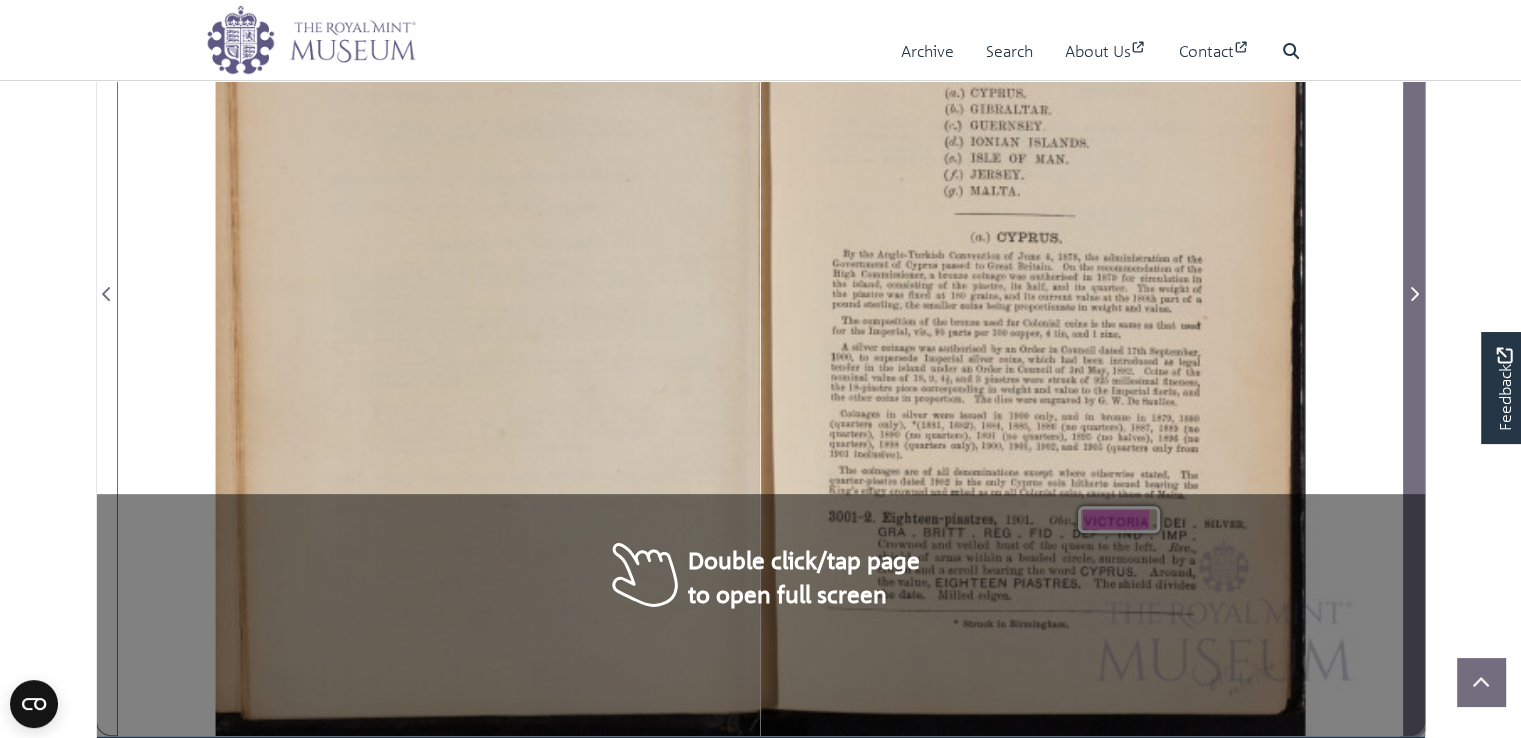 click 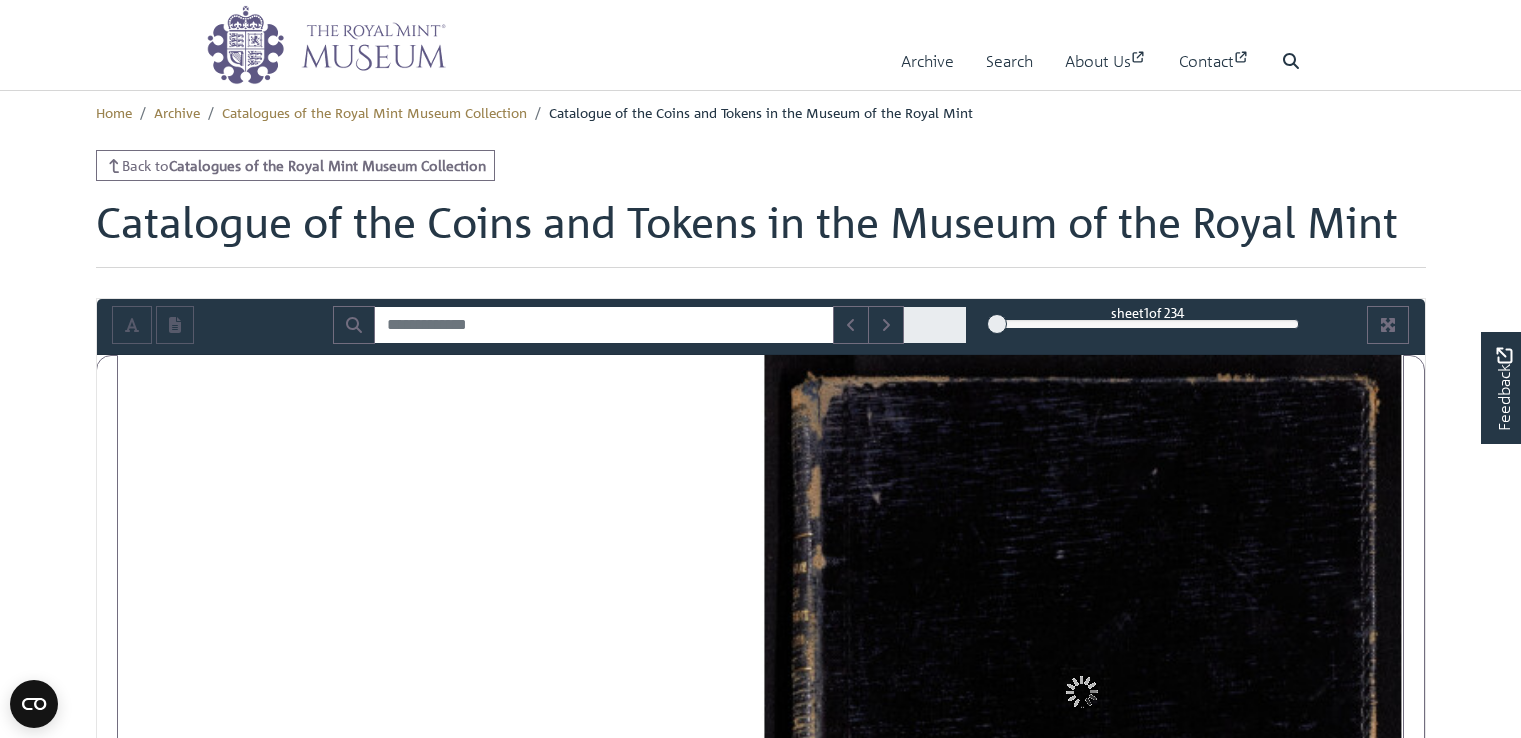 scroll, scrollTop: 0, scrollLeft: 0, axis: both 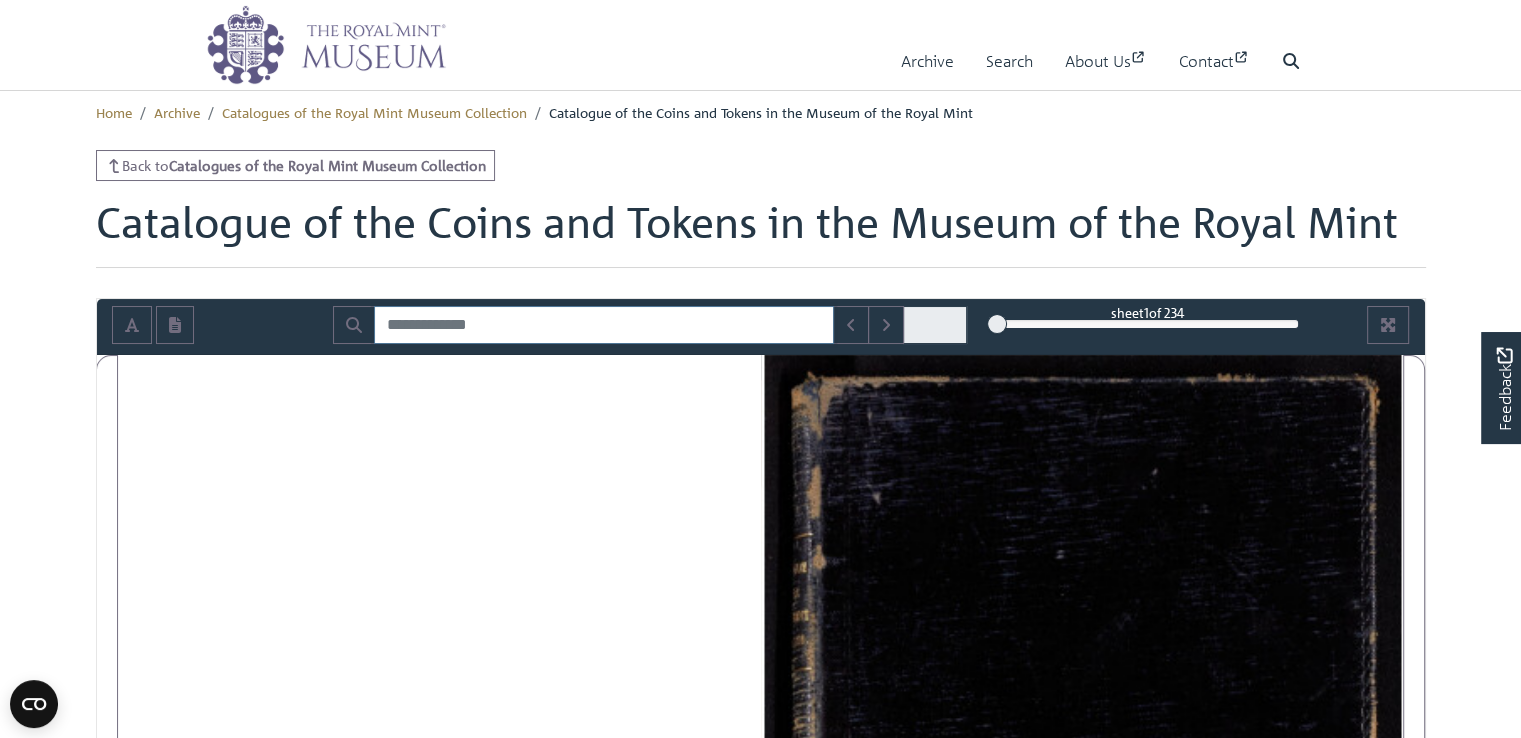 click at bounding box center (604, 325) 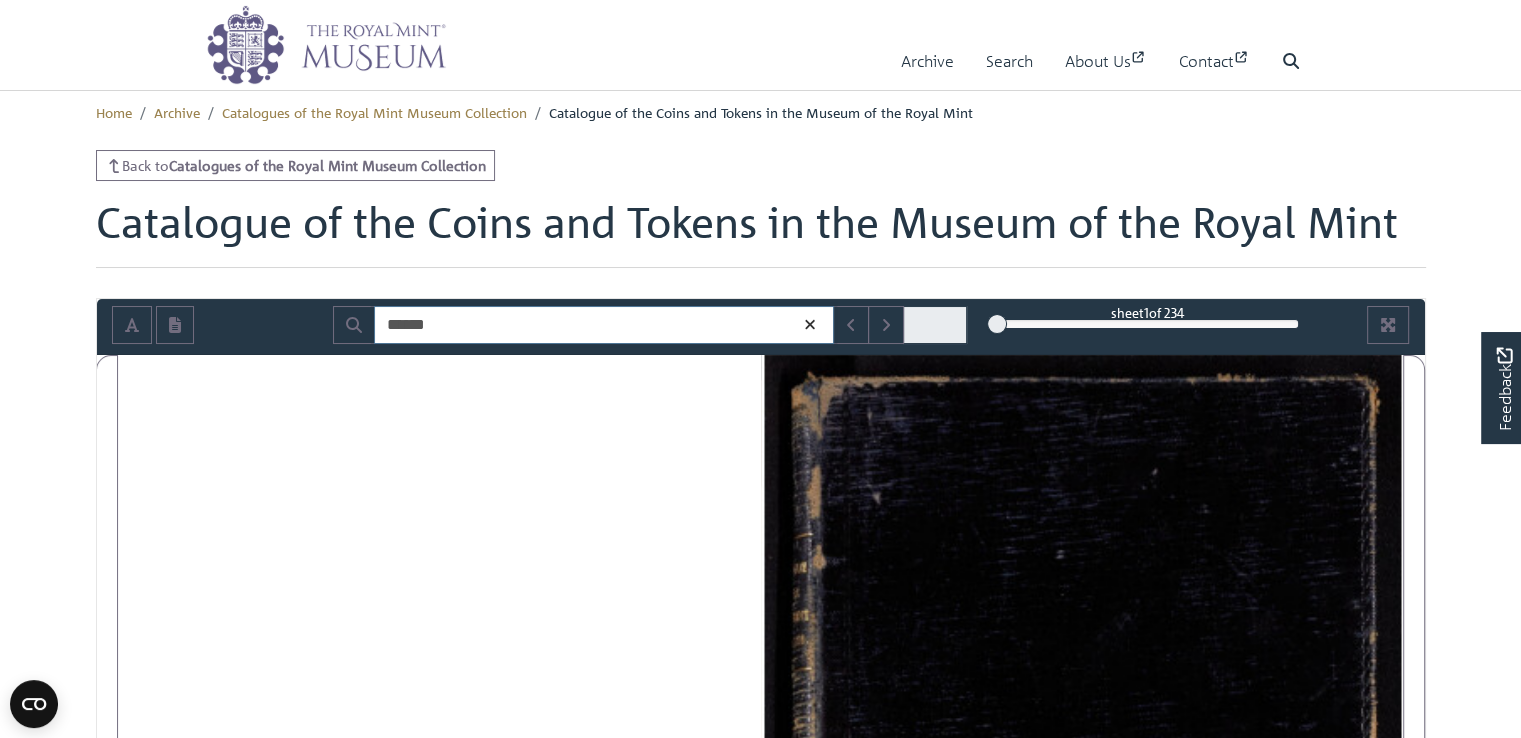 type on "******" 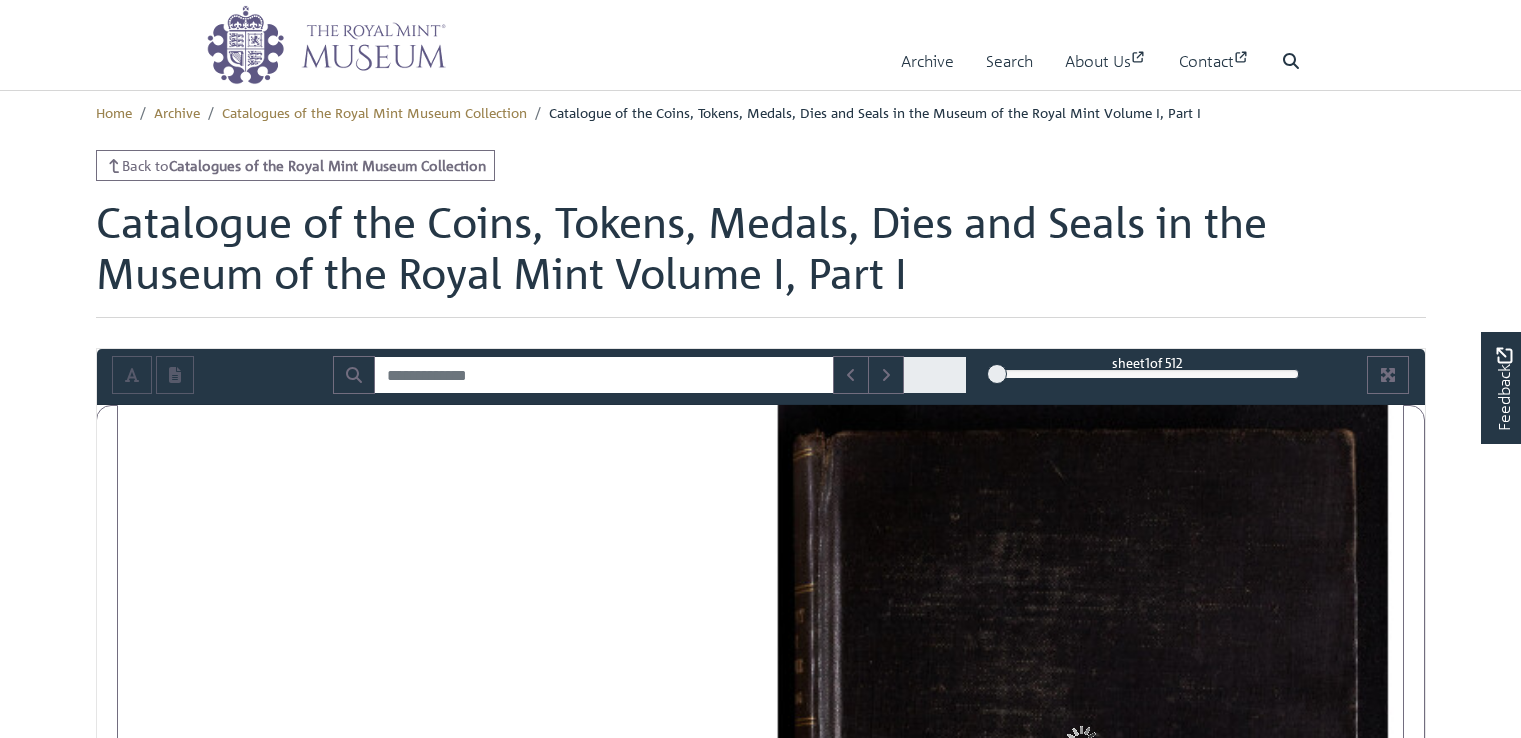 scroll, scrollTop: 0, scrollLeft: 0, axis: both 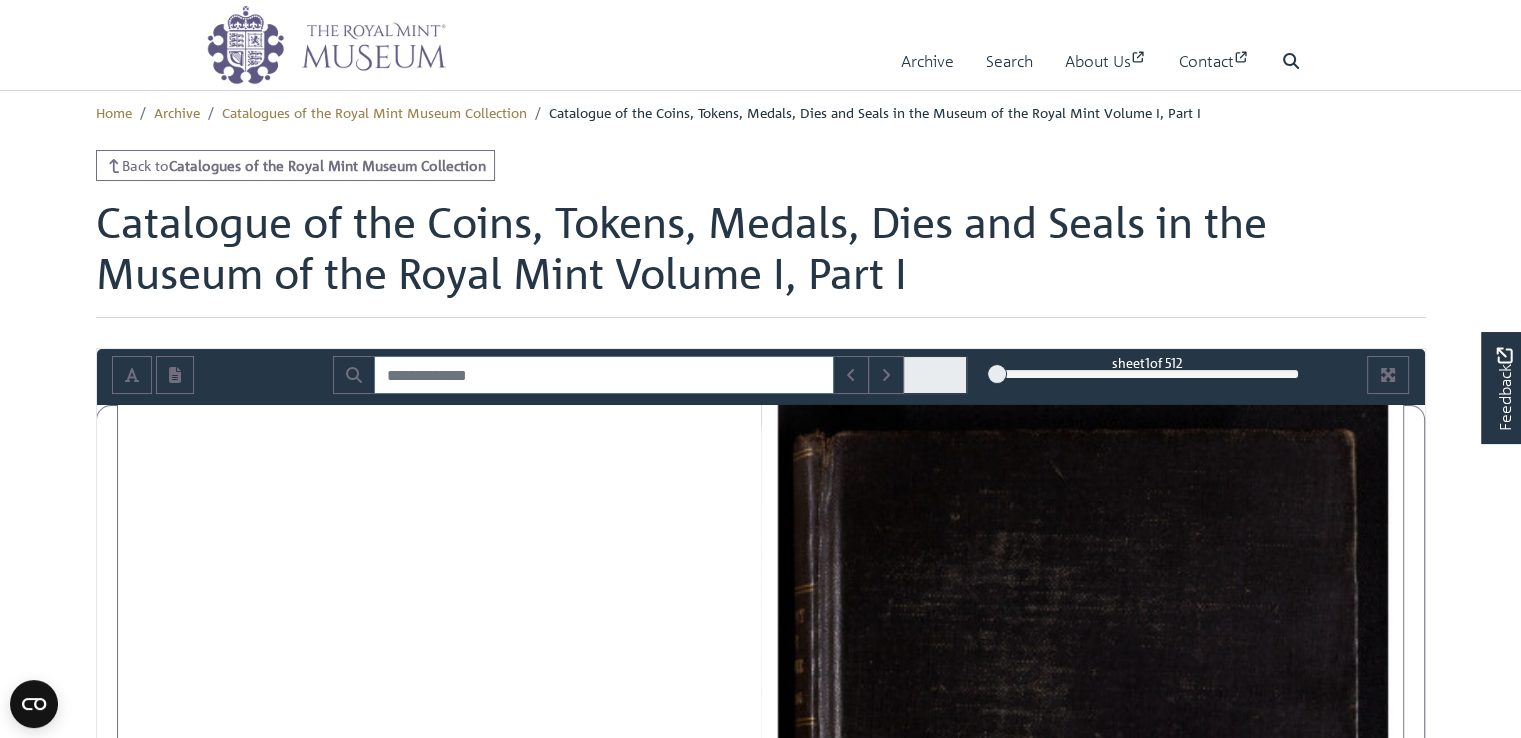 click at bounding box center [604, 375] 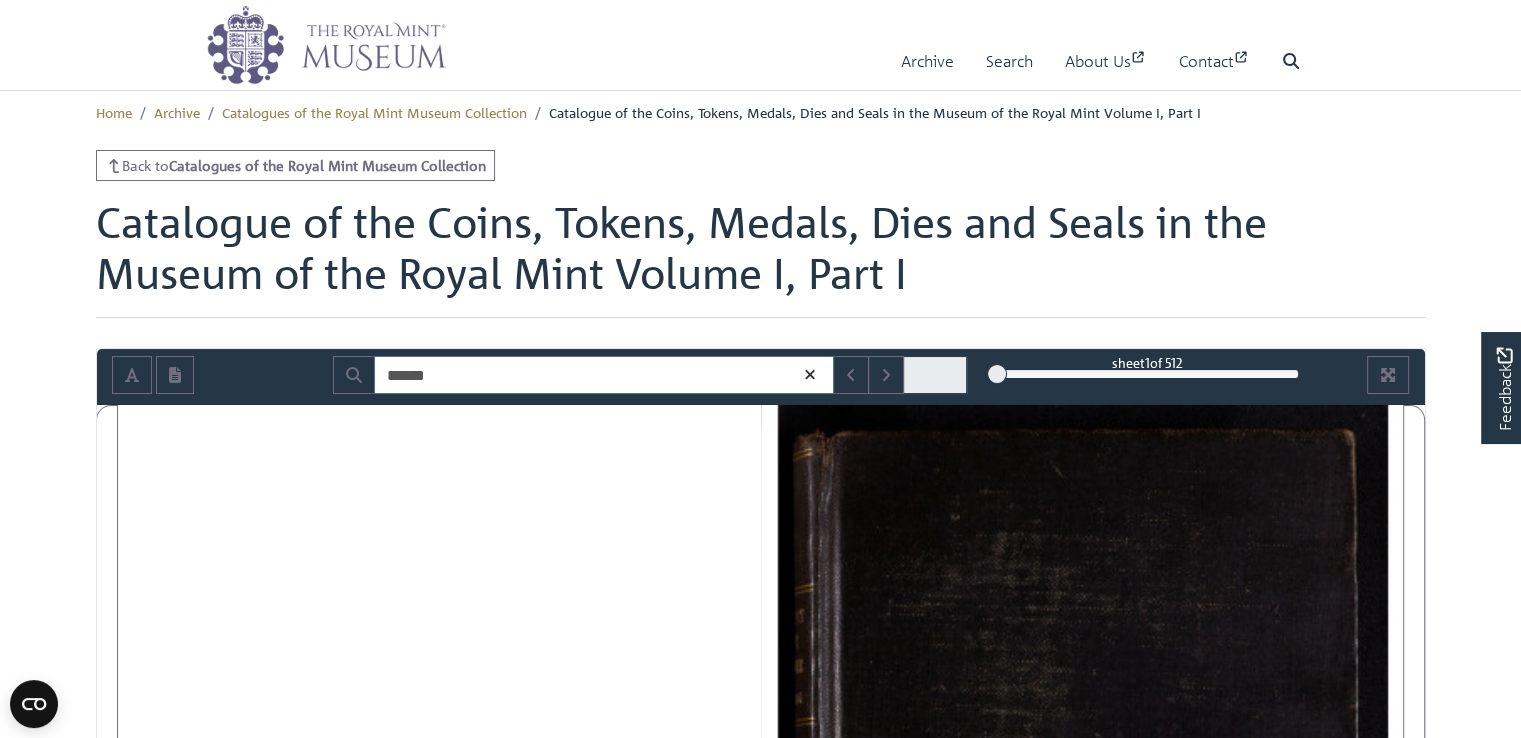 type on "******" 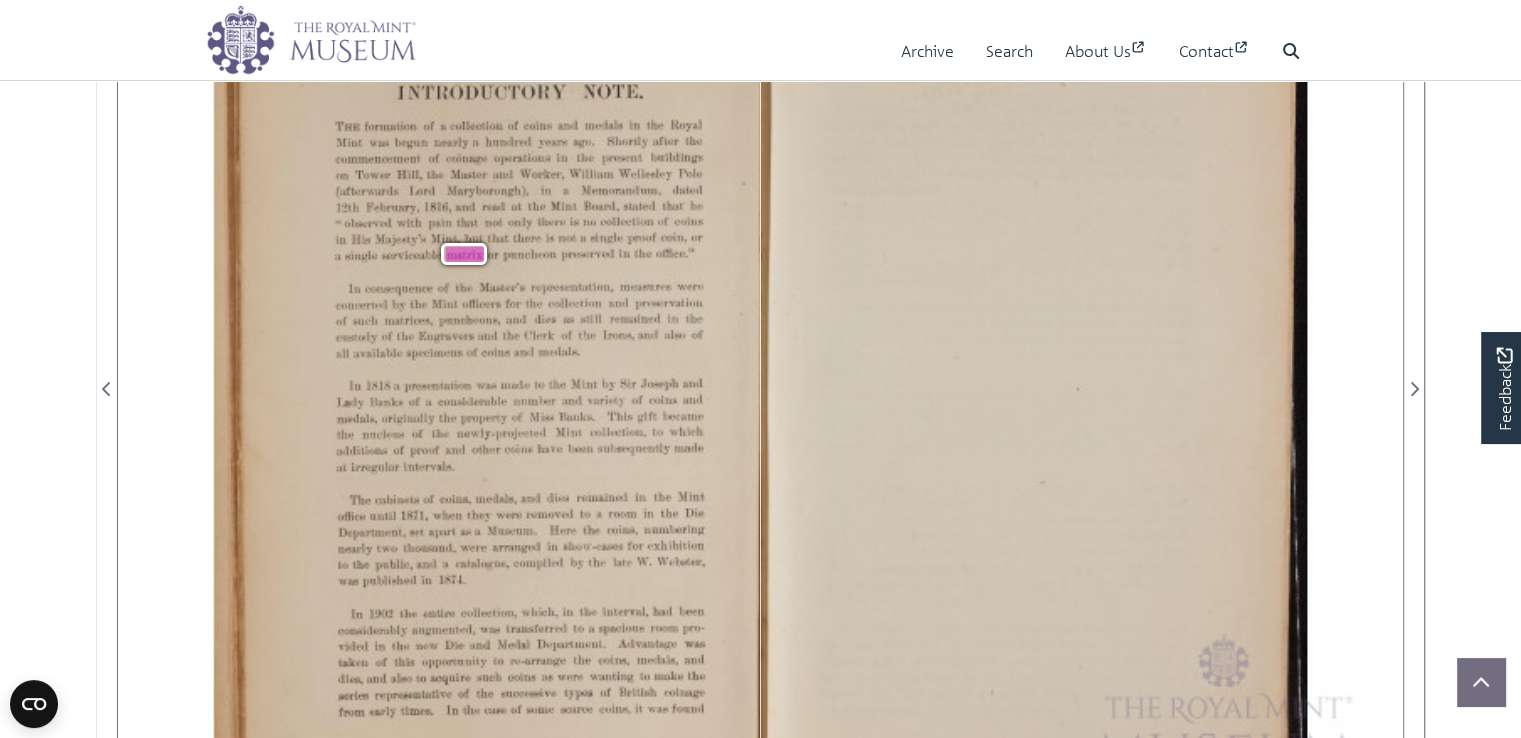scroll, scrollTop: 507, scrollLeft: 0, axis: vertical 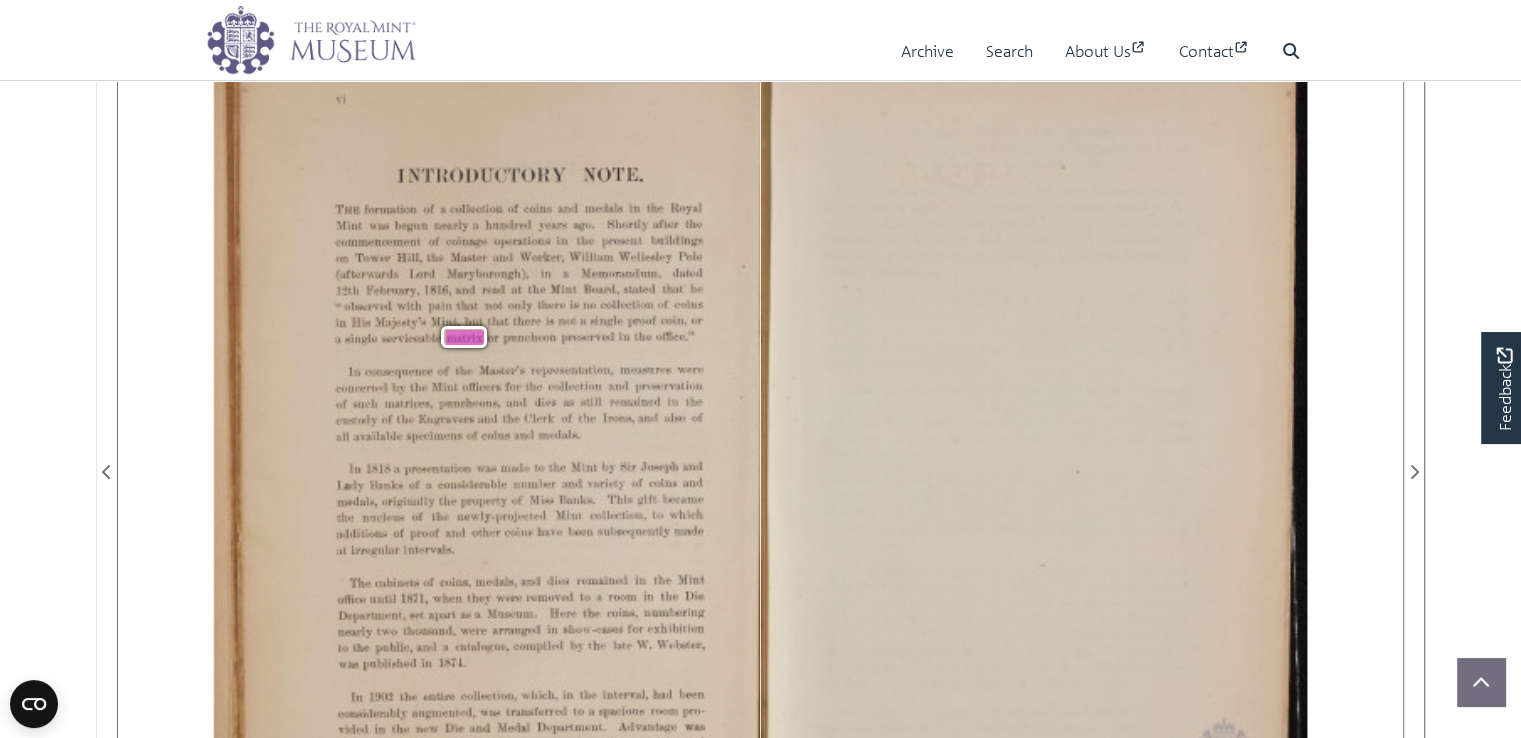 click on "INTRODUCTORY  NOTE.
THE  formation  of  a  collection  of  coins  and  medals  in  the  Royal  Mint  was  begun  nearly  a  hundred  years  ago.  Shortly  after  the  commencement  of  coinage  operations  in  the  present  buildings  on  Tower  Hill,  the  Master  and  Worker,  William  Wellesley  Pole  (afterwards  Lord  Maryborough),  in  a  Memorandum,  dated  12th  February,  1816,  and  read  at  the  Mint  Board,  stated  that  he  “observed  with  pain  that  not  only  there  is  no  collection  of  coins  in  His  Majesty’s  Mint,  but  that  there  is  not  a  single  proof  coin,  or  a  single  serviceable  matrix or  puncheon  preservedin  the  office.”
In  consequence  of  the  Master’s  representation,  measures  were  concerted  by  the  Mint  officers  for  the  collection  and  preservation  of  such  matrices,  puncheons,  and  dies  as  still  remained  in  the  custody  of  the  Engravers  and  the  Clerk  of  the  Irons,  and  also  of  all  available  specimens  of  coins  a" at bounding box center (487, 460) 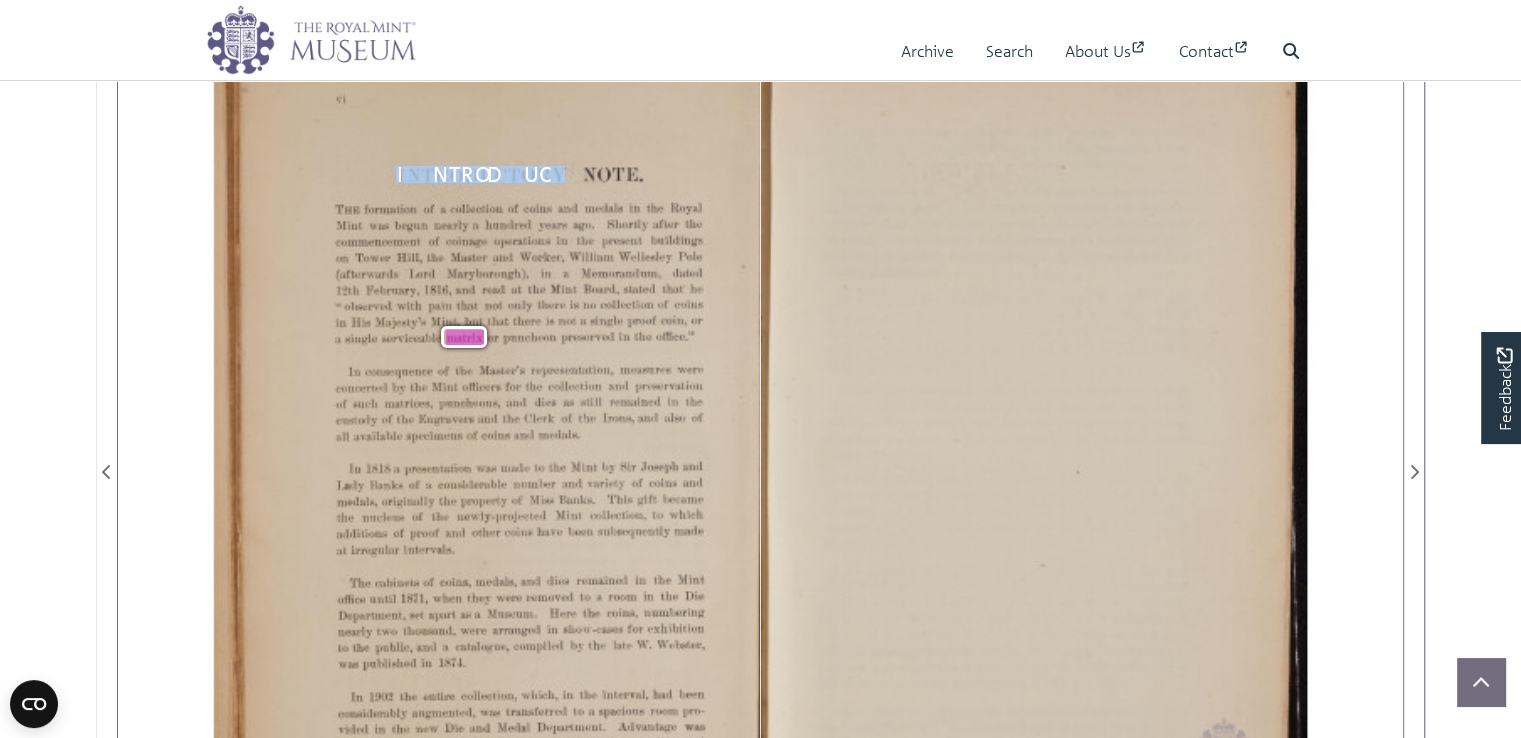 click on "INTRODUCTORY  NOTE.
THE  formation  of  a  collection  of  coins  and  medals  in  the  Royal  Mint  was  begun  nearly  a  hundred  years  ago.  Shortly  after  the  commencement  of  coinage  operations  in  the  present  buildings  on  Tower  Hill,  the  Master  and  Worker,  William  Wellesley  Pole  (afterwards  Lord  Maryborough),  in  a  Memorandum,  dated  12th  February,  1816,  and  read  at  the  Mint  Board,  stated  that  he  “observed  with  pain  that  not  only  there  is  no  collection  of  coins  in  His  Majesty’s  Mint,  but  that  there  is  not  a  single  proof  coin,  or  a  single  serviceable  matrix or  puncheon  preservedin  the  office.”
In  consequence  of  the  Master’s  representation,  measures  were  concerted  by  the  Mint  officers  for  the  collection  and  preservation  of  such  matrices,  puncheons,  and  dies  as  still  remained  in  the  custody  of  the  Engravers  and  the  Clerk  of  the  Irons,  and  also  of  all  available  specimens  of  coins  a" at bounding box center [487, 460] 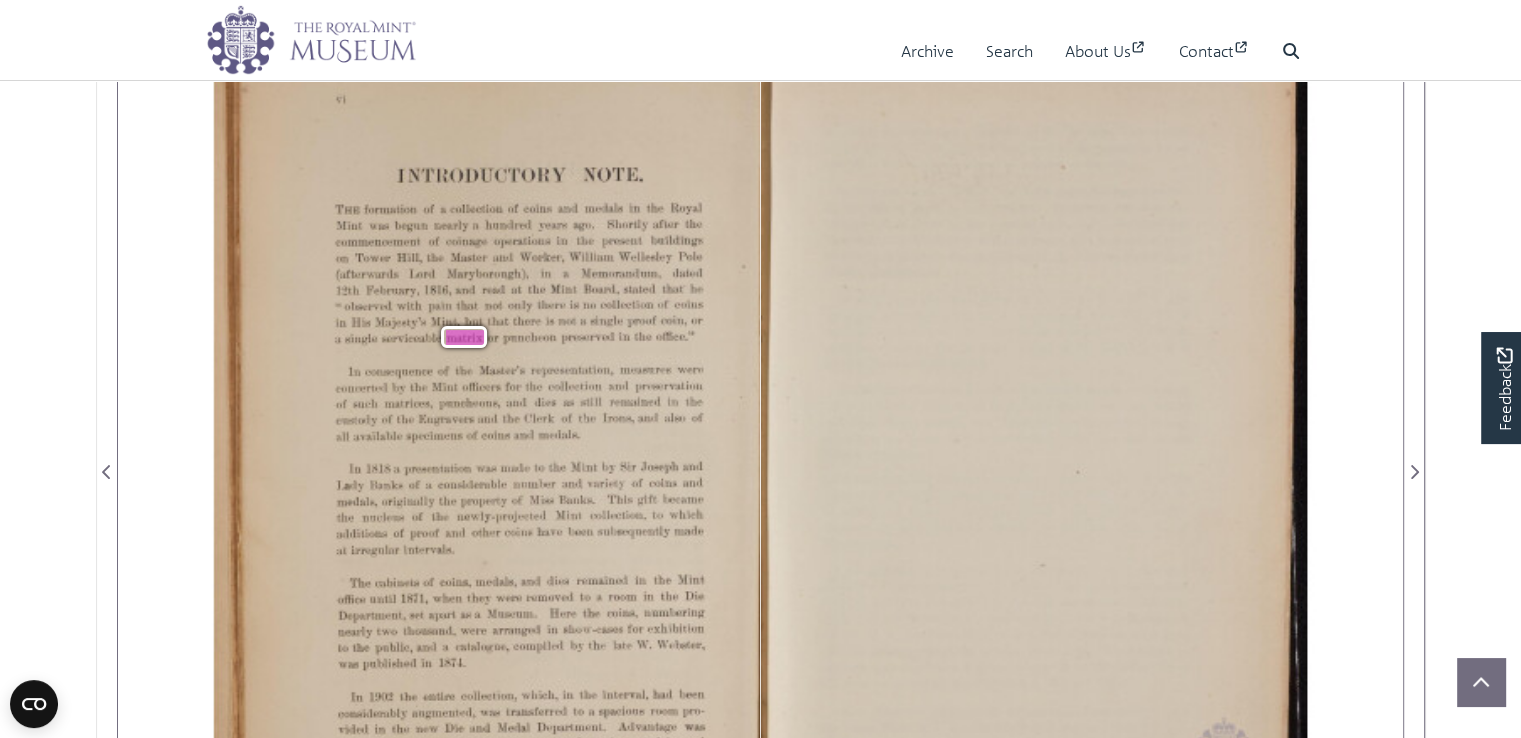 click on "INTRODUCTORY  NOTE.
THE  formation  of  a  collection  of  coins  and  medals  in  the  Royal  Mint  was  begun  nearly  a  hundred  years  ago.  Shortly  after  the  commencement  of  coinage  operations  in  the  present  buildings  on  Tower  Hill,  the  Master  and  Worker,  William  Wellesley  Pole  (afterwards  Lord  Maryborough),  in  a  Memorandum,  dated  12th  February,  1816,  and  read  at  the  Mint  Board,  stated  that  he  “observed  with  pain  that  not  only  there  is  no  collection  of  coins  in  His  Majesty’s  Mint,  but  that  there  is  not  a  single  proof  coin,  or  a  single  serviceable  matrix or  puncheon  preservedin  the  office.”
In  consequence  of  the  Master’s  representation,  measures  were  concerted  by  the  Mint  officers  for  the  collection  and  preservation  of  such  matrices,  puncheons,  and  dies  as  still  remained  in  the  custody  of  the  Engravers  and  the  Clerk  of  the  Irons,  and  also  of  all  available  specimens  of  coins  a" at bounding box center (487, 460) 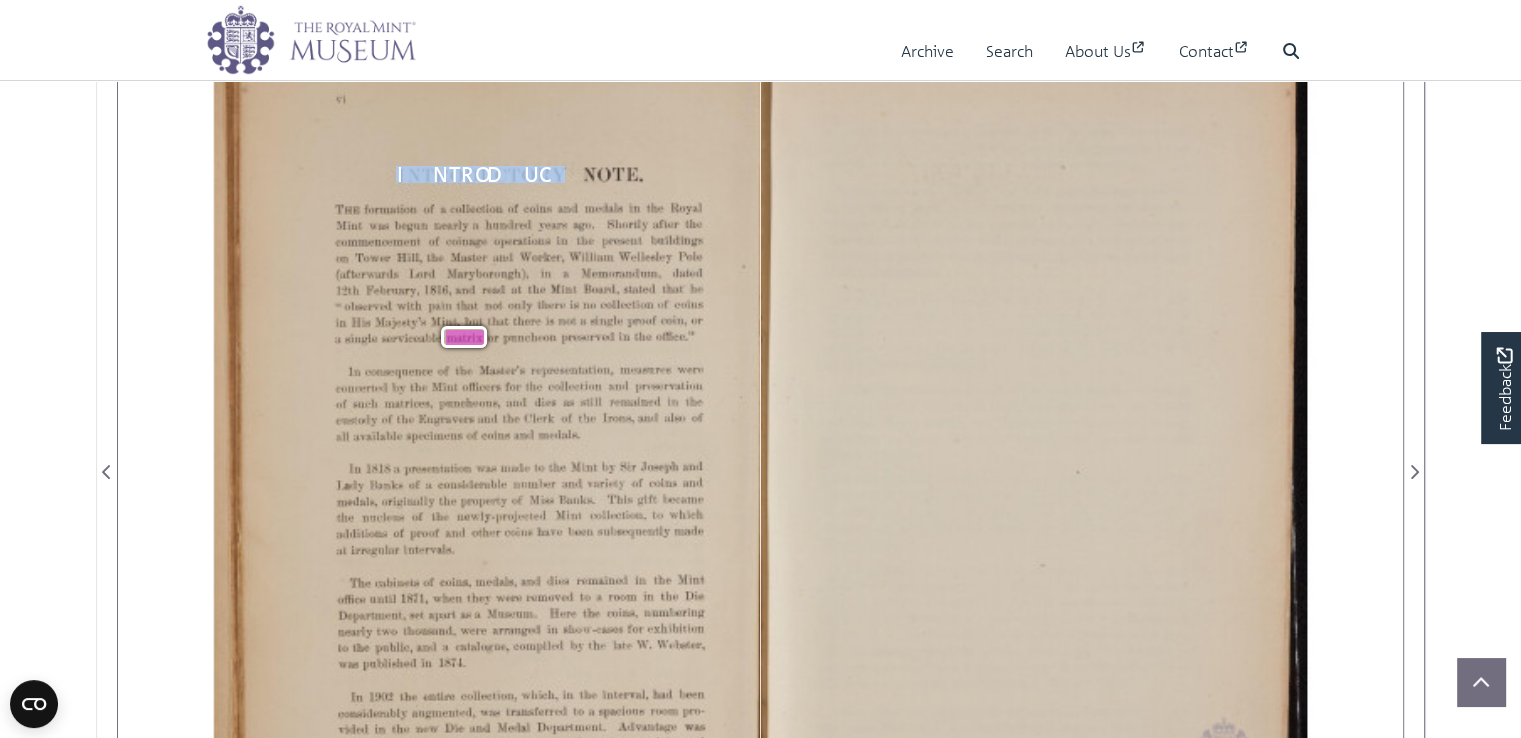 click on "INTRODUCTORY  NOTE.
THE  formation  of  a  collection  of  coins  and  medals  in  the  Royal  Mint  was  begun  nearly  a  hundred  years  ago.  Shortly  after  the  commencement  of  coinage  operations  in  the  present  buildings  on  Tower  Hill,  the  Master  and  Worker,  William  Wellesley  Pole  (afterwards  Lord  Maryborough),  in  a  Memorandum,  dated  12th  February,  1816,  and  read  at  the  Mint  Board,  stated  that  he  “observed  with  pain  that  not  only  there  is  no  collection  of  coins  in  His  Majesty’s  Mint,  but  that  there  is  not  a  single  proof  coin,  or  a  single  serviceable  matrix or  puncheon  preservedin  the  office.”
In  consequence  of  the  Master’s  representation,  measures  were  concerted  by  the  Mint  officers  for  the  collection  and  preservation  of  such  matrices,  puncheons,  and  dies  as  still  remained  in  the  custody  of  the  Engravers  and  the  Clerk  of  the  Irons,  and  also  of  all  available  specimens  of  coins  a" at bounding box center (487, 460) 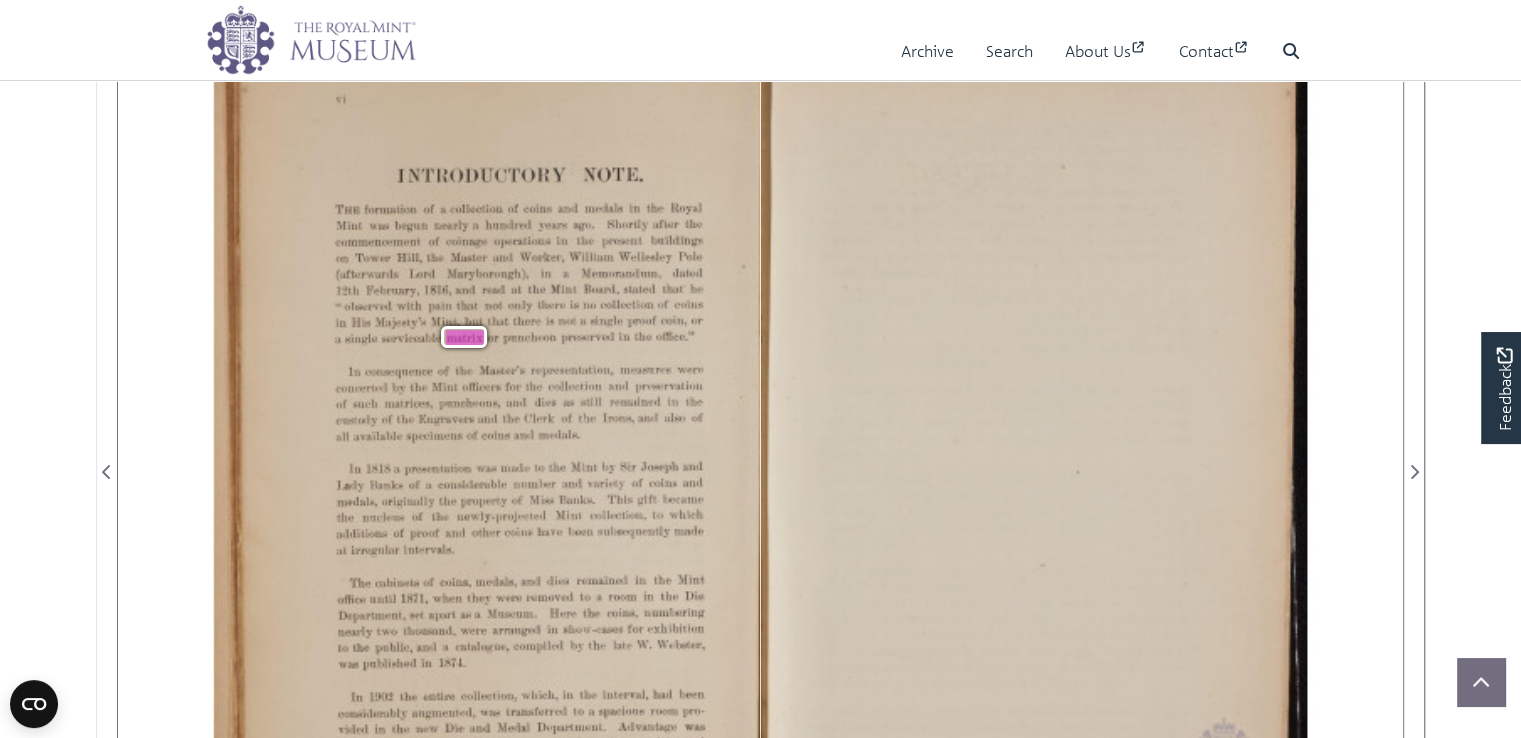 click on "INTRODUCTORY  NOTE.
THE  formation  of  a  collection  of  coins  and  medals  in  the  Royal  Mint  was  begun  nearly  a  hundred  years  ago.  Shortly  after  the  commencement  of  coinage  operations  in  the  present  buildings  on  Tower  Hill,  the  Master  and  Worker,  William  Wellesley  Pole  (afterwards  Lord  Maryborough),  in  a  Memorandum,  dated  12th  February,  1816,  and  read  at  the  Mint  Board,  stated  that  he  “observed  with  pain  that  not  only  there  is  no  collection  of  coins  in  His  Majesty’s  Mint,  but  that  there  is  not  a  single  proof  coin,  or  a  single  serviceable  matrix or  puncheon  preservedin  the  office.”
In  consequence  of  the  Master’s  representation,  measures  were  concerted  by  the  Mint  officers  for  the  collection  and  preservation  of  such  matrices,  puncheons,  and  dies  as  still  remained  in  the  custody  of  the  Engravers  and  the  Clerk  of  the  Irons,  and  also  of  all  available  specimens  of  coins  a" at bounding box center (487, 460) 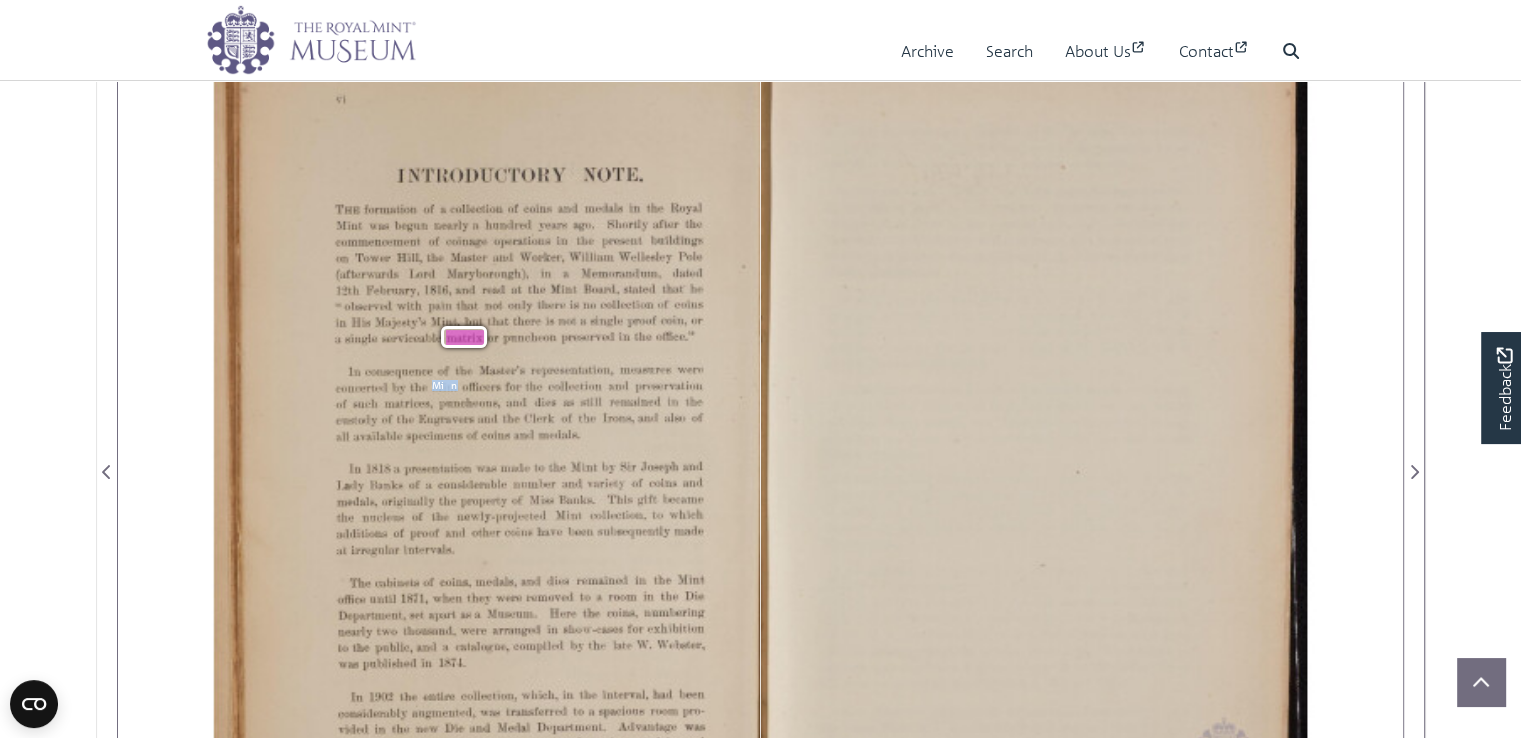 click on "Mint" at bounding box center (451, 385) 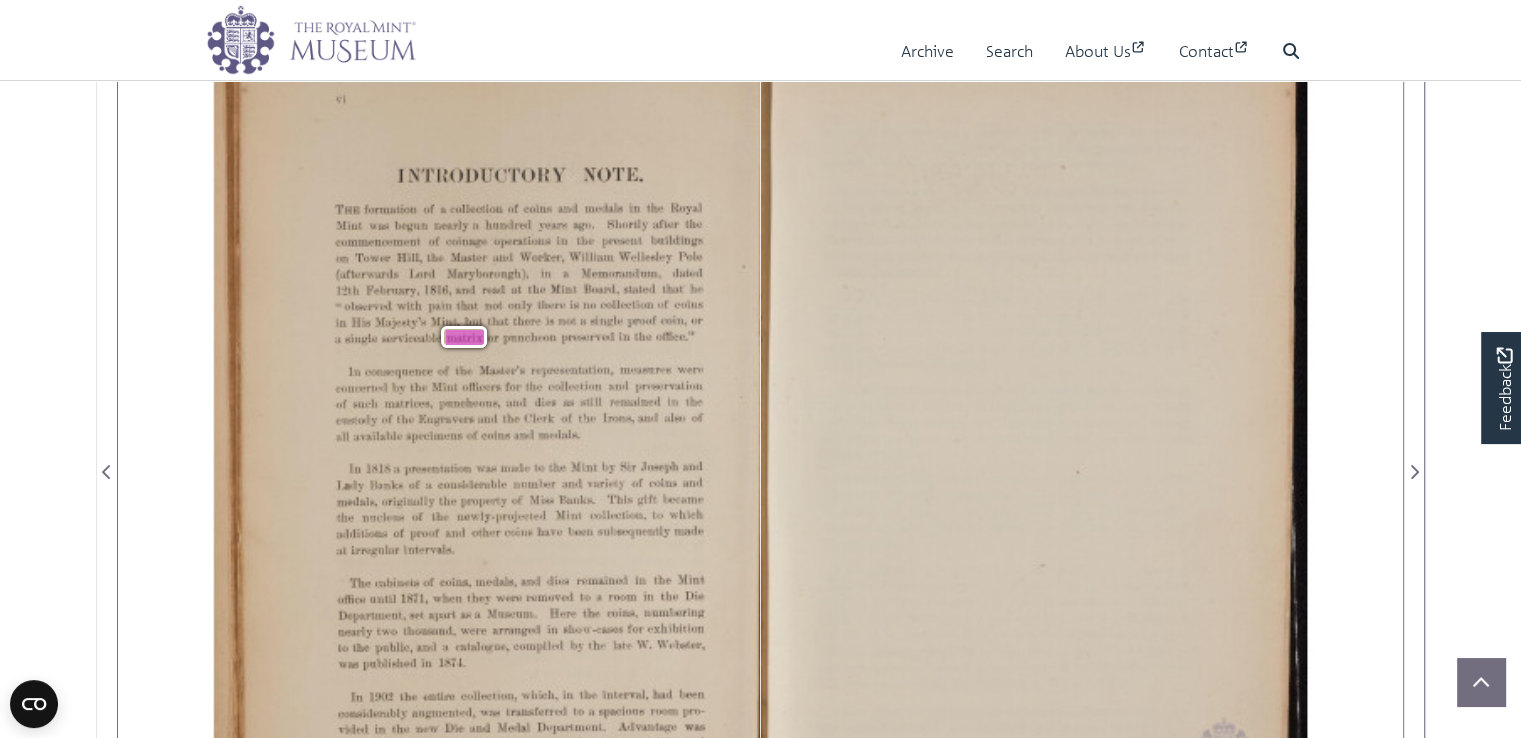 click on "specimens" at bounding box center (446, 433) 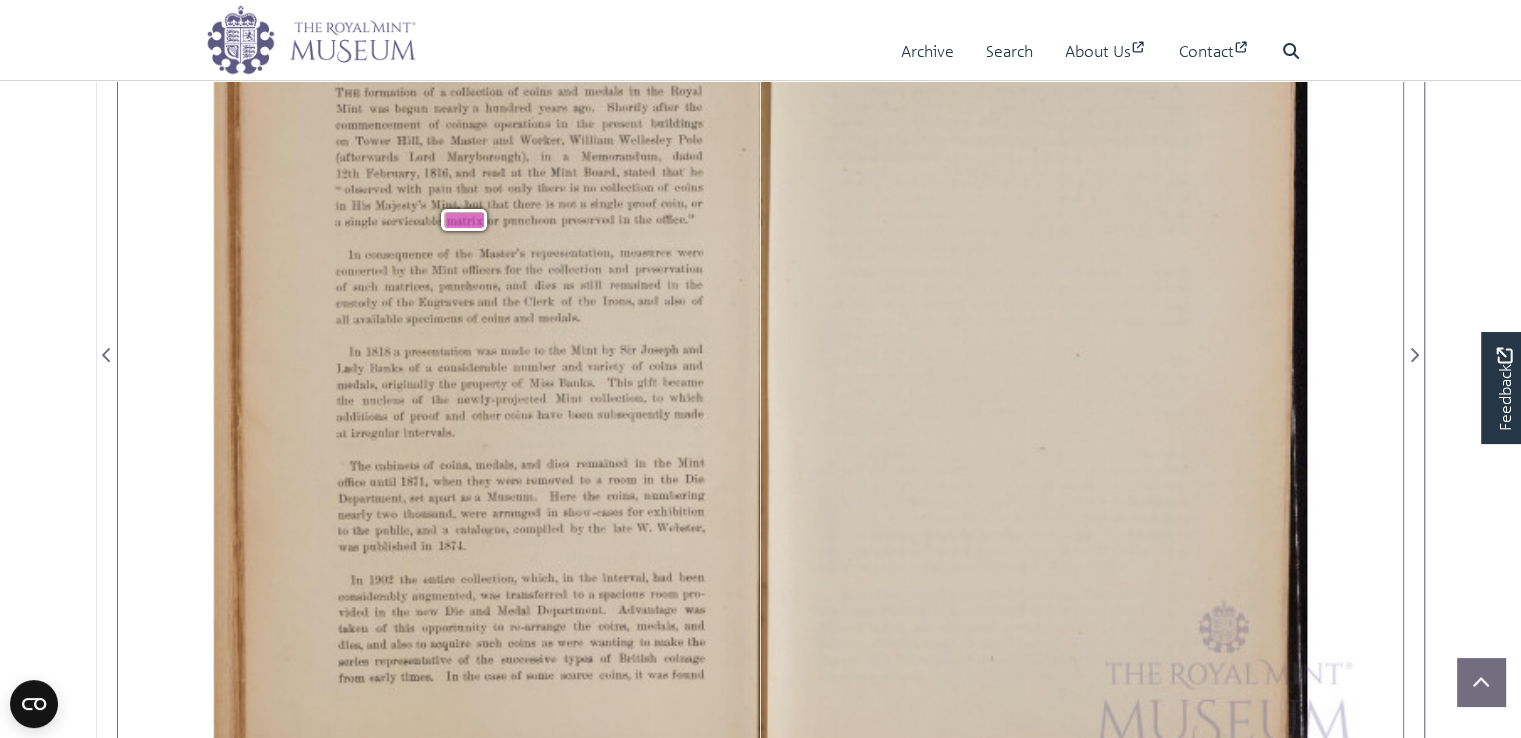 scroll, scrollTop: 692, scrollLeft: 0, axis: vertical 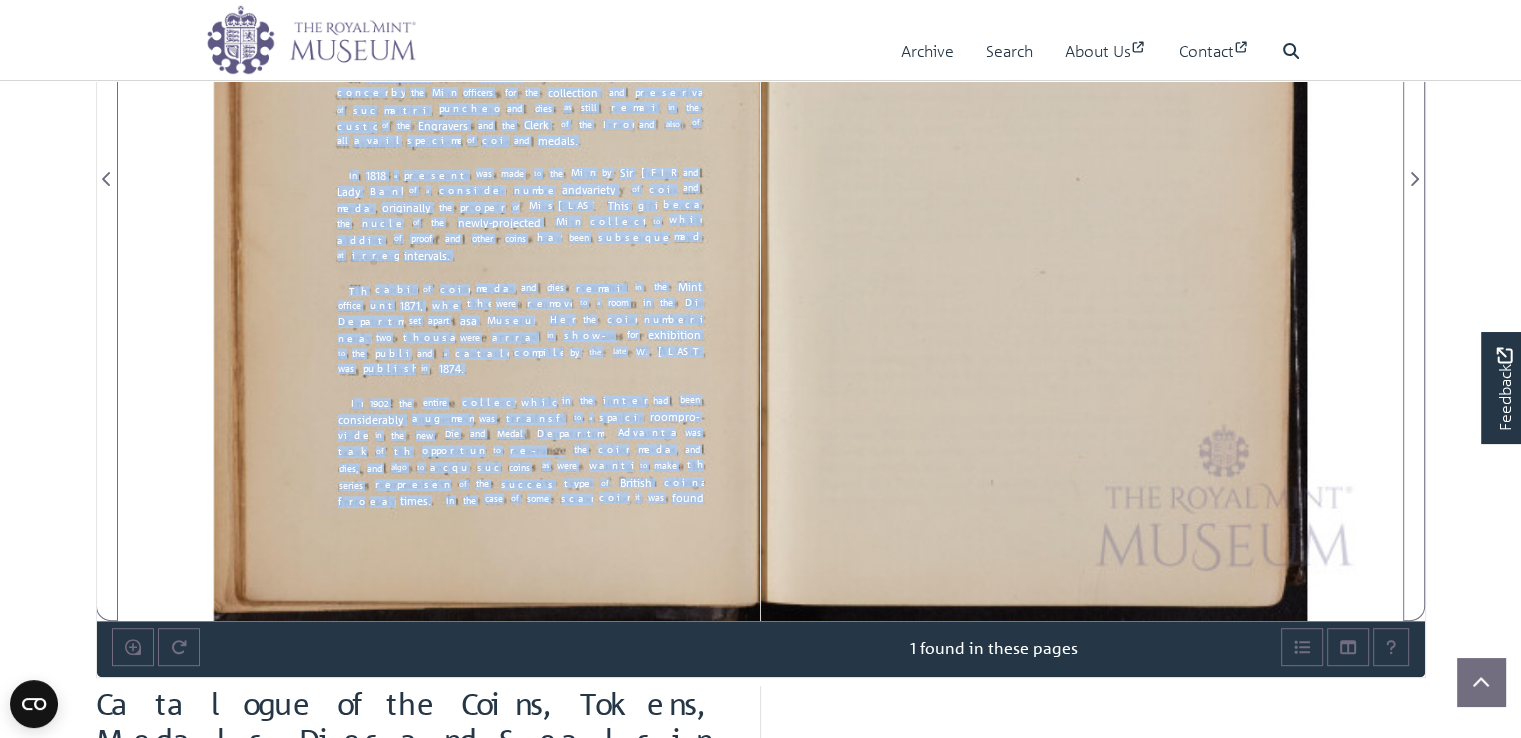 drag, startPoint x: 333, startPoint y: 206, endPoint x: 704, endPoint y: 493, distance: 469.05225 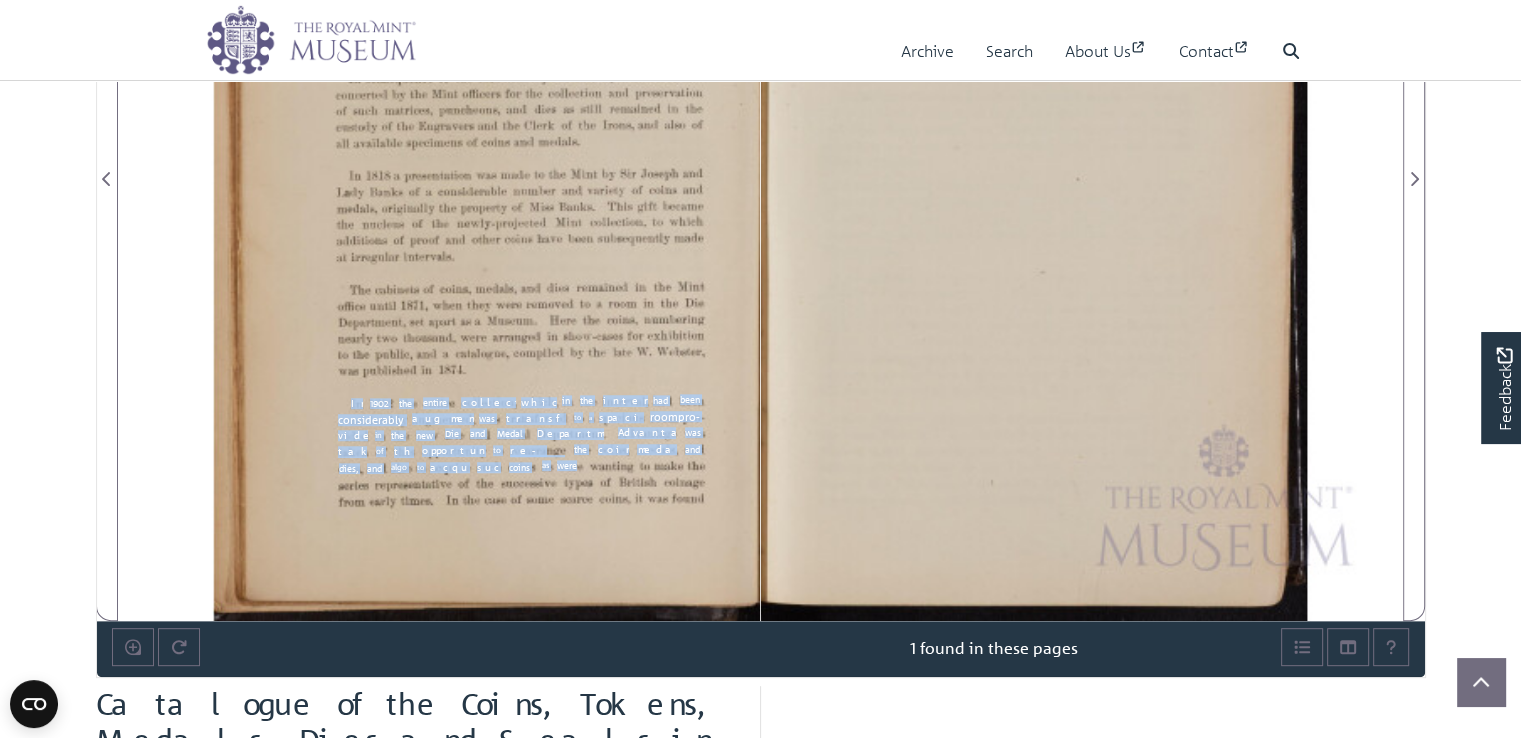 drag, startPoint x: 656, startPoint y: 470, endPoint x: 591, endPoint y: 471, distance: 65.00769 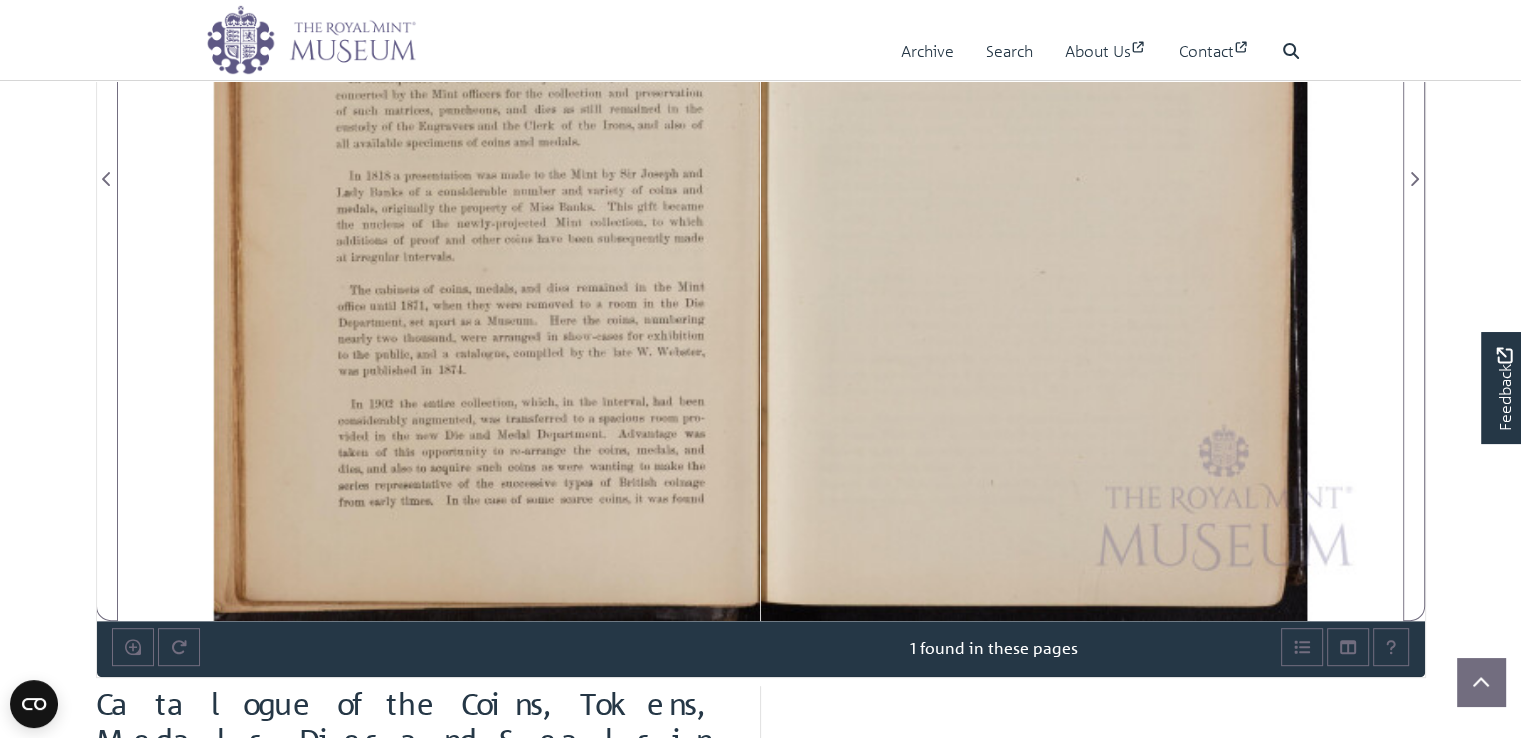 click on "INTRODUCTORY  NOTE.
THE  formation  of  a  collection  of  coins  and  medals  in  the  Royal  Mint  was  begun  nearly  a  hundred  years  ago.  Shortly  after  the  commencement  of  coinage  operations  in  the  present  buildings  on  Tower  Hill,  the  Master  and  Worker,  William  Wellesley  Pole  (afterwards  Lord  Maryborough),  in  a  Memorandum,  dated  12th  February,  1816,  and  read  at  the  Mint  Board,  stated  that  he  “observed  with  pain  that  not  only  there  is  no  collection  of  coins  in  His  Majesty’s  Mint,  but  that  there  is  not  a  single  proof  coin,  or  a  single  serviceable  matrix or  puncheon  preservedin  the  office.”
In  consequence  of  the  Master’s  representation,  measures  were  concerted  by  the  Mint  officers  for  the  collection  and  preservation  of  such  matrices,  puncheons,  and  dies  as  still  remained  in  the  custody  of  the  Engravers  and  the  Clerk  of  the  Irons,  and  also  of  all  available  specimens  of  coins  a" at bounding box center (487, 167) 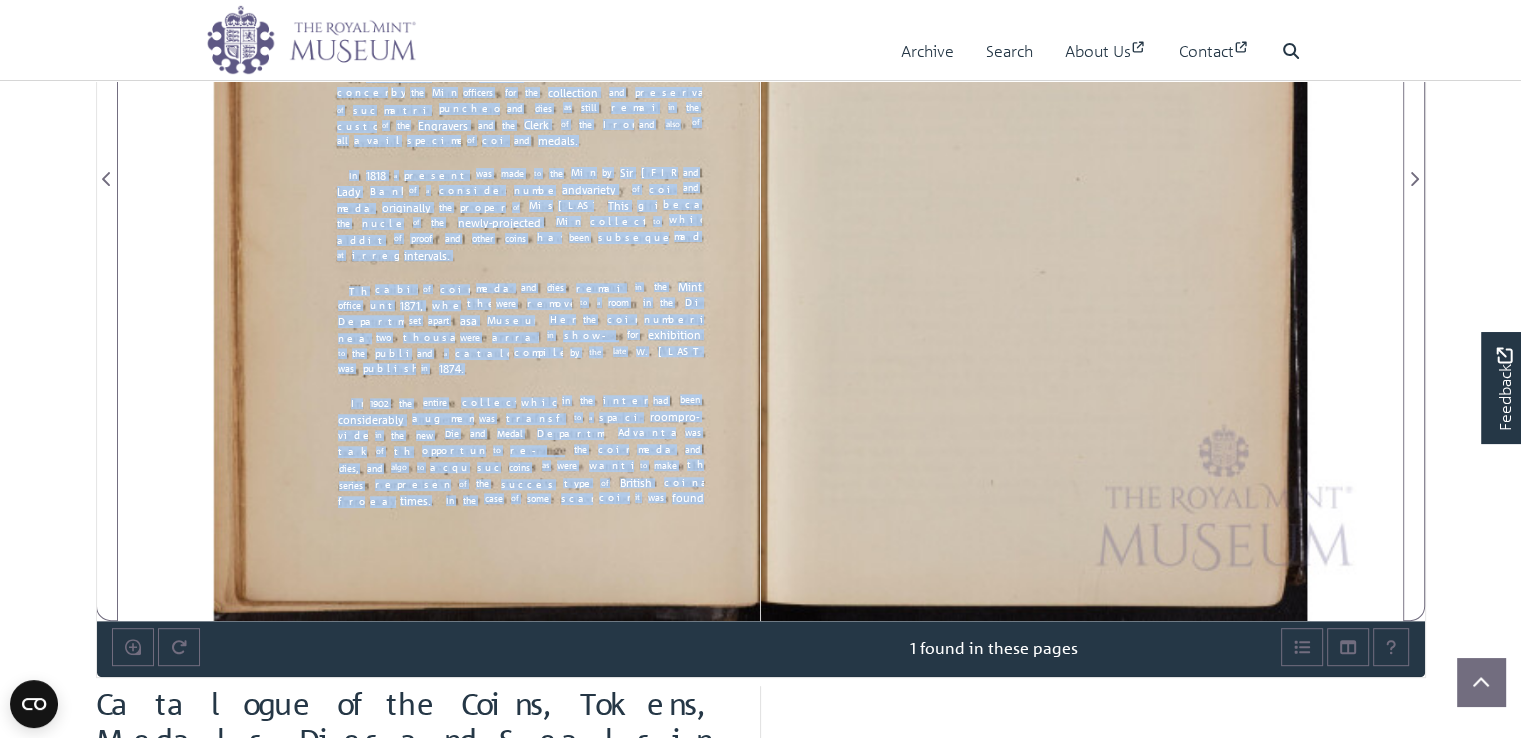 drag, startPoint x: 703, startPoint y: 511, endPoint x: 698, endPoint y: 495, distance: 16.763054 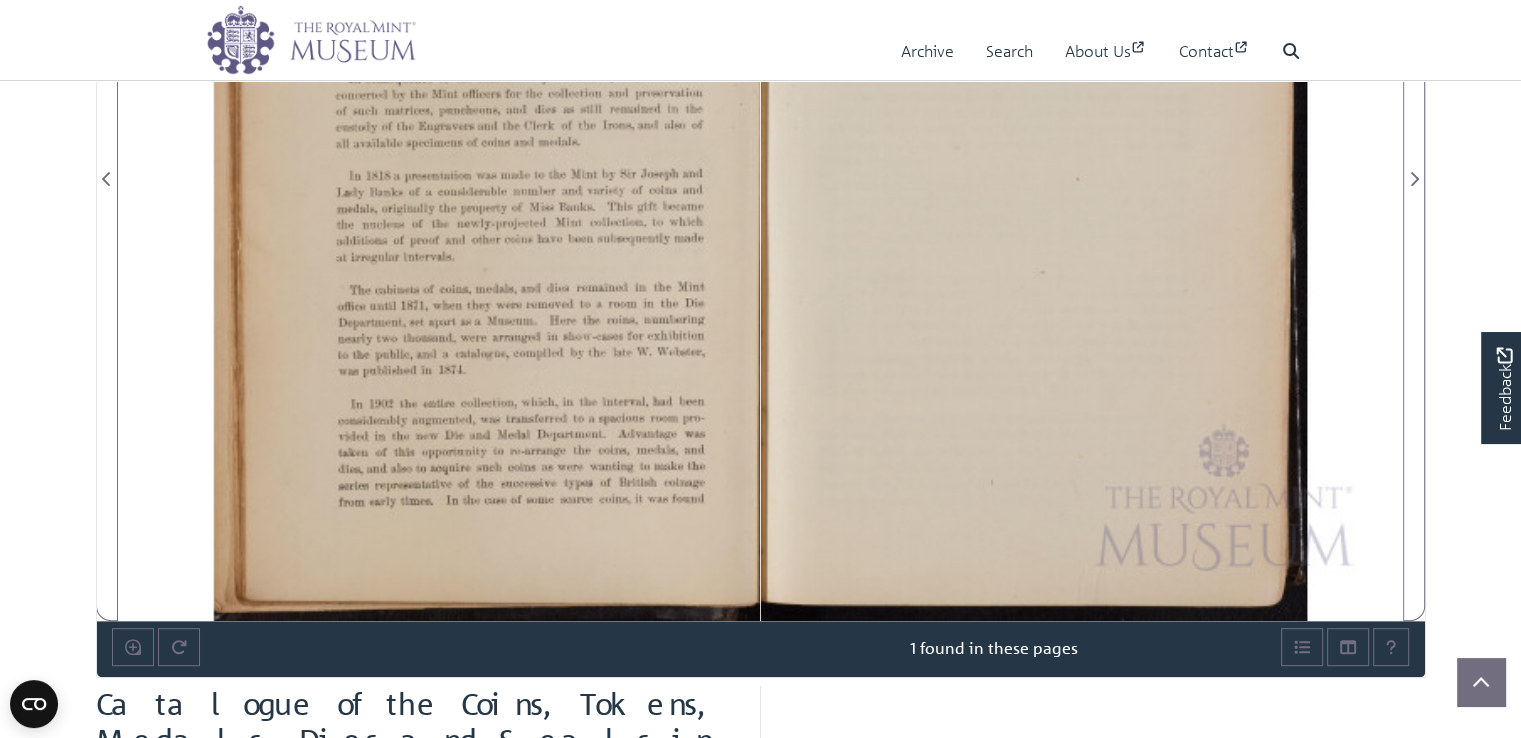 click on "INTRODUCTORY  NOTE.
THE  formation  of  a  collection  of  coins  and  medals  in  the  Royal  Mint  was  begun  nearly  a  hundred  years  ago.  Shortly  after  the  commencement  of  coinage  operations  in  the  present  buildings  on  Tower  Hill,  the  Master  and  Worker,  William  Wellesley  Pole  (afterwards  Lord  Maryborough),  in  a  Memorandum,  dated  12th  February,  1816,  and  read  at  the  Mint  Board,  stated  that  he  “observed  with  pain  that  not  only  there  is  no  collection  of  coins  in  His  Majesty’s  Mint,  but  that  there  is  not  a  single  proof  coin,  or  a  single  serviceable  matrix or  puncheon  preservedin  the  office.”
In  consequence  of  the  Master’s  representation,  measures  were  concerted  by  the  Mint  officers  for  the  collection  and  preservation  of  such  matrices,  puncheons,  and  dies  as  still  remained  in  the  custody  of  the  Engravers  and  the  Clerk  of  the  Irons,  and  also  of  all  available  specimens  of  coins  a" at bounding box center [487, 167] 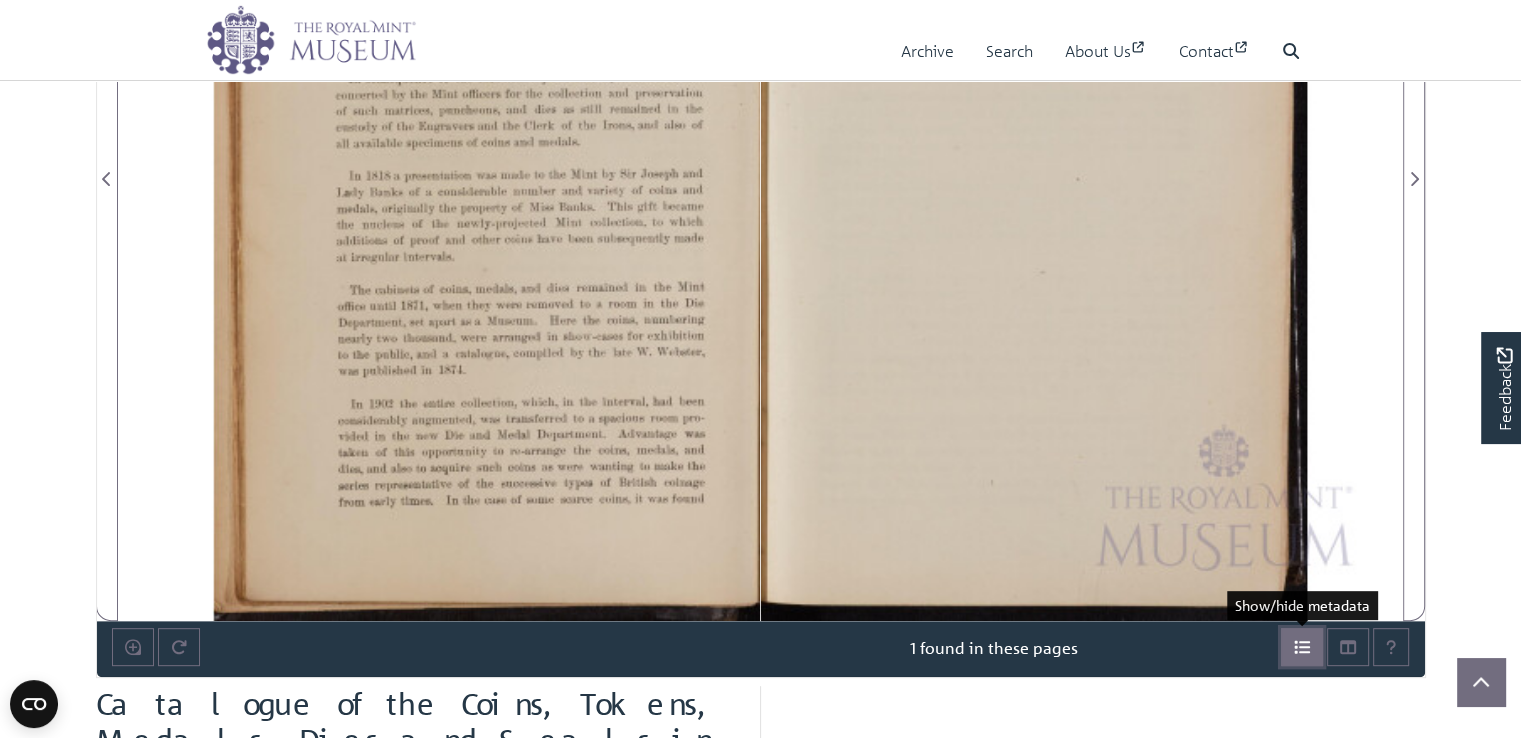 click at bounding box center (1302, 647) 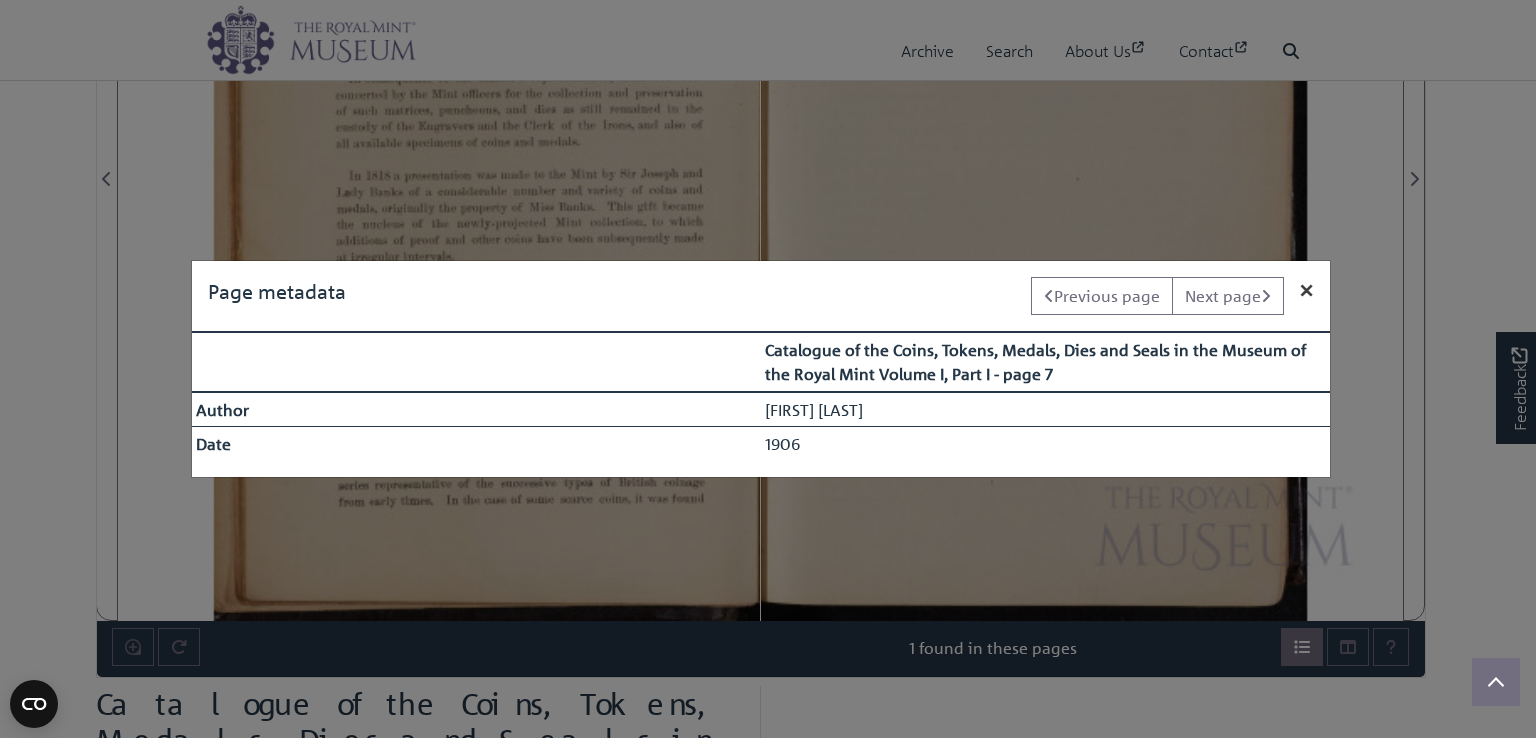 click on "×" at bounding box center [1307, 289] 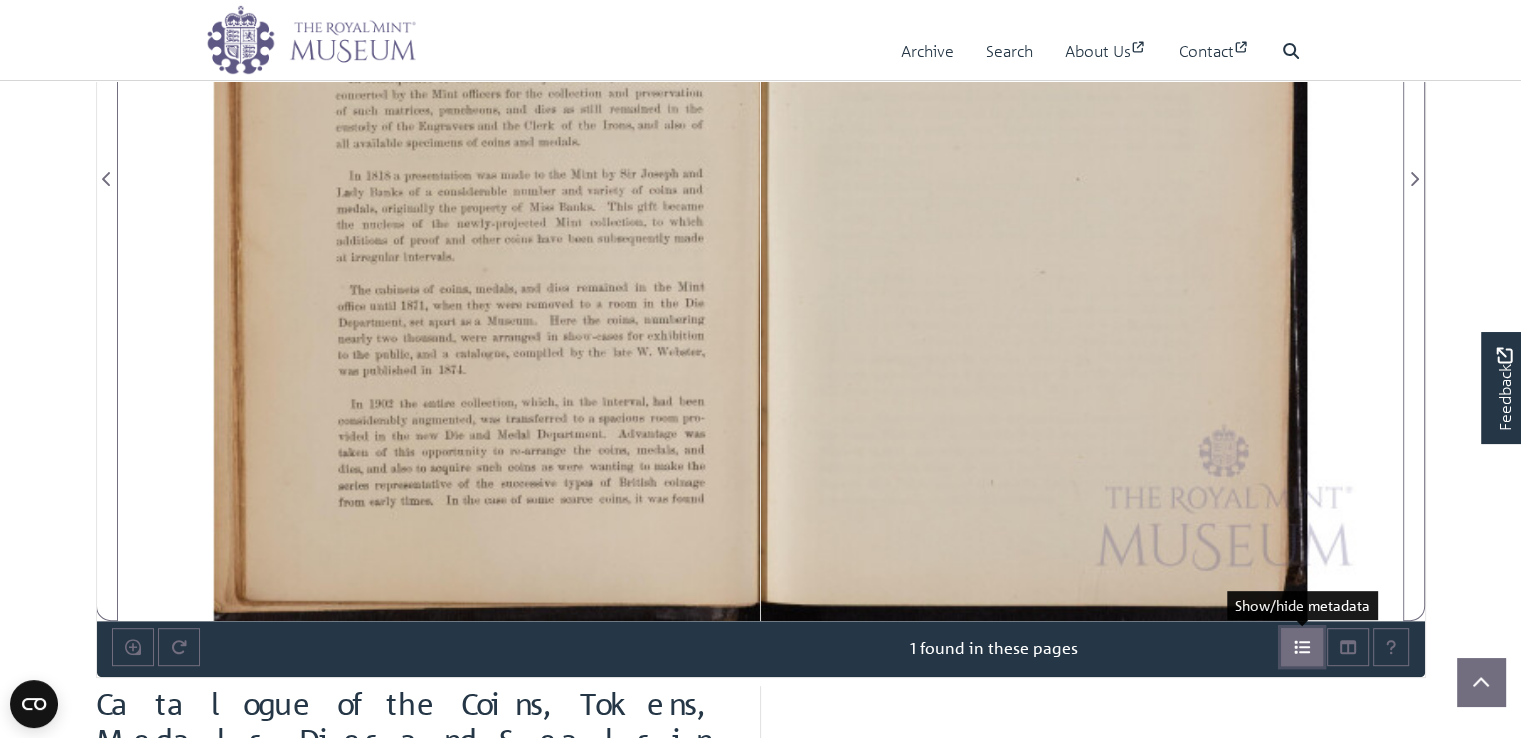 click at bounding box center [1302, 647] 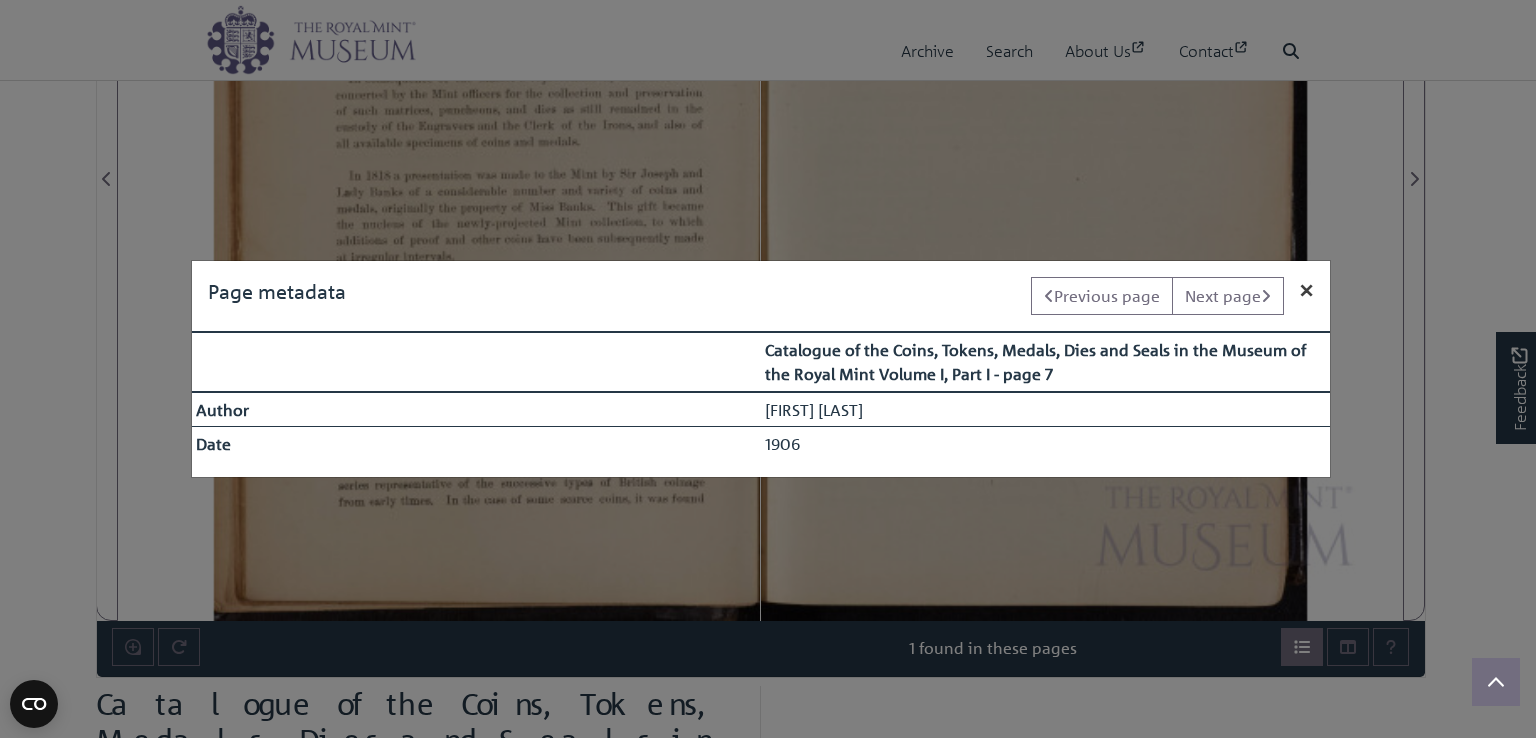 click on "×" at bounding box center (1307, 289) 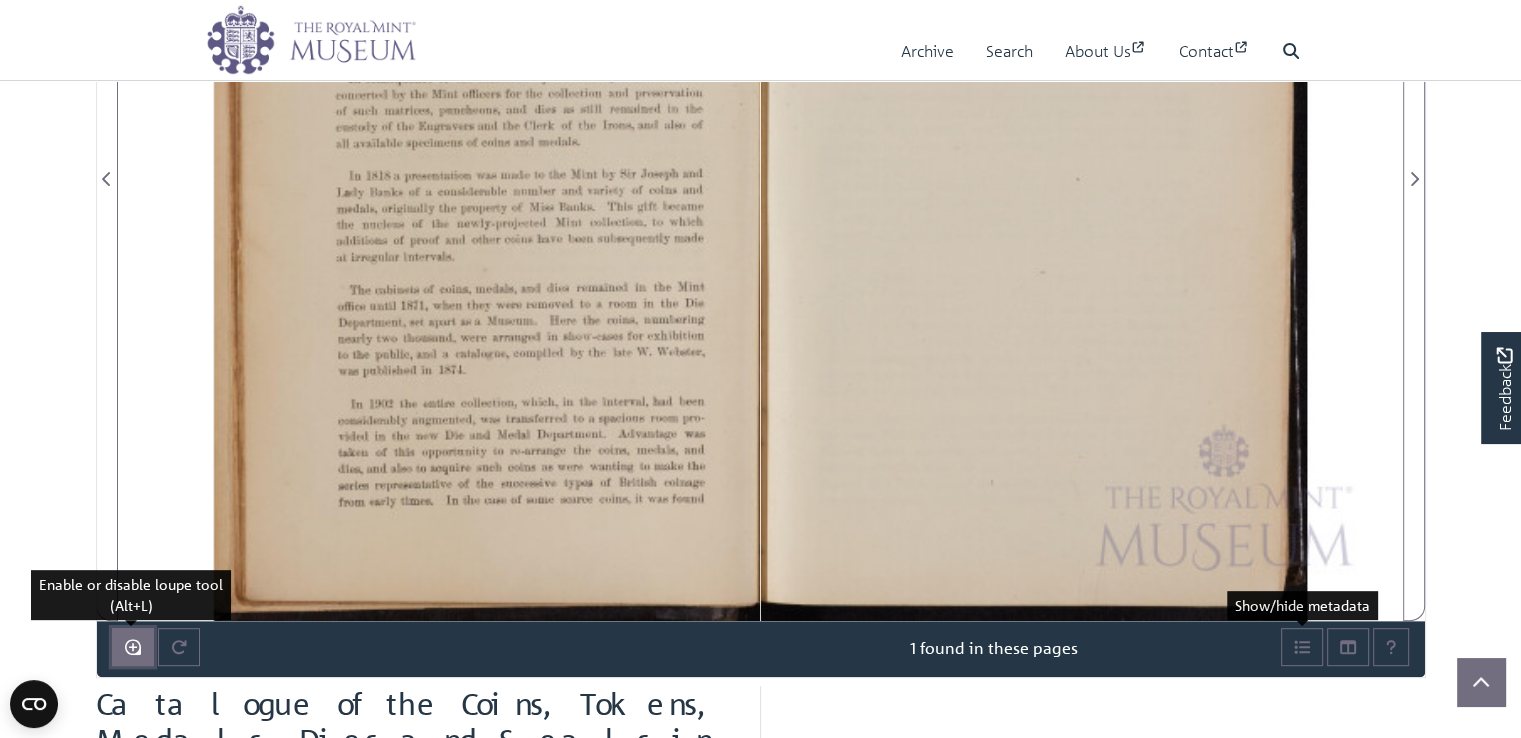 click 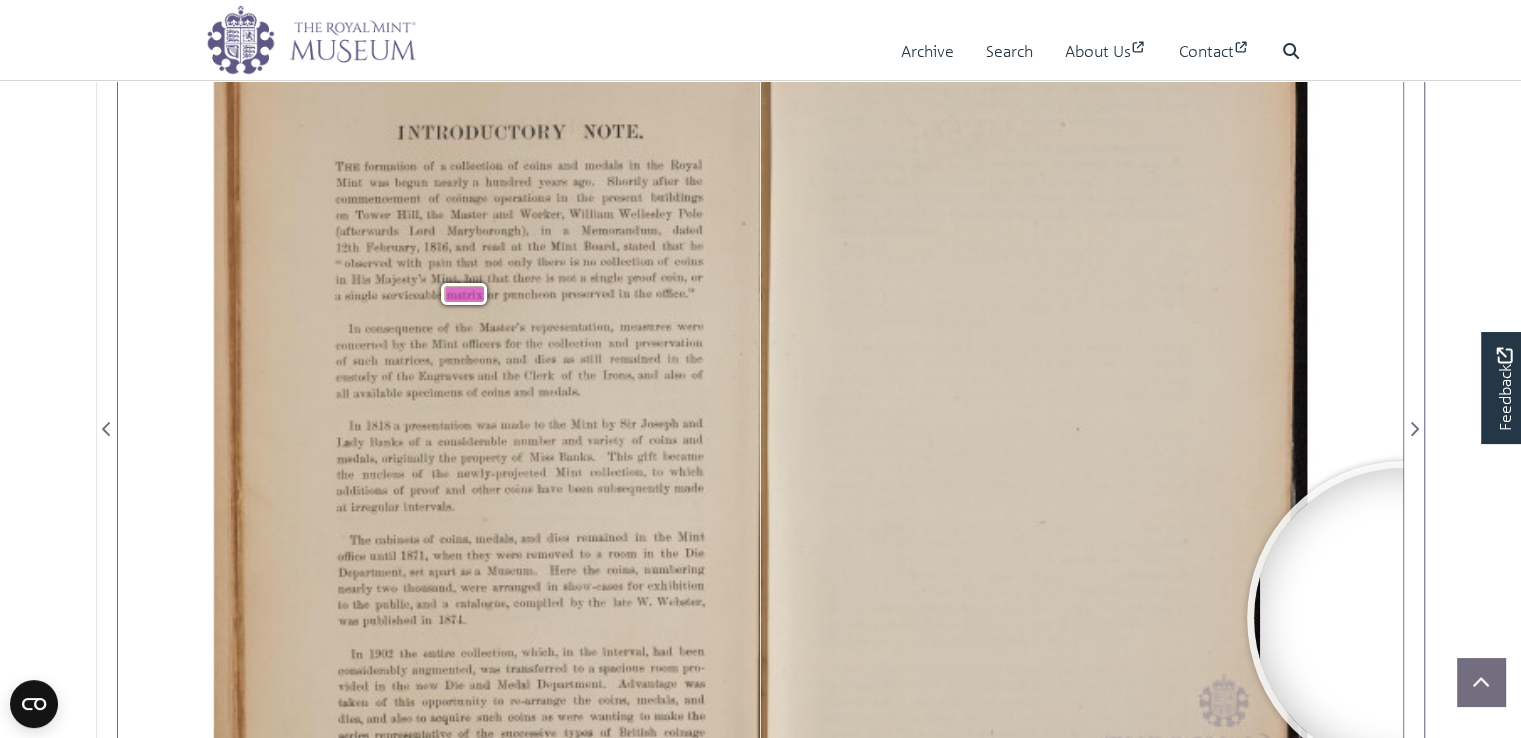 scroll, scrollTop: 428, scrollLeft: 0, axis: vertical 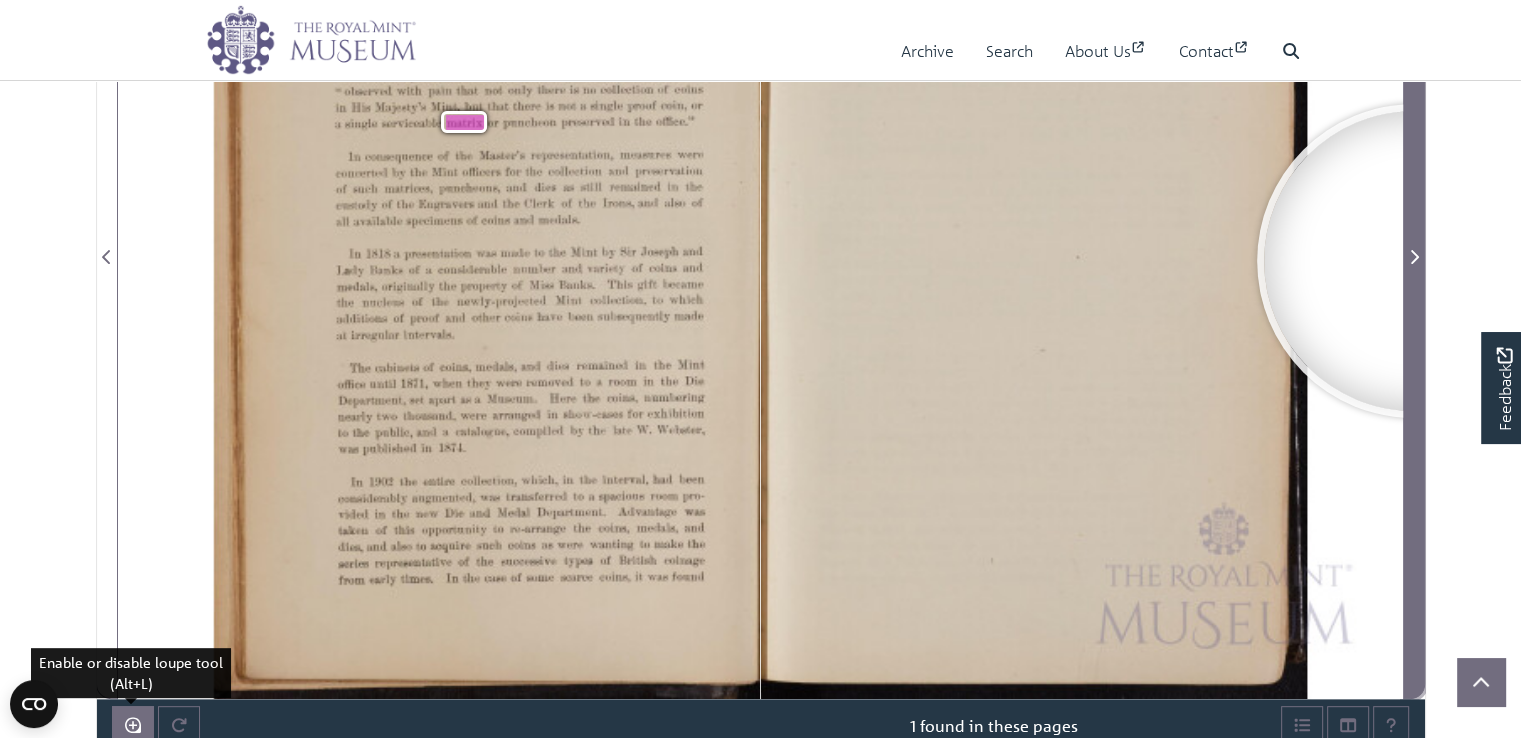 click 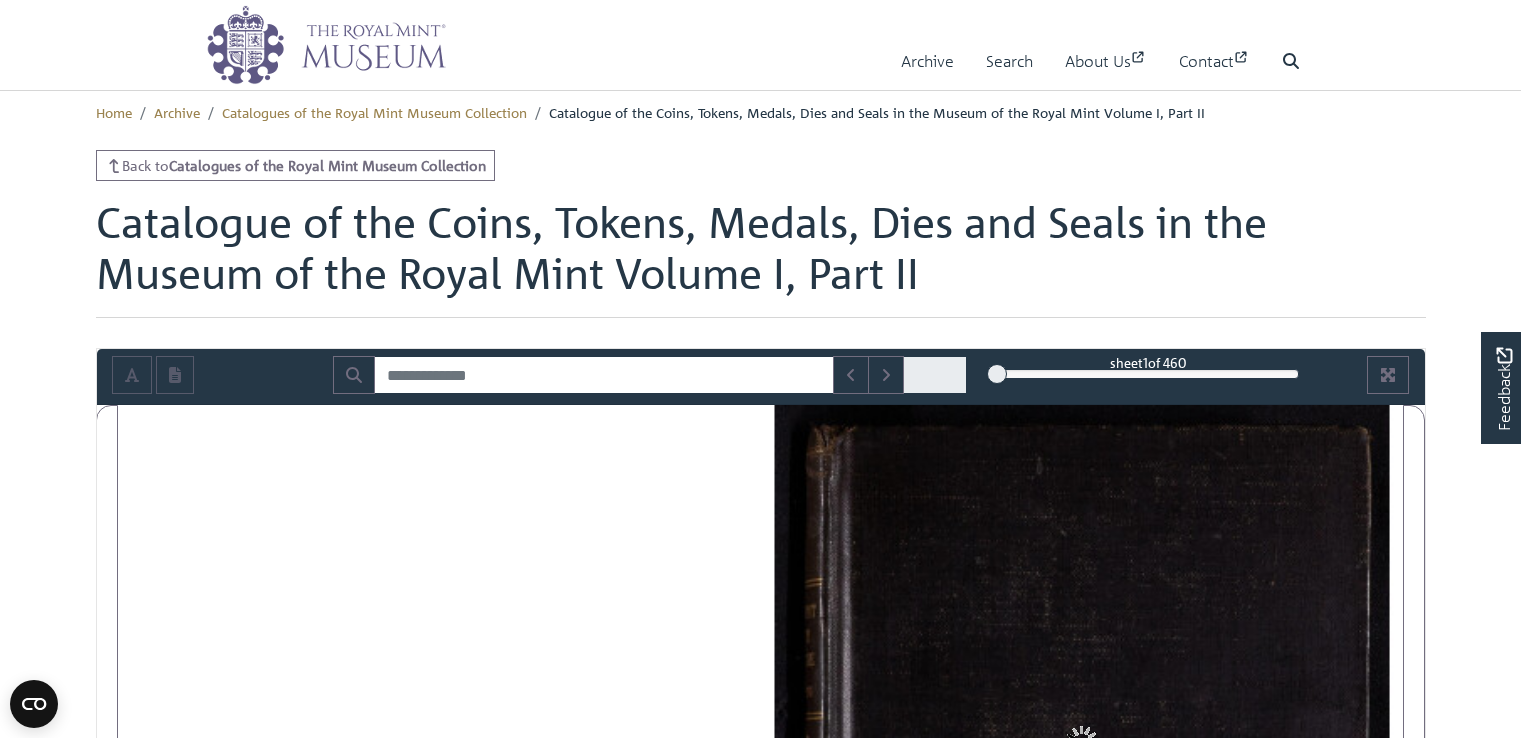 scroll, scrollTop: 0, scrollLeft: 0, axis: both 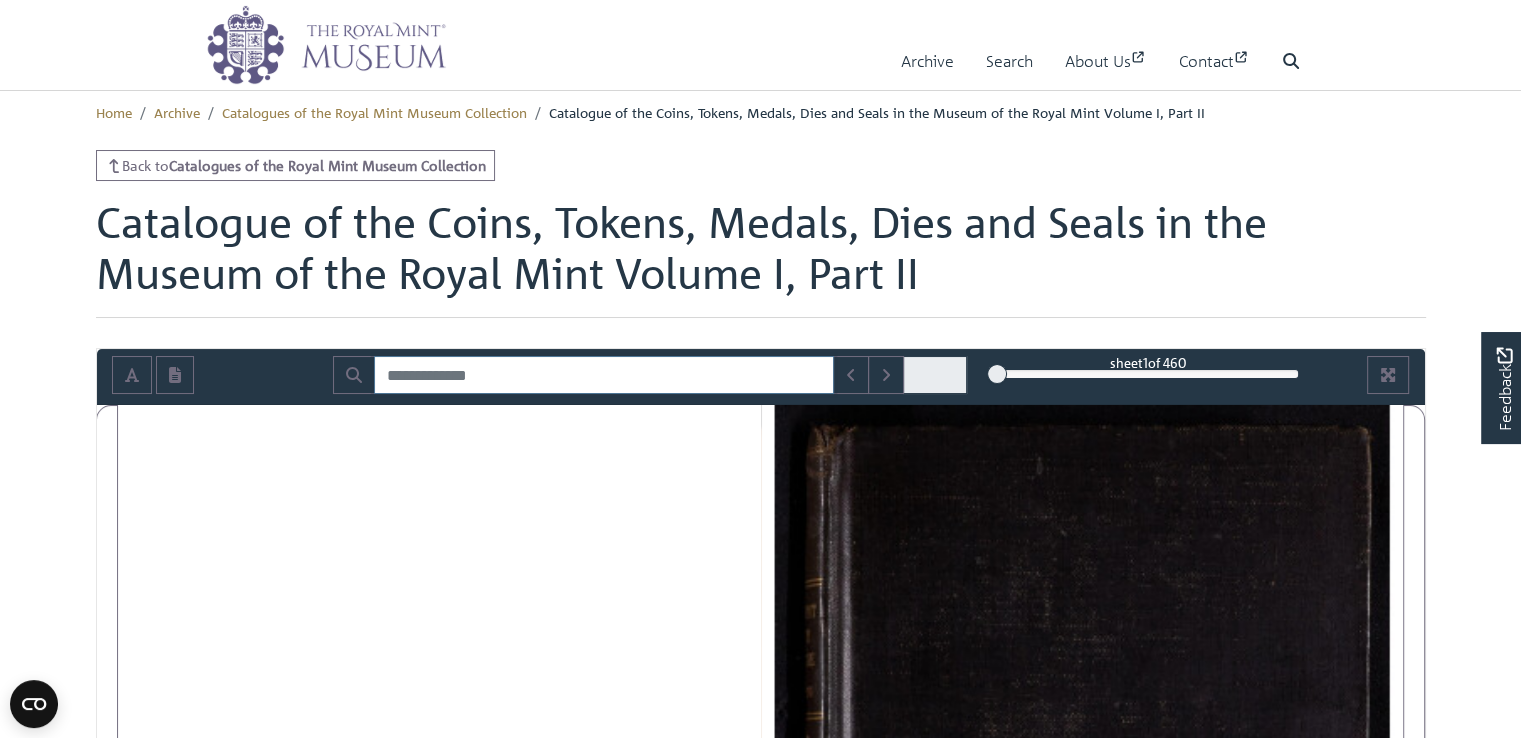 click at bounding box center [604, 375] 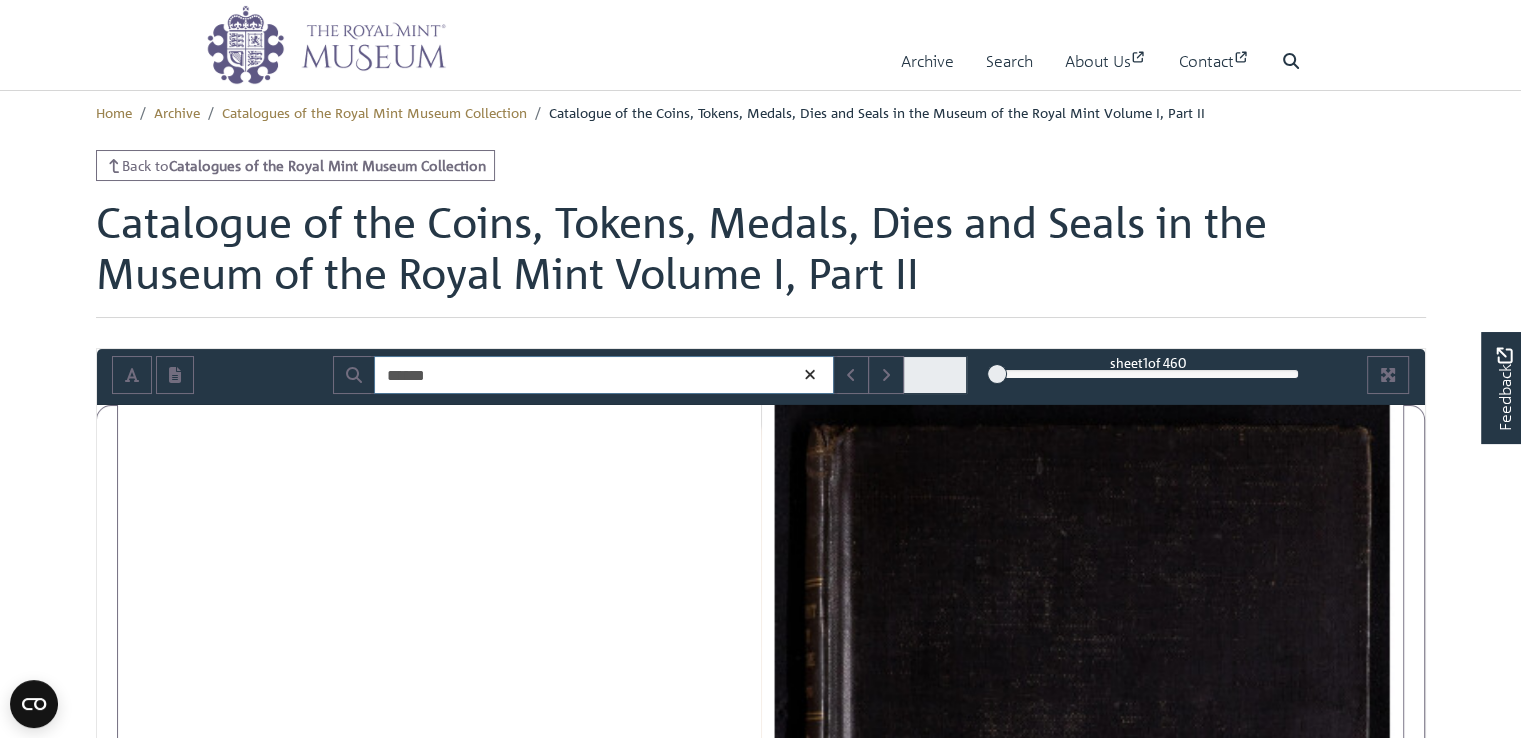type on "******" 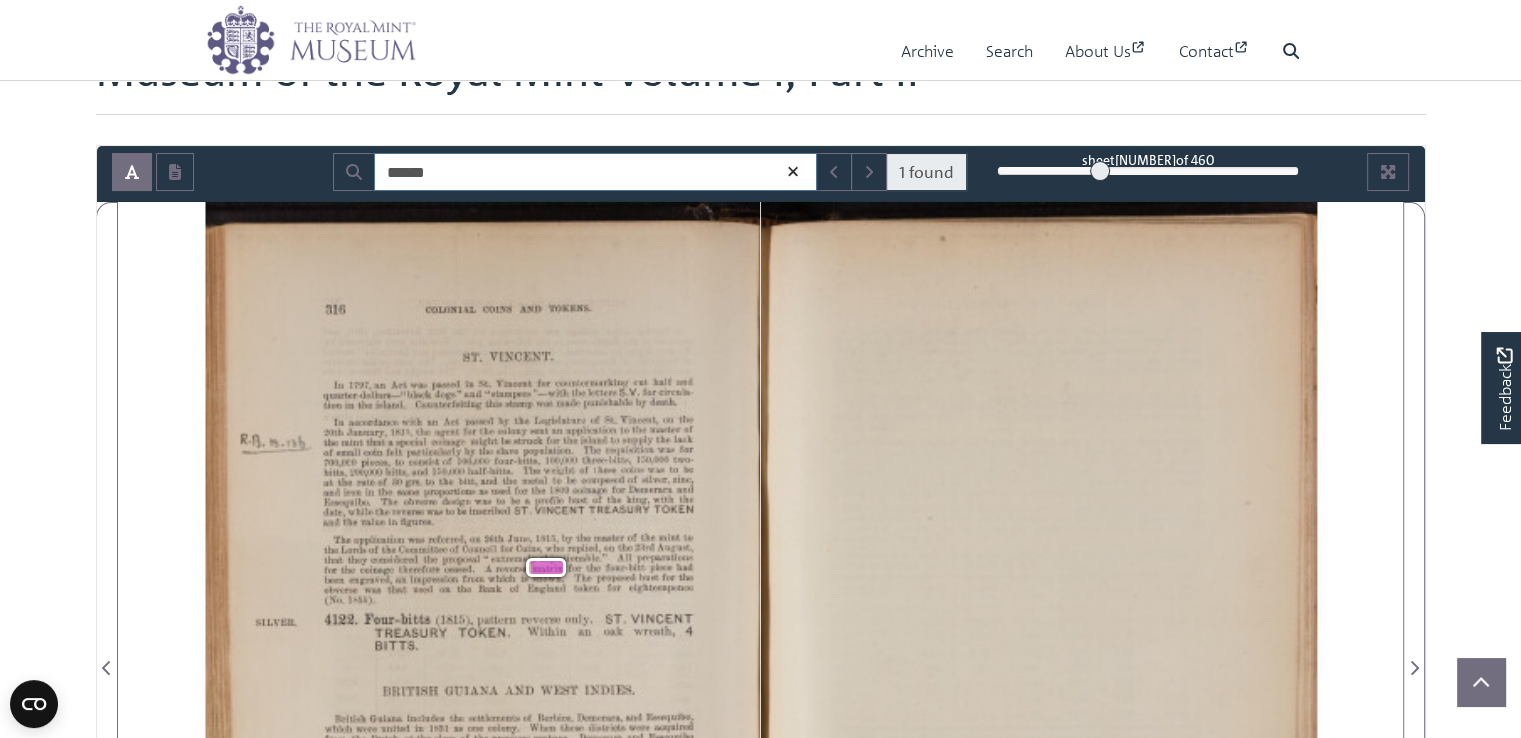 scroll, scrollTop: 278, scrollLeft: 0, axis: vertical 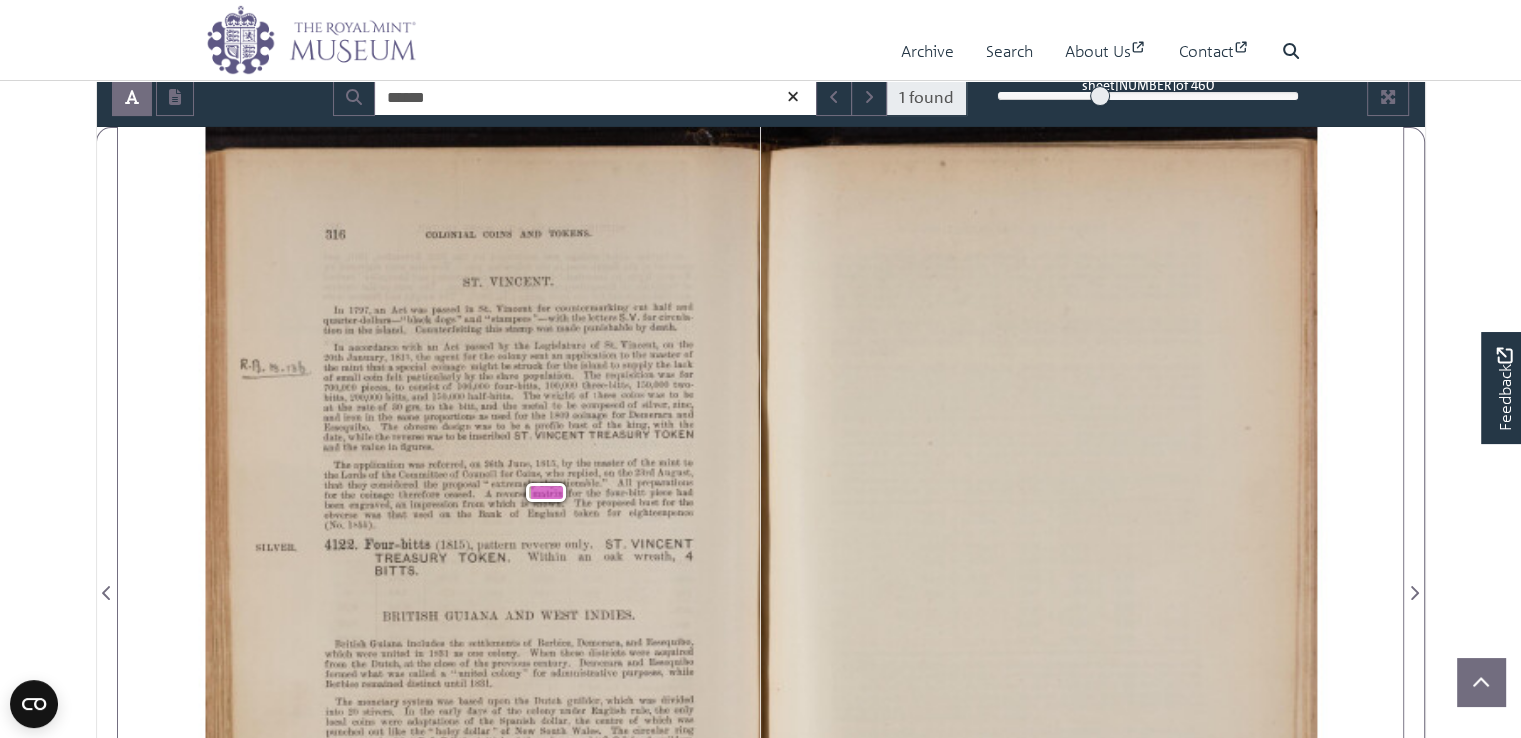 click on "Bank" at bounding box center [488, 513] 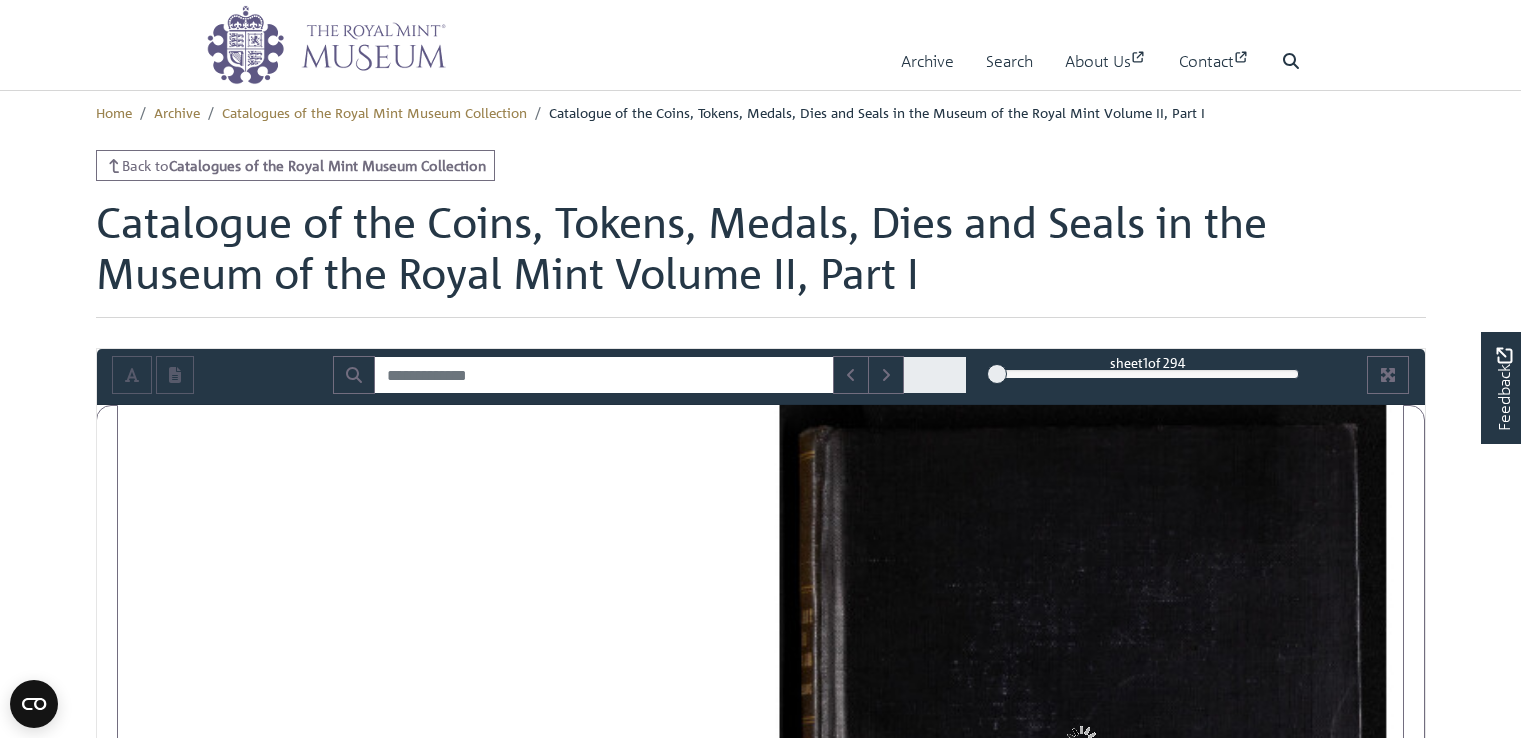 scroll, scrollTop: 0, scrollLeft: 0, axis: both 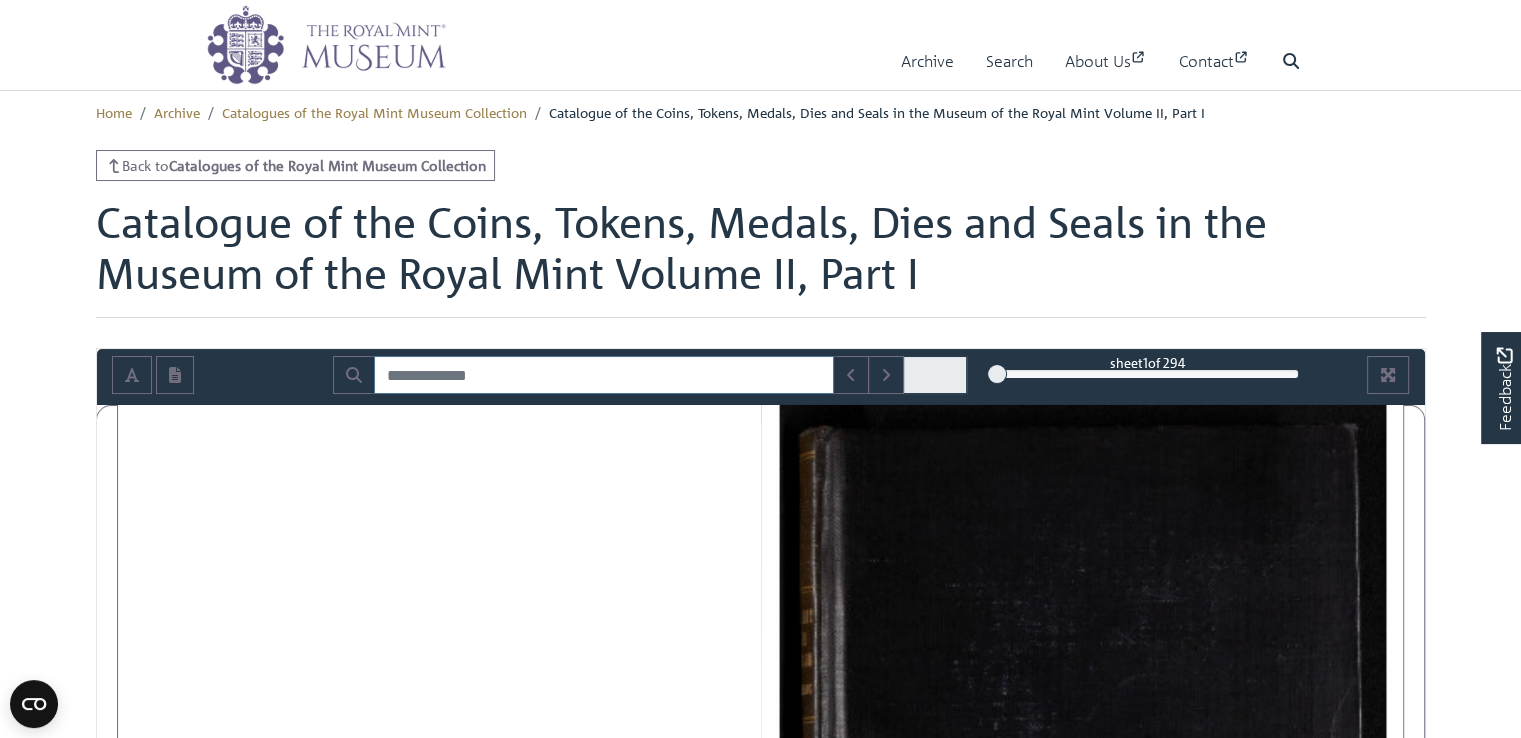 click at bounding box center [604, 375] 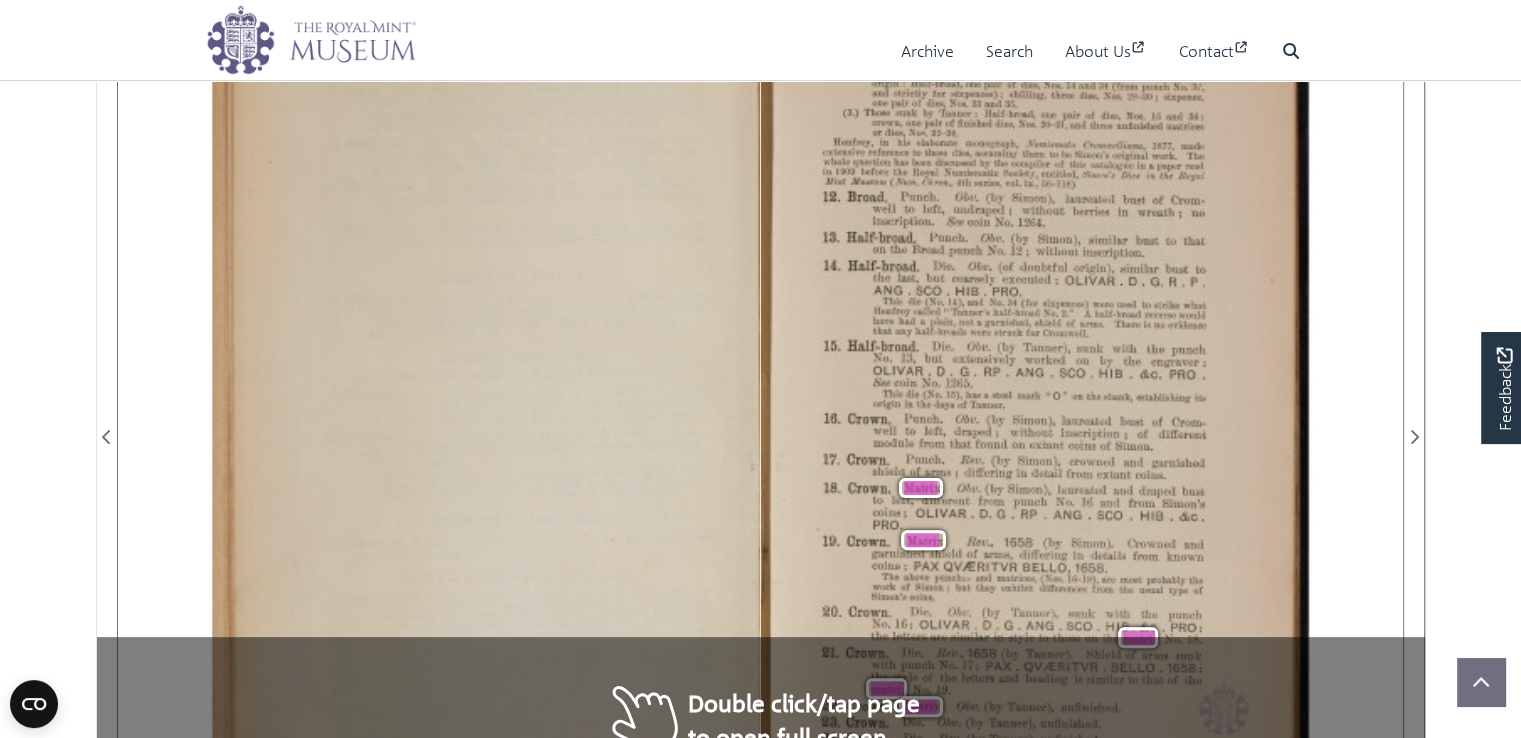 scroll, scrollTop: 0, scrollLeft: 0, axis: both 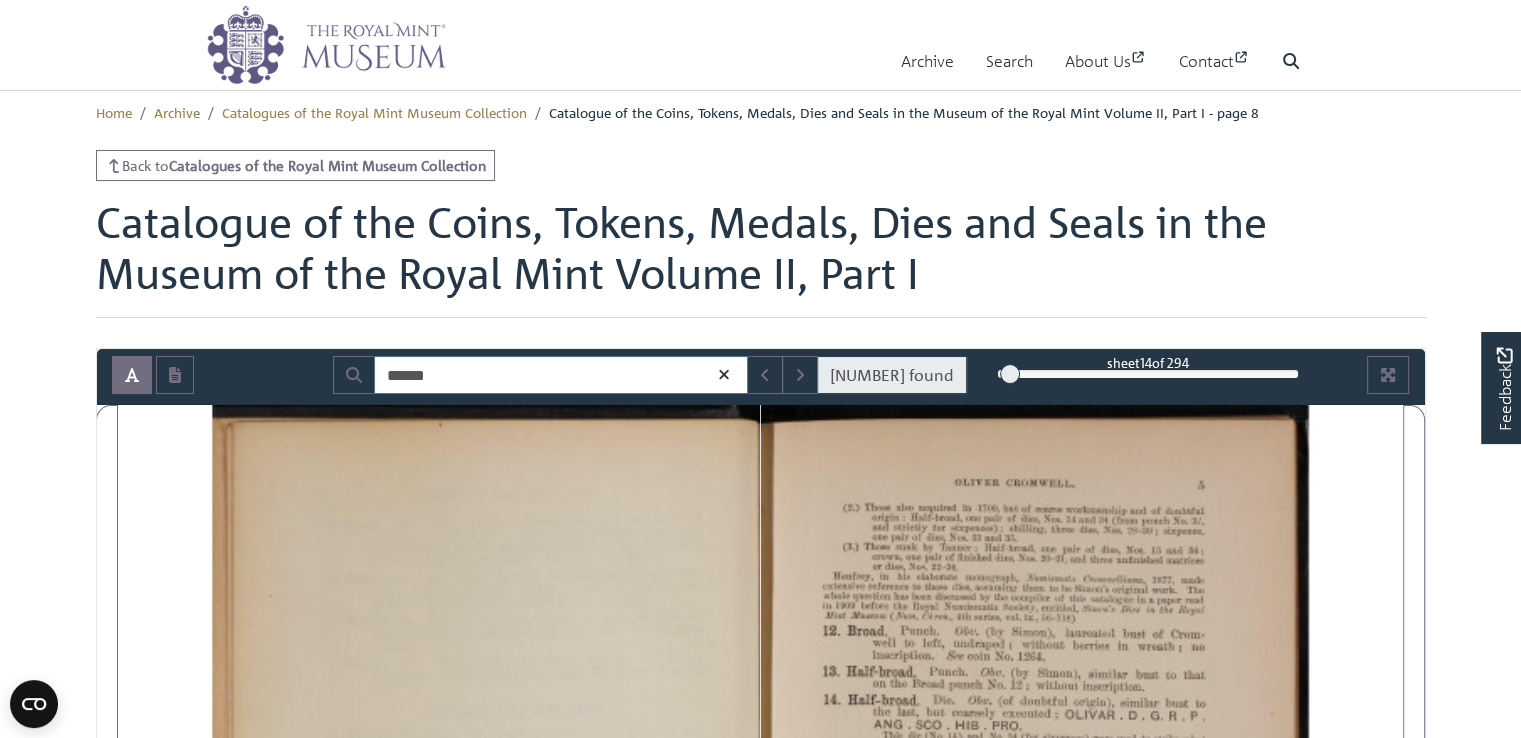 drag, startPoint x: 440, startPoint y: 381, endPoint x: 271, endPoint y: 404, distance: 170.5579 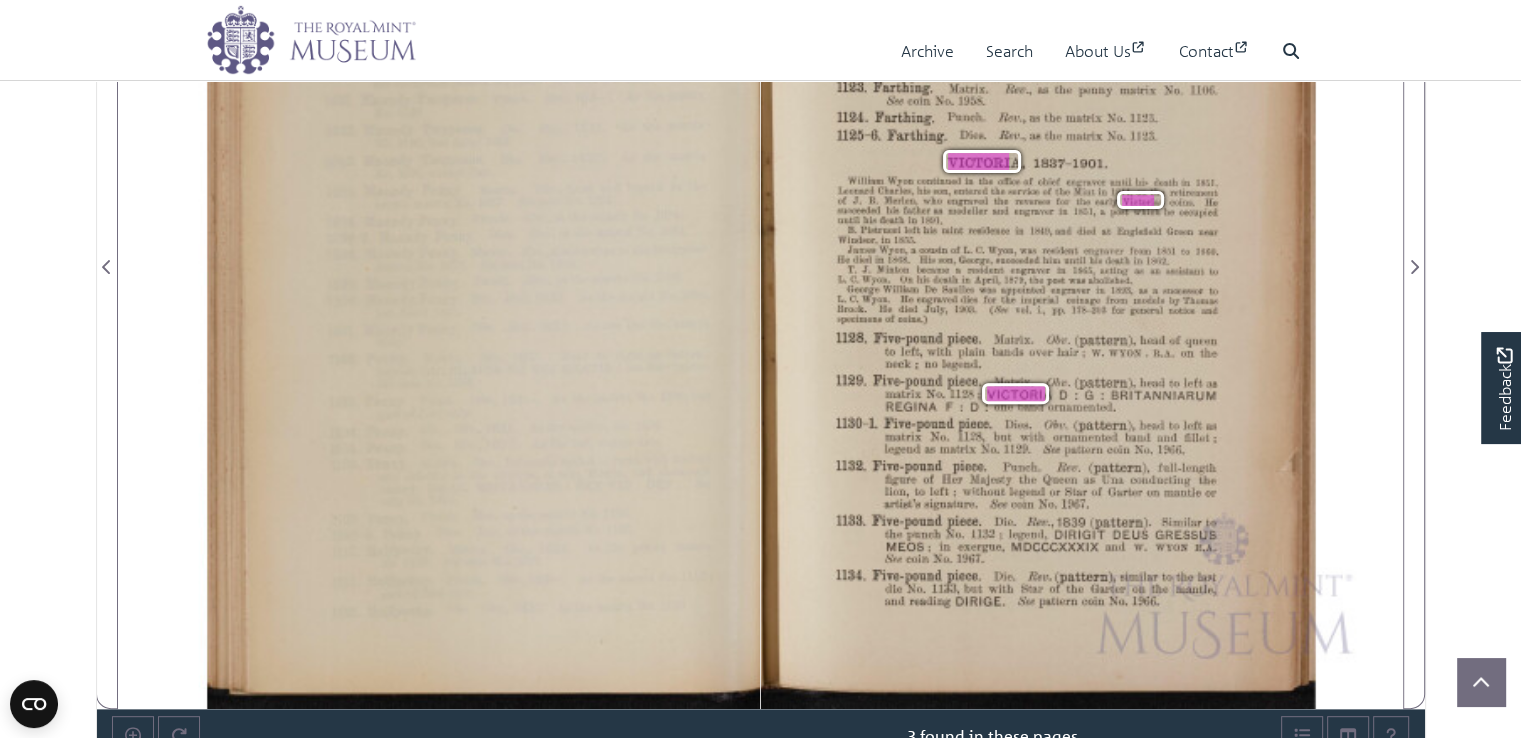scroll, scrollTop: 606, scrollLeft: 0, axis: vertical 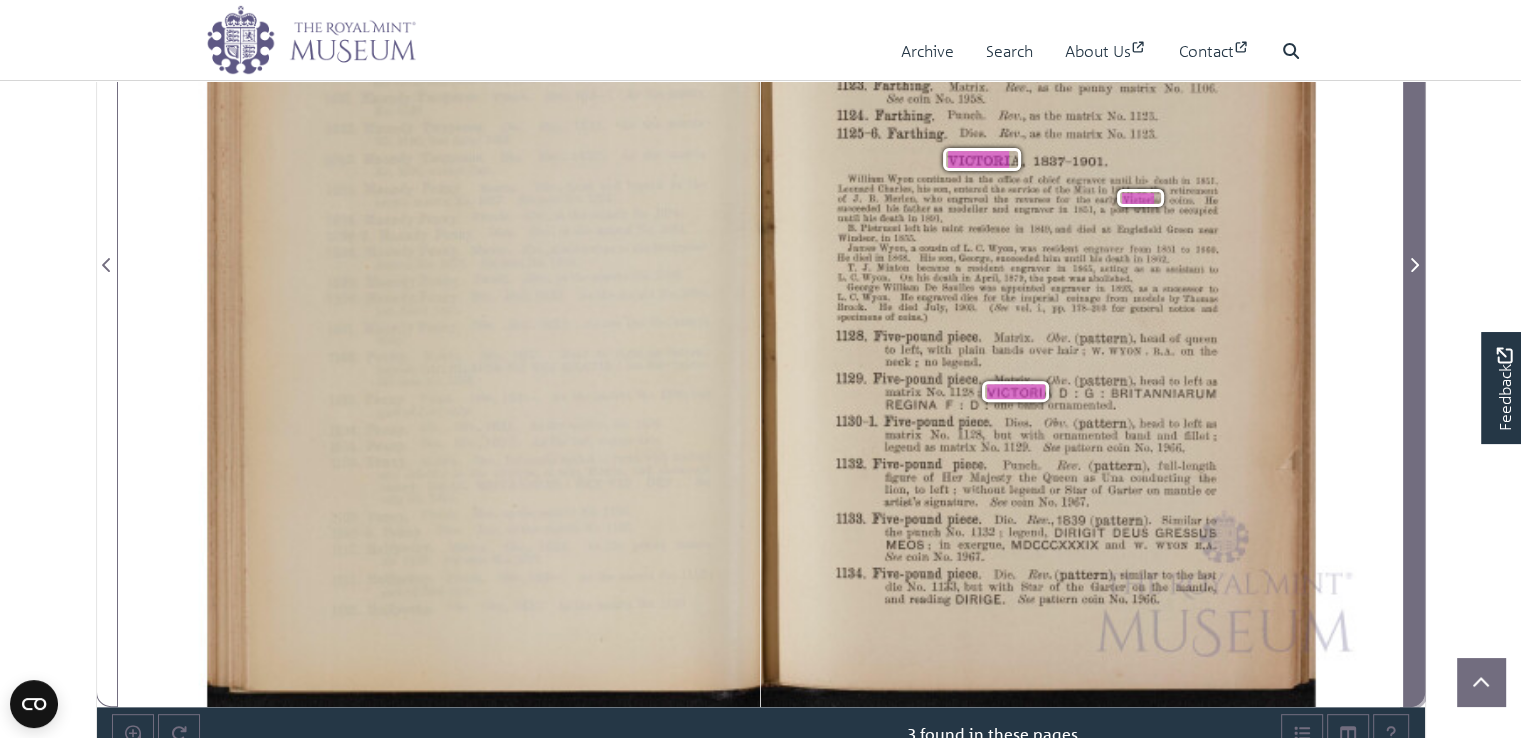 click at bounding box center [1414, 265] 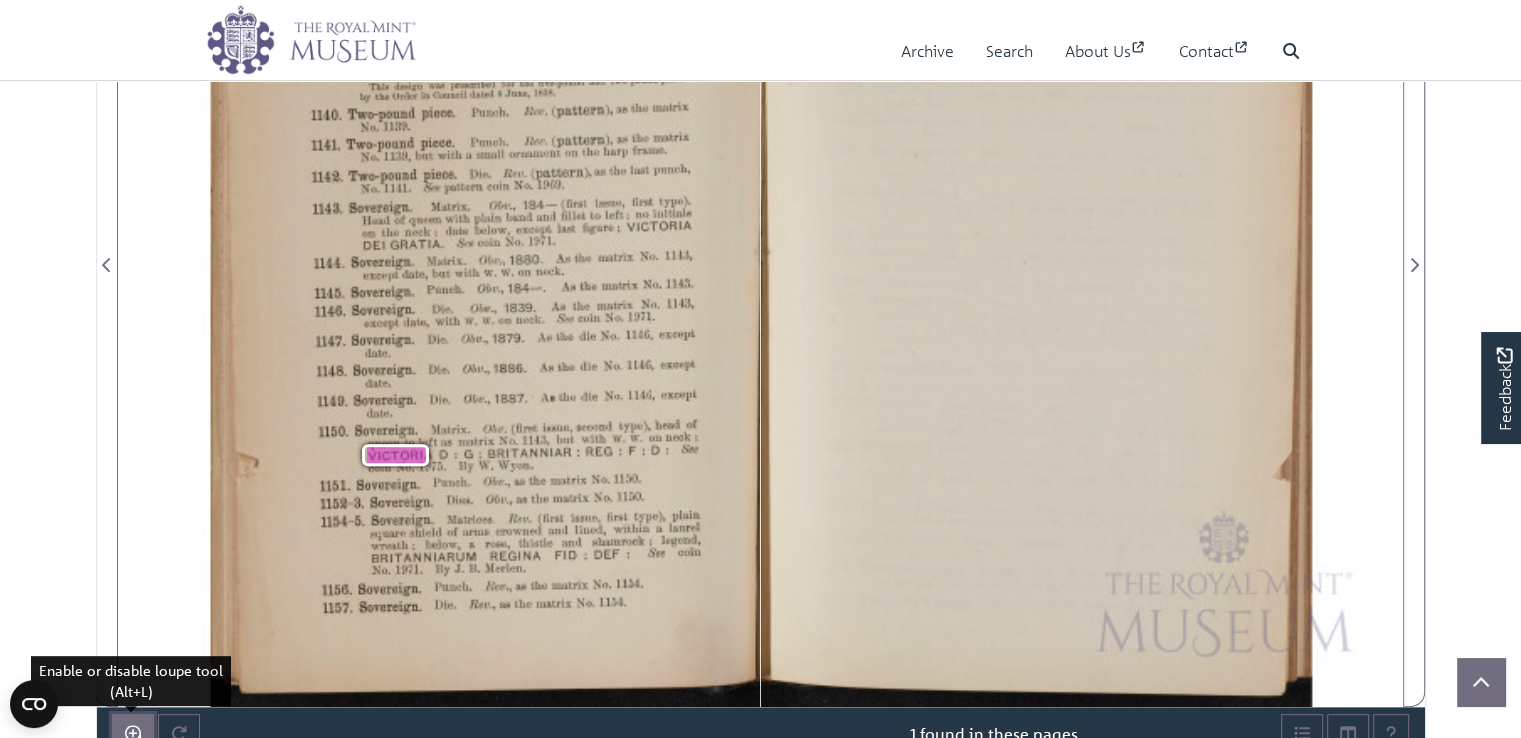 click 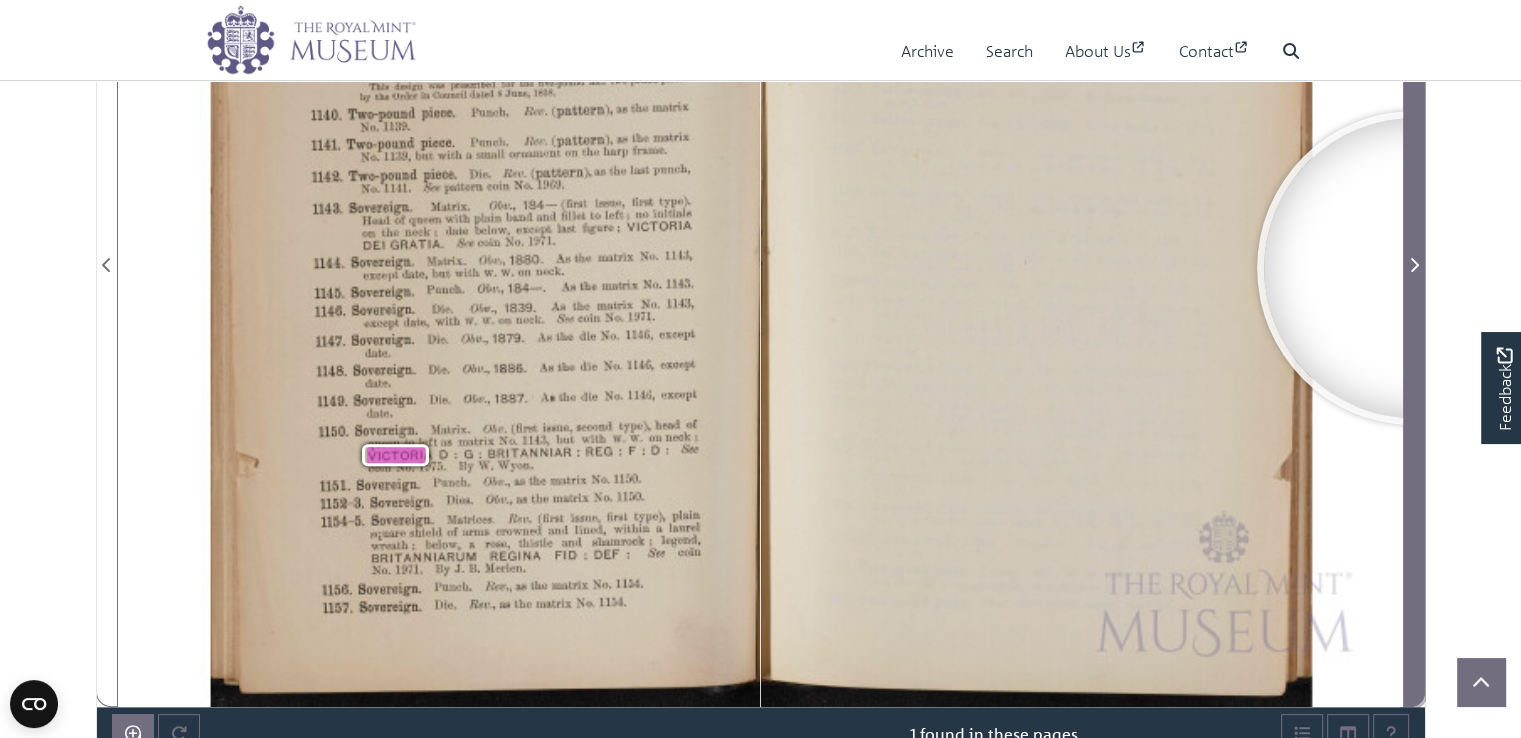 click 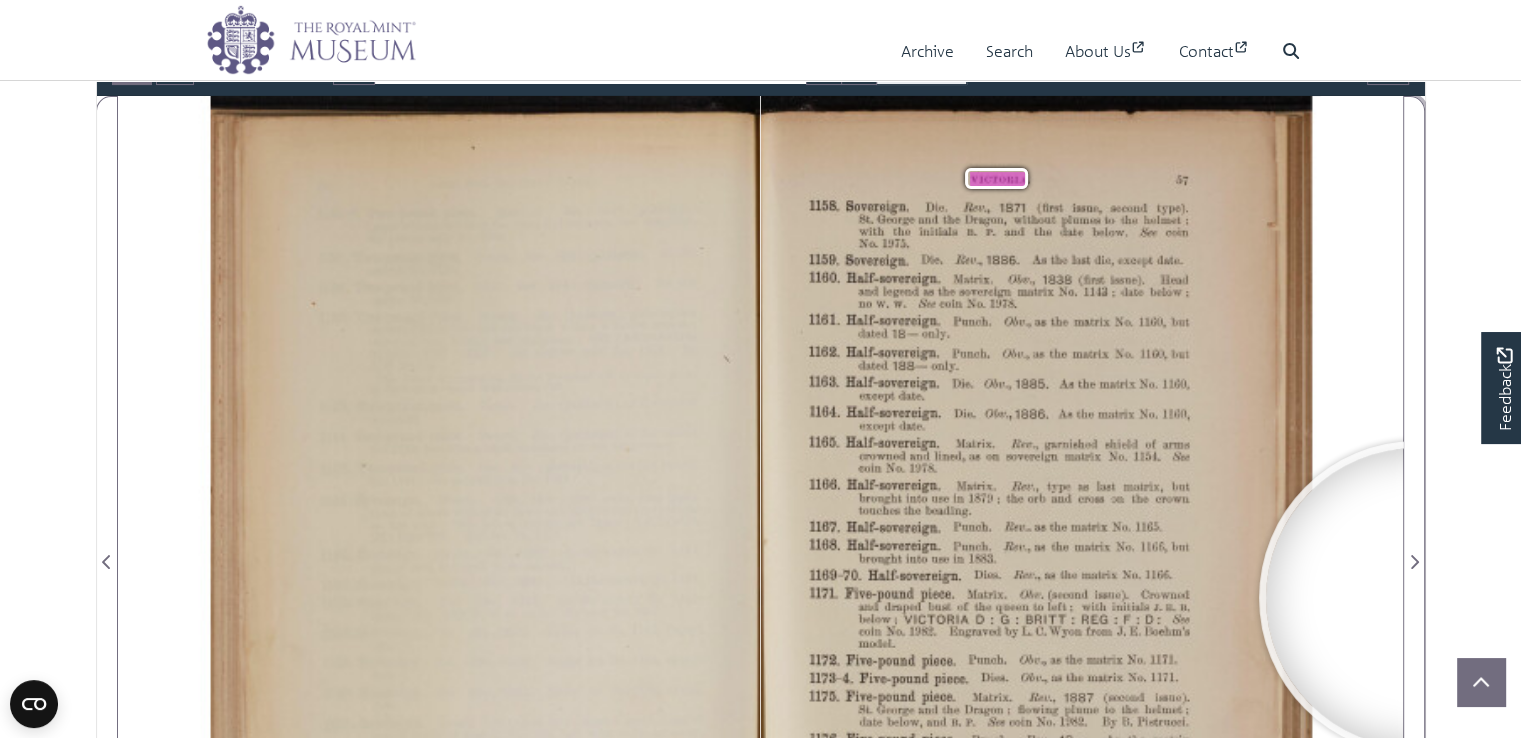 scroll, scrollTop: 297, scrollLeft: 0, axis: vertical 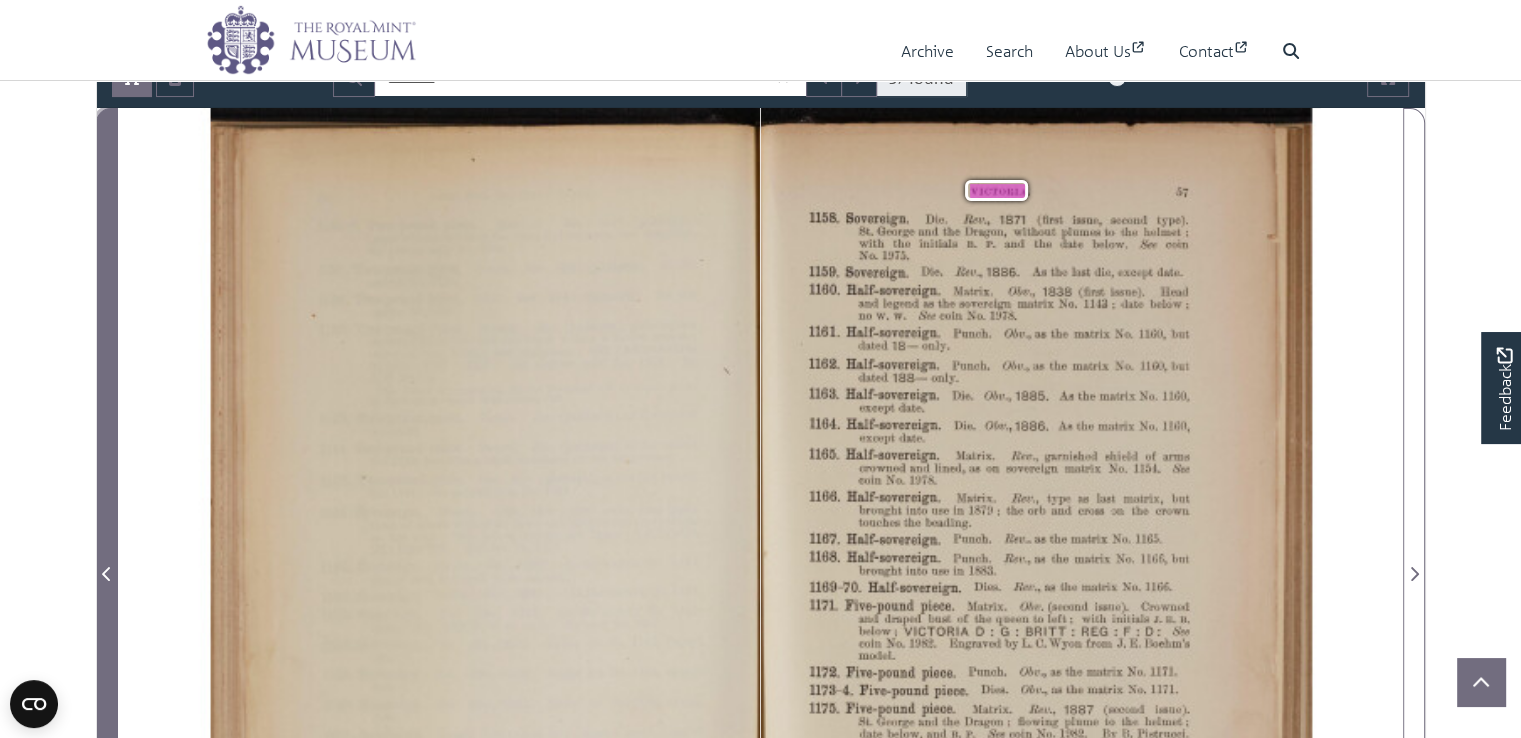 click 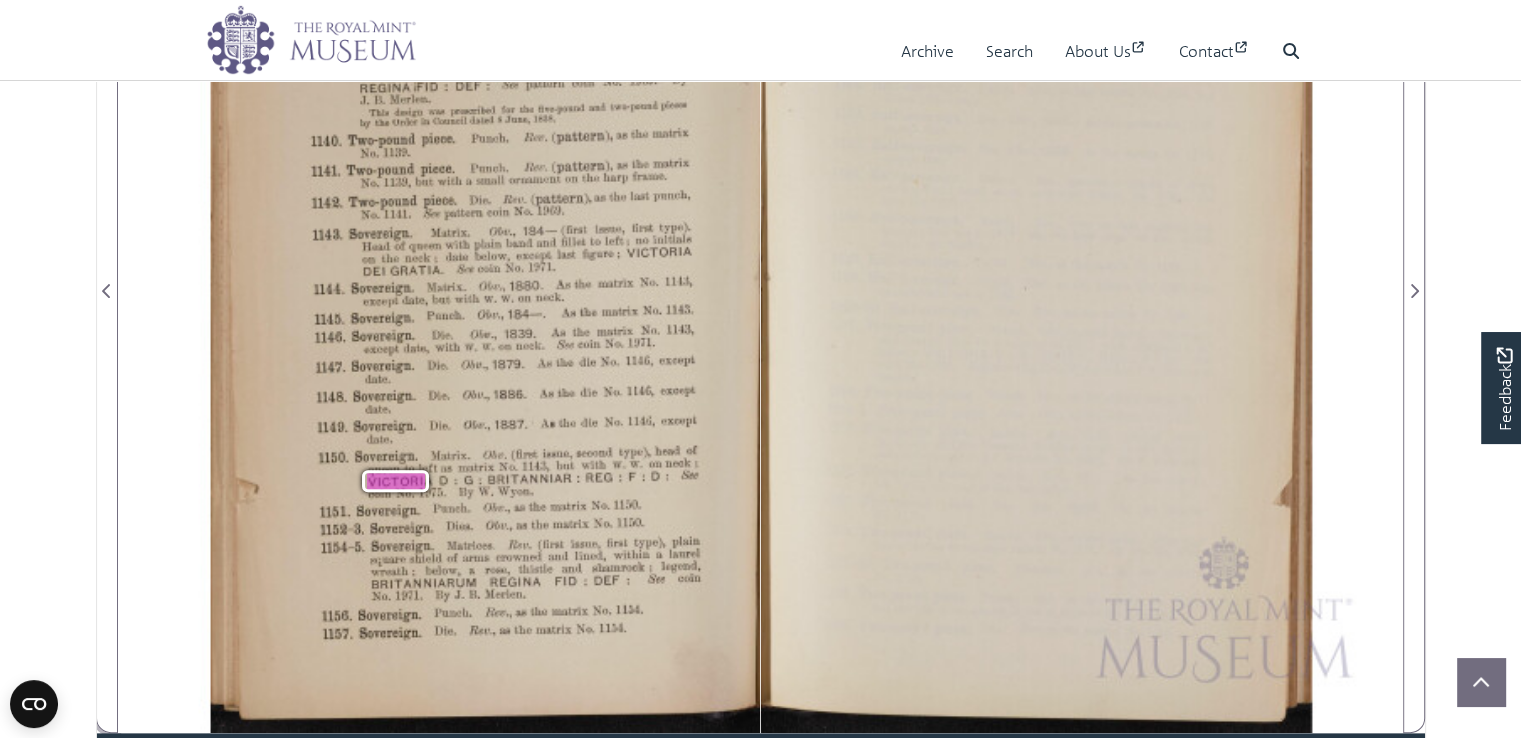 scroll, scrollTop: 590, scrollLeft: 0, axis: vertical 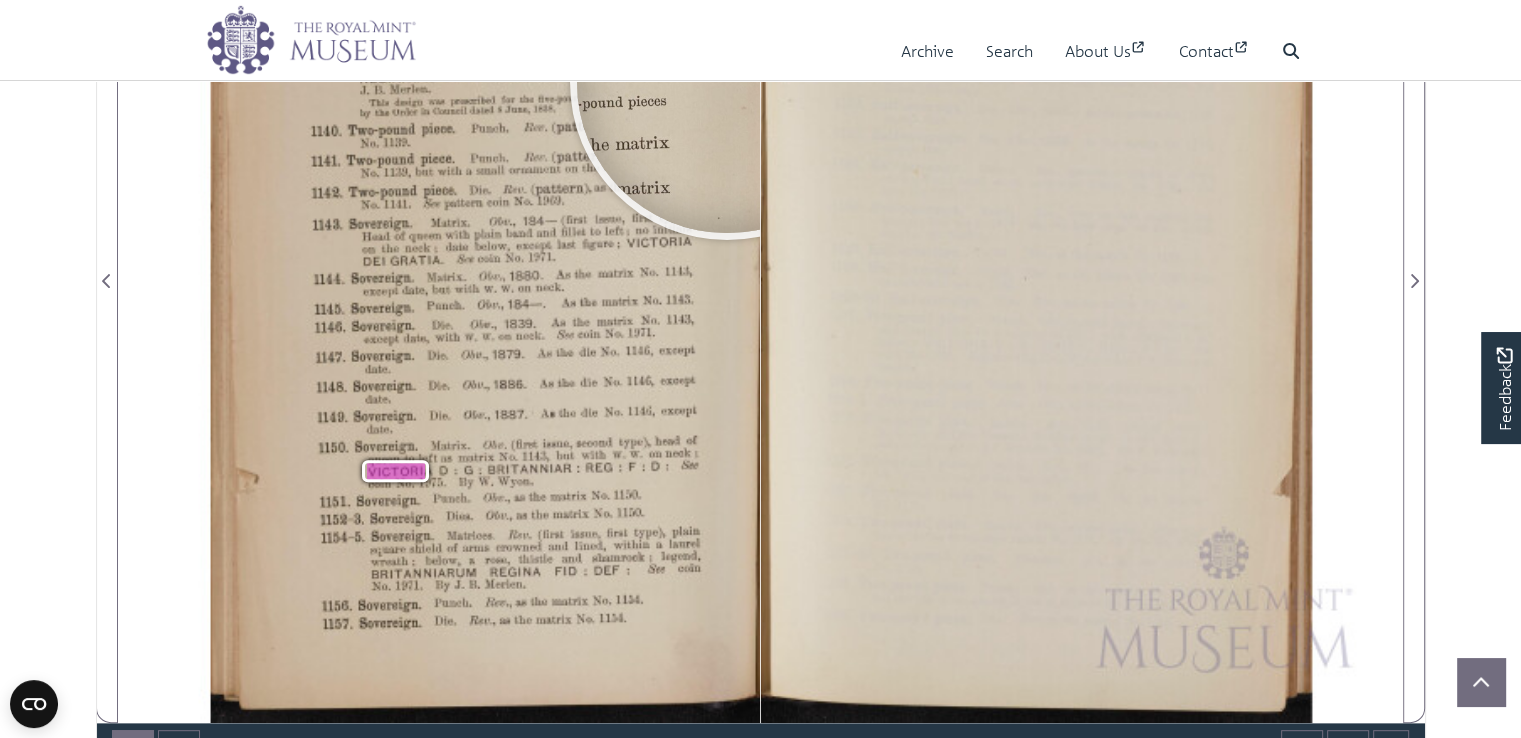 drag, startPoint x: 1514, startPoint y: 215, endPoint x: 1532, endPoint y: -9, distance: 224.72205 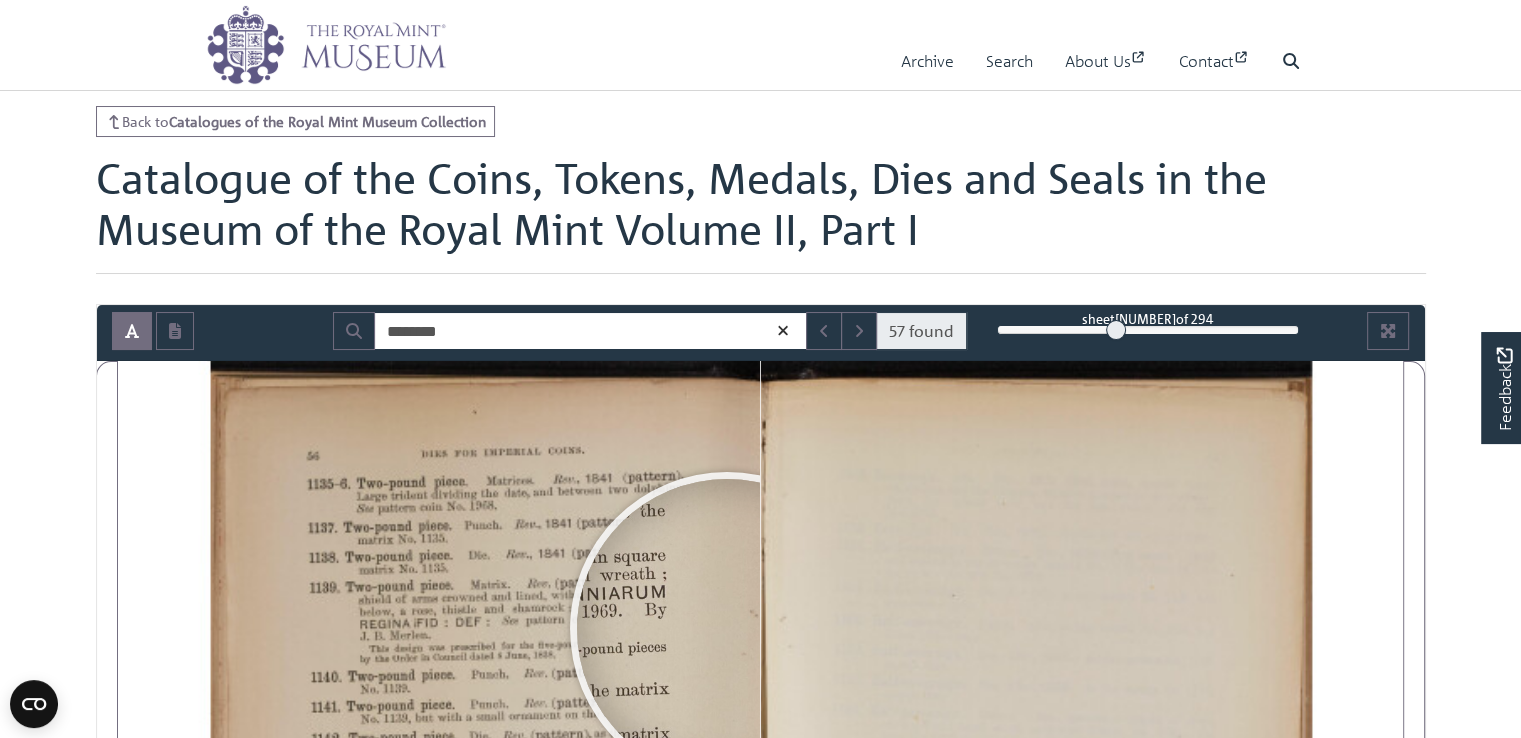 scroll, scrollTop: 0, scrollLeft: 0, axis: both 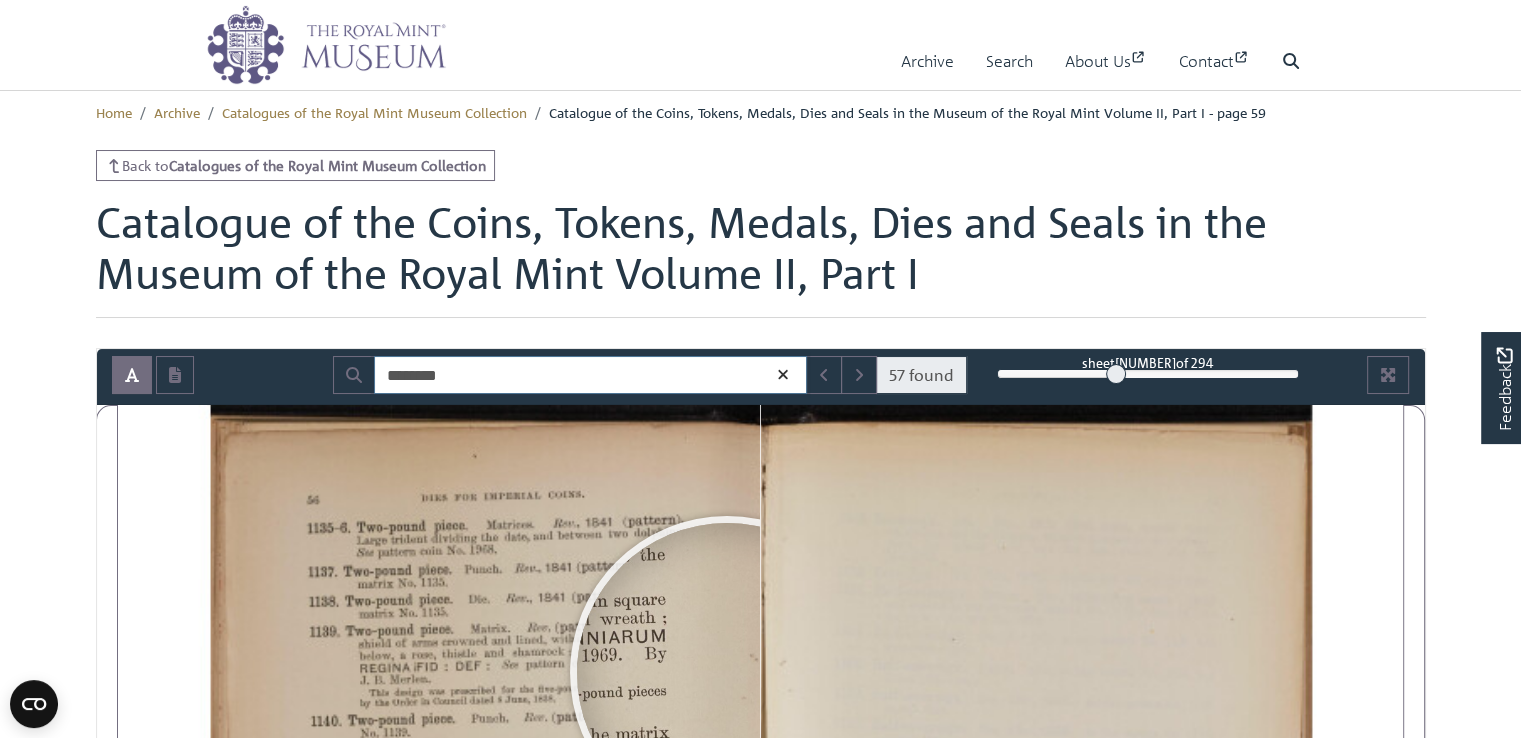 drag, startPoint x: 495, startPoint y: 377, endPoint x: 351, endPoint y: 397, distance: 145.38225 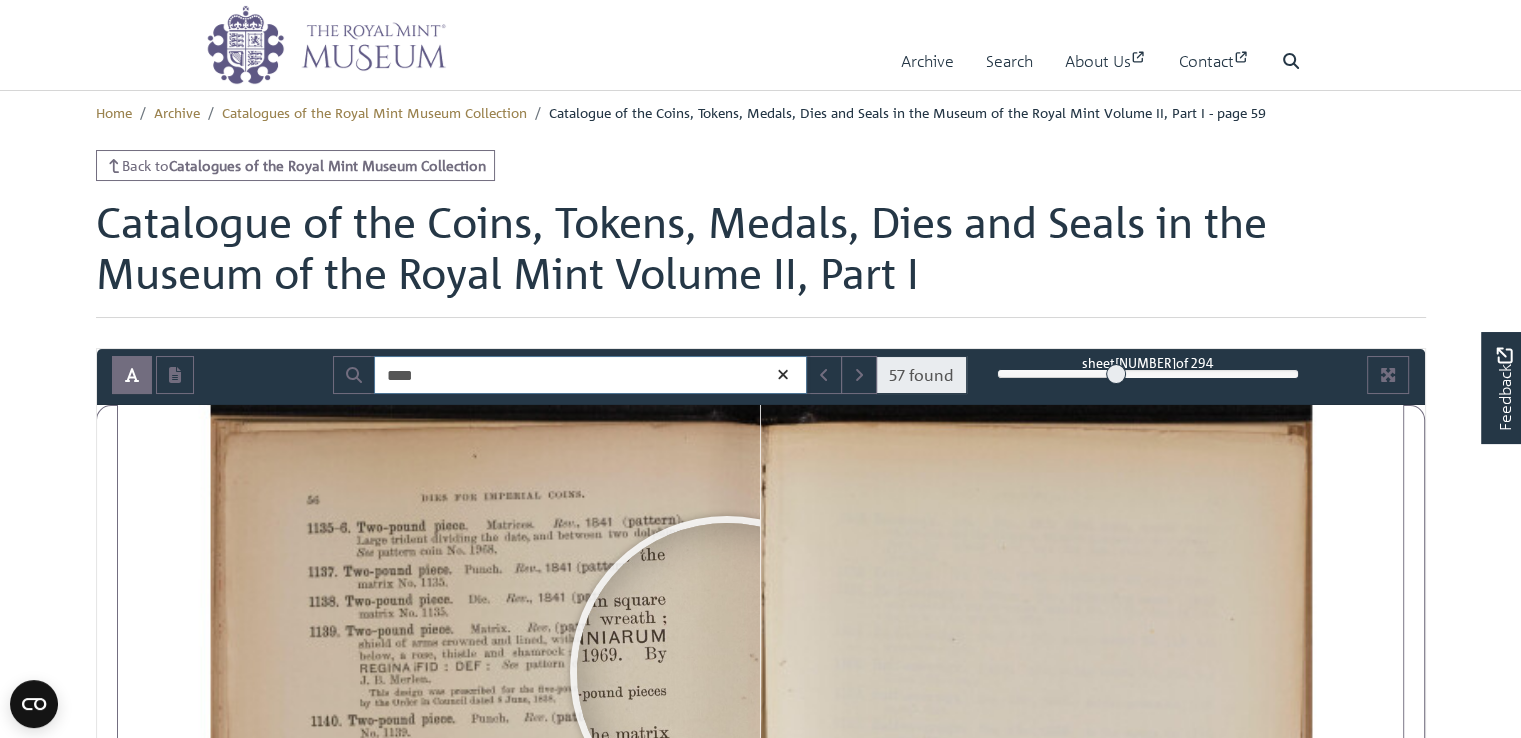 type on "****" 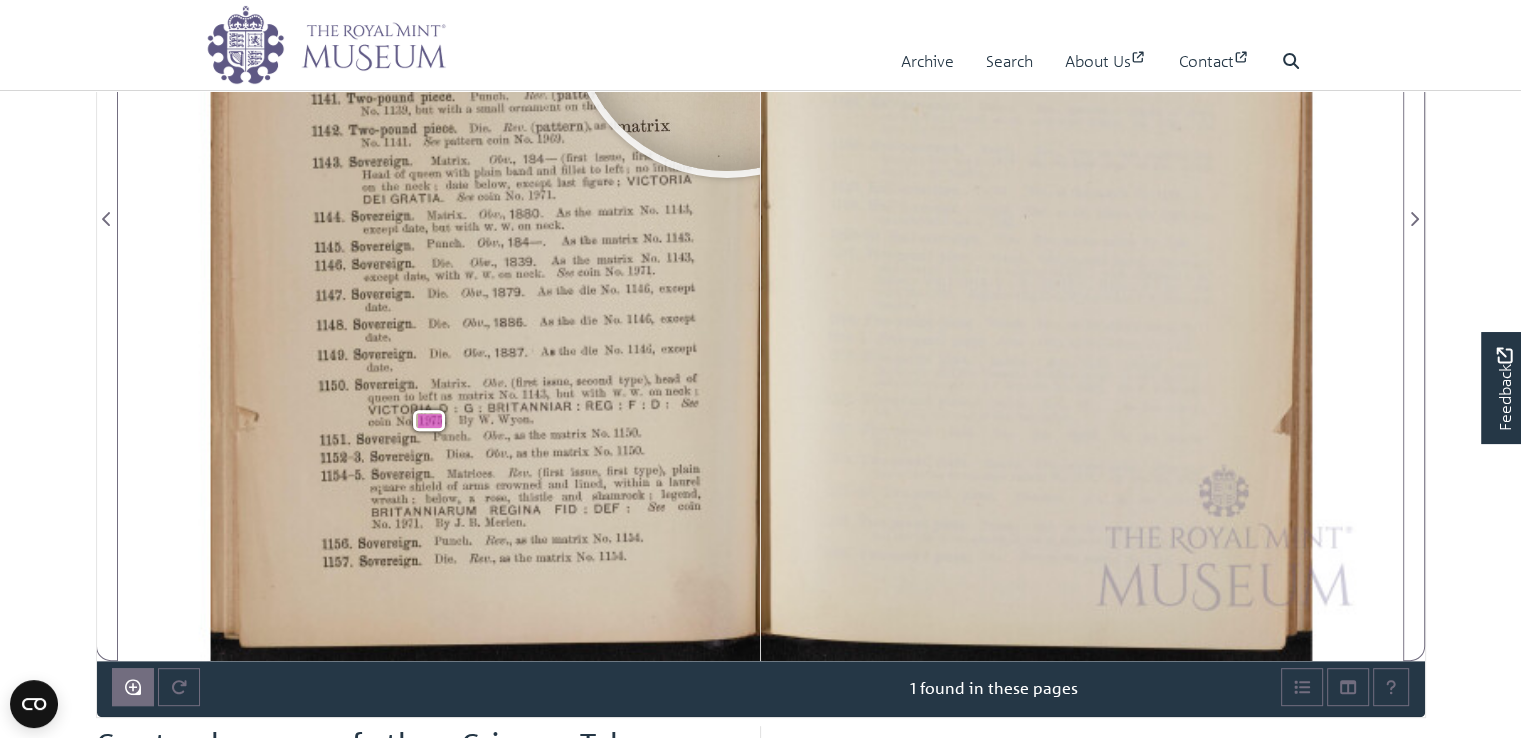 scroll, scrollTop: 0, scrollLeft: 0, axis: both 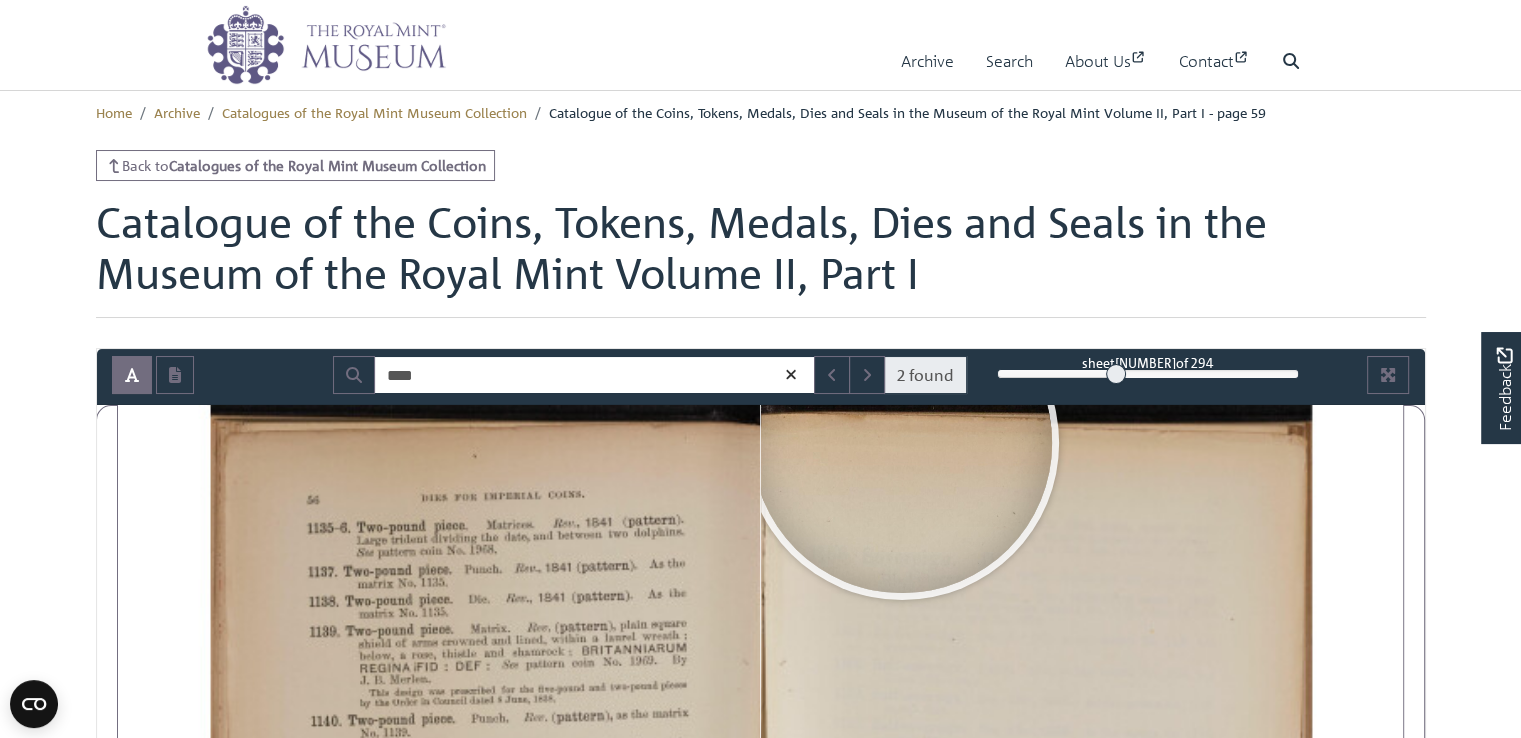 click on "2 found" at bounding box center (925, 375) 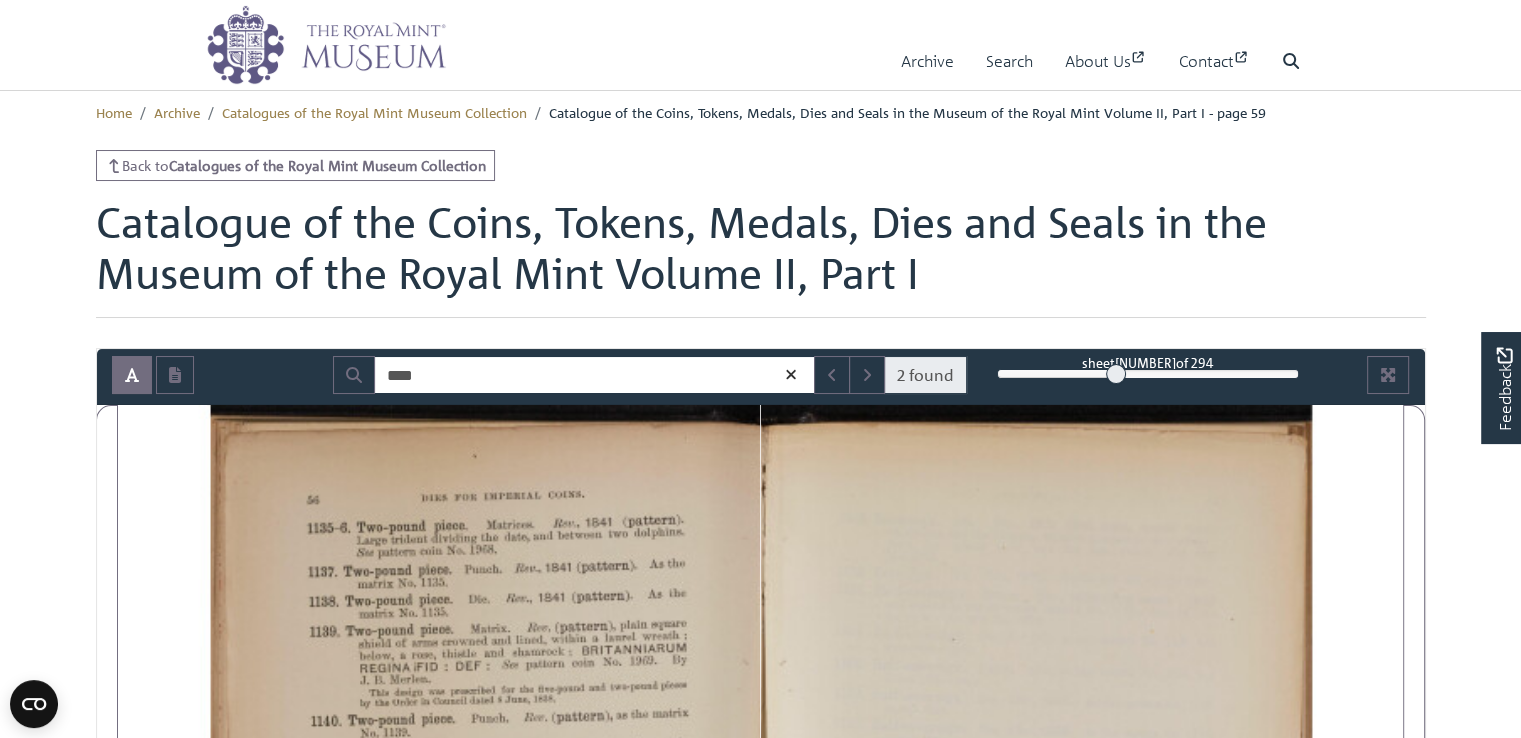 click 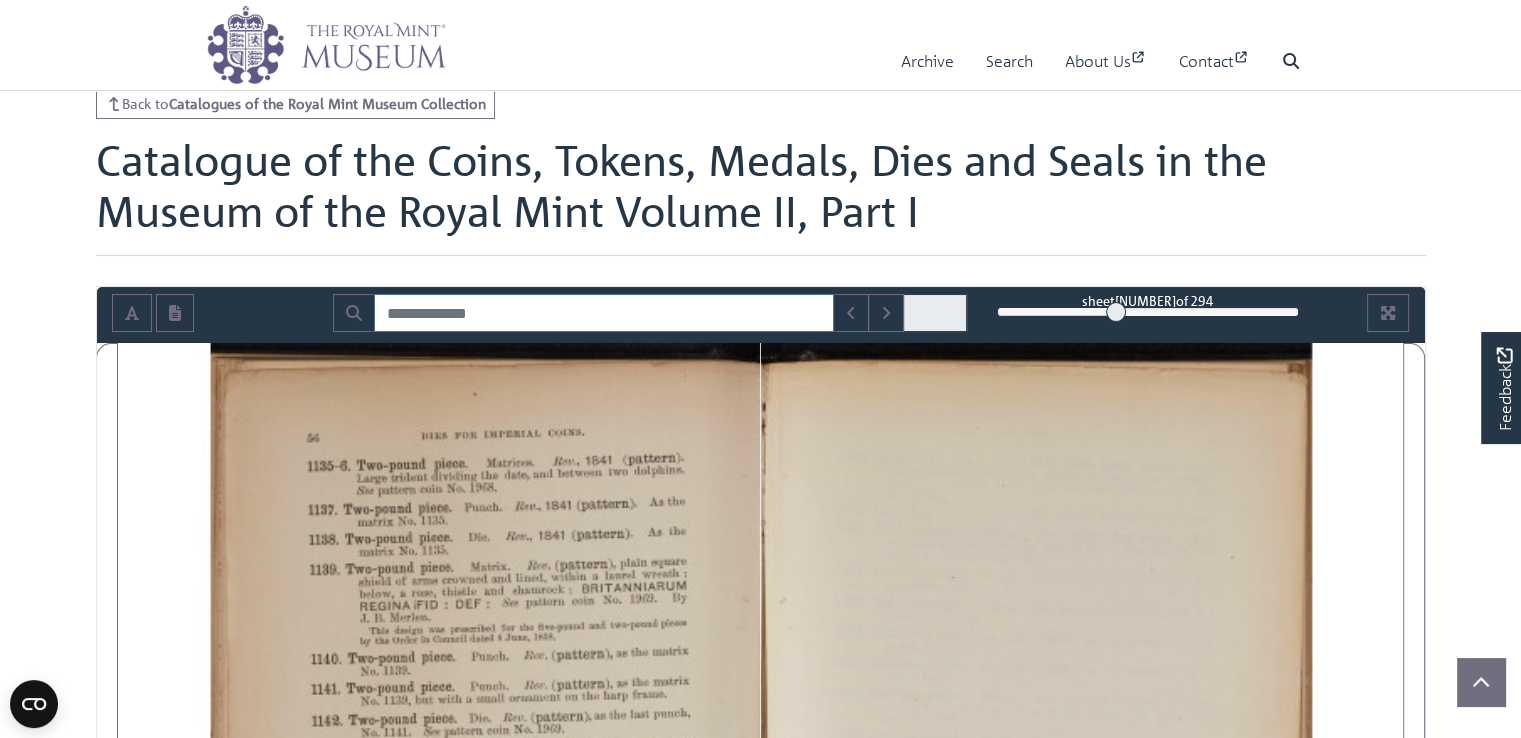 scroll, scrollTop: 64, scrollLeft: 0, axis: vertical 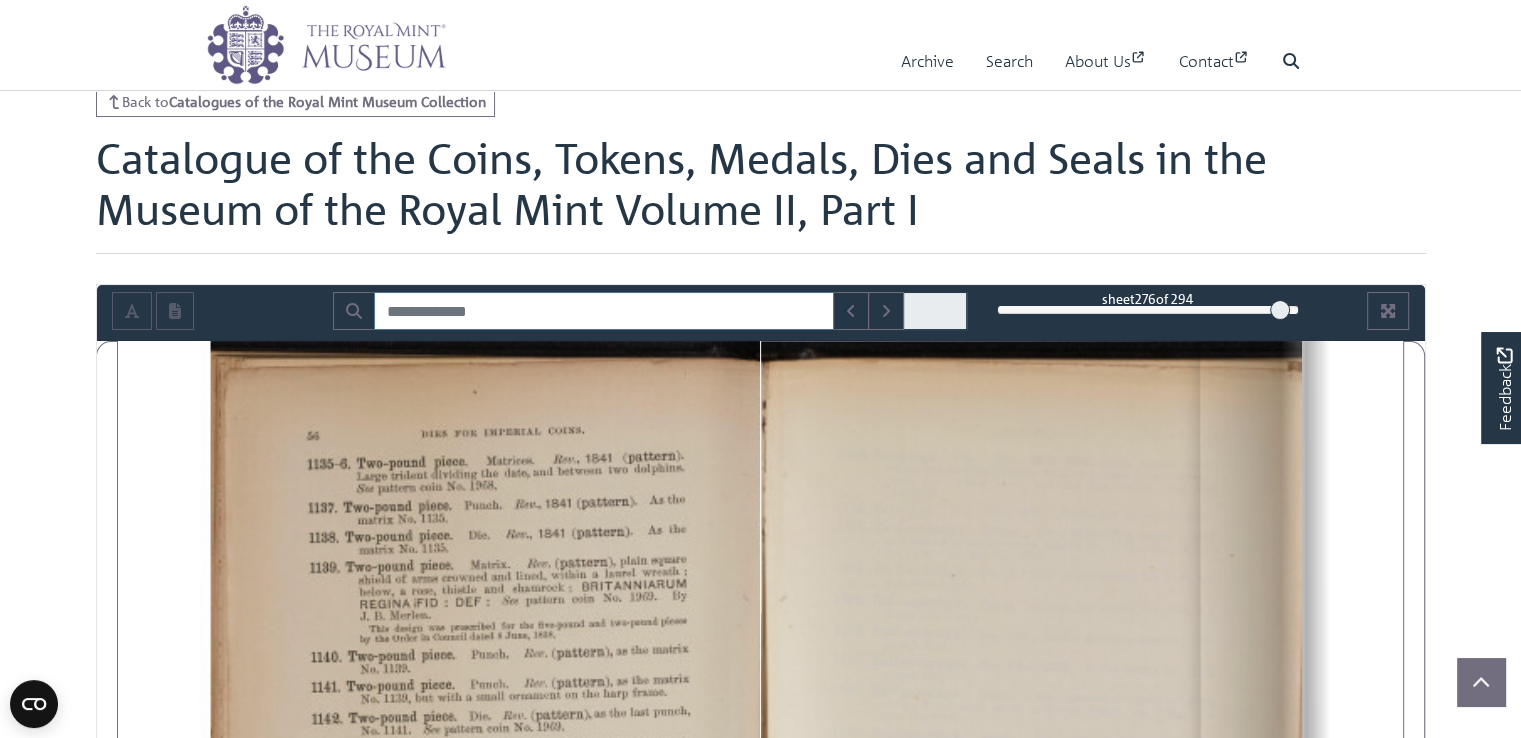 click on "276" at bounding box center (1148, 310) 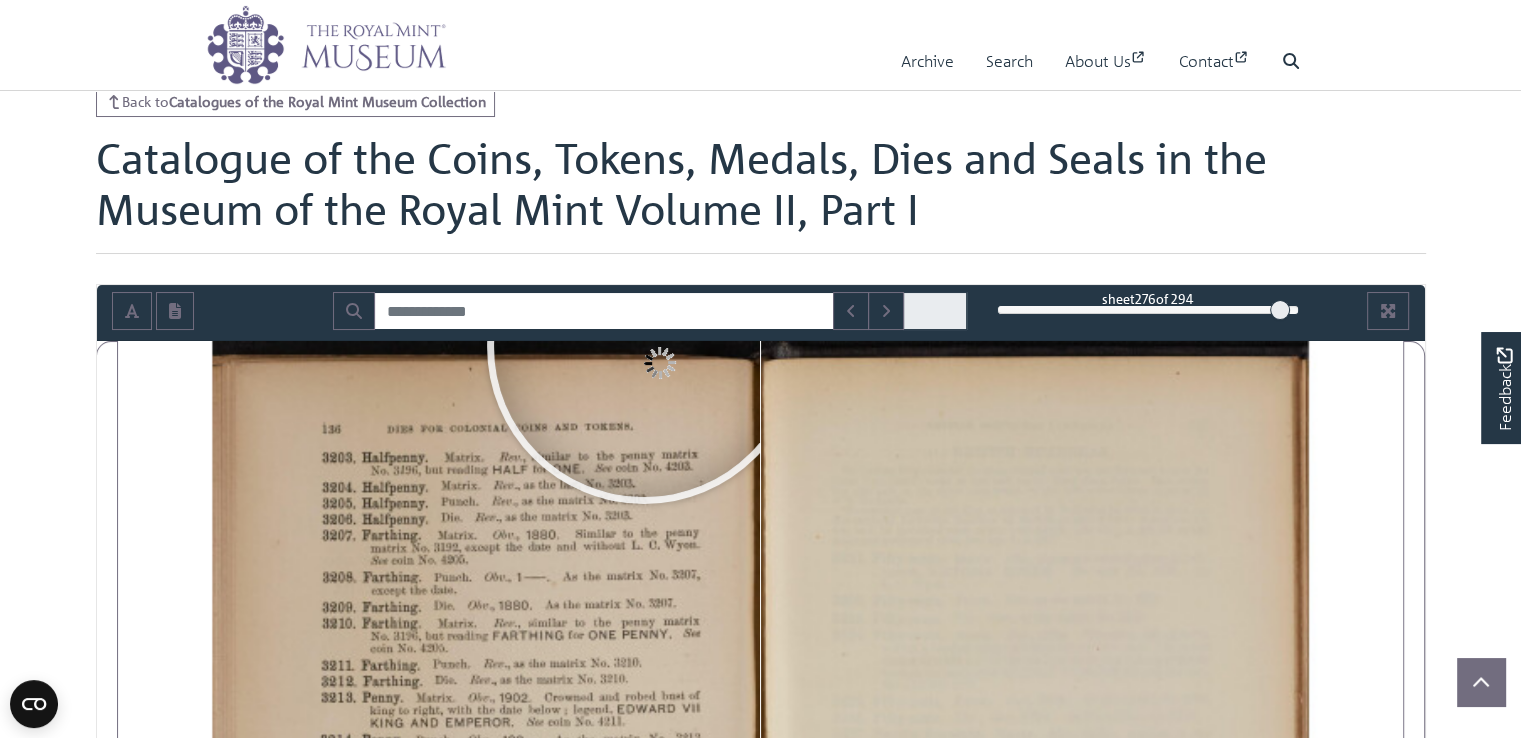 click on "sheet  276  of 294
276 ***
The metadata has moved.
You can now access the metadata by clicking the   button below the book." at bounding box center (761, 313) 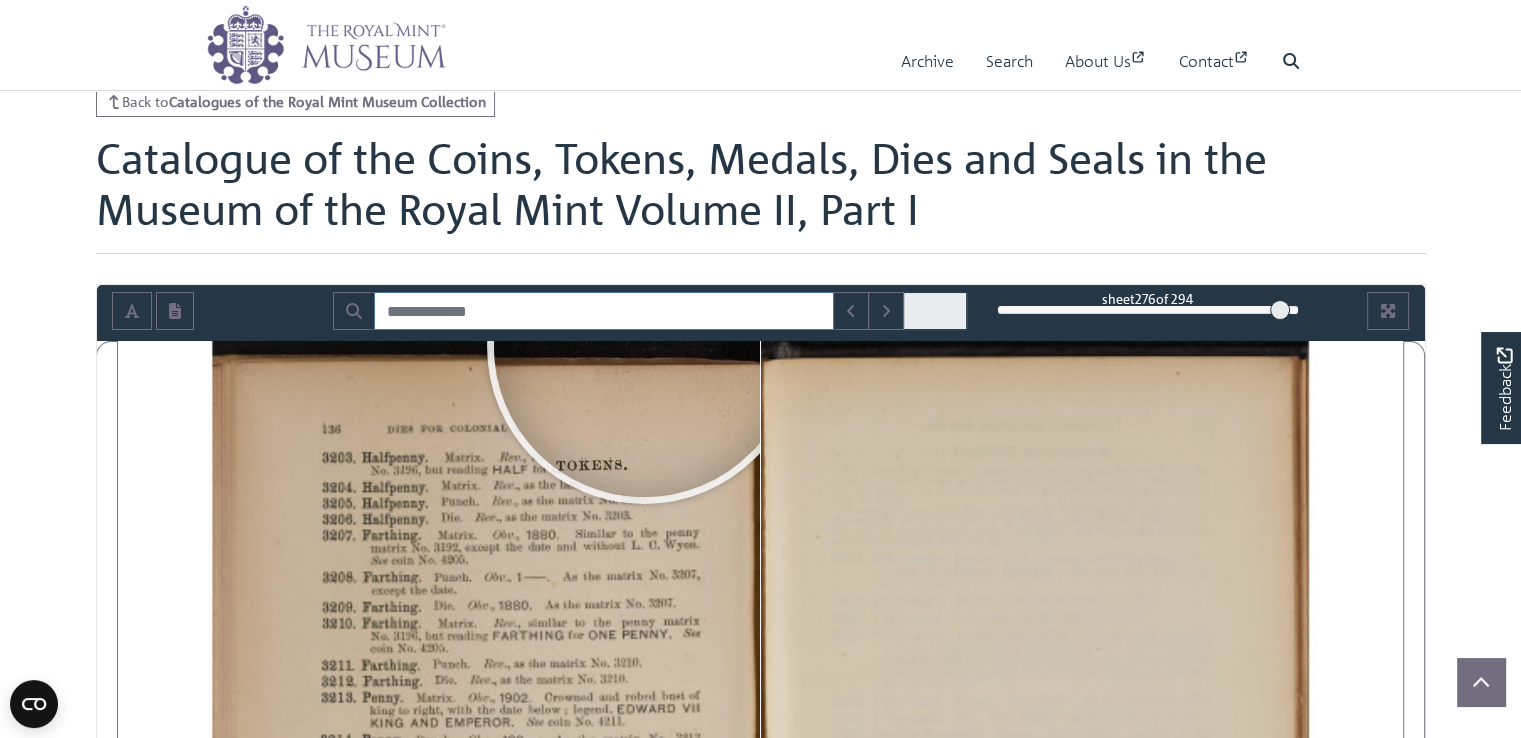 click at bounding box center [604, 311] 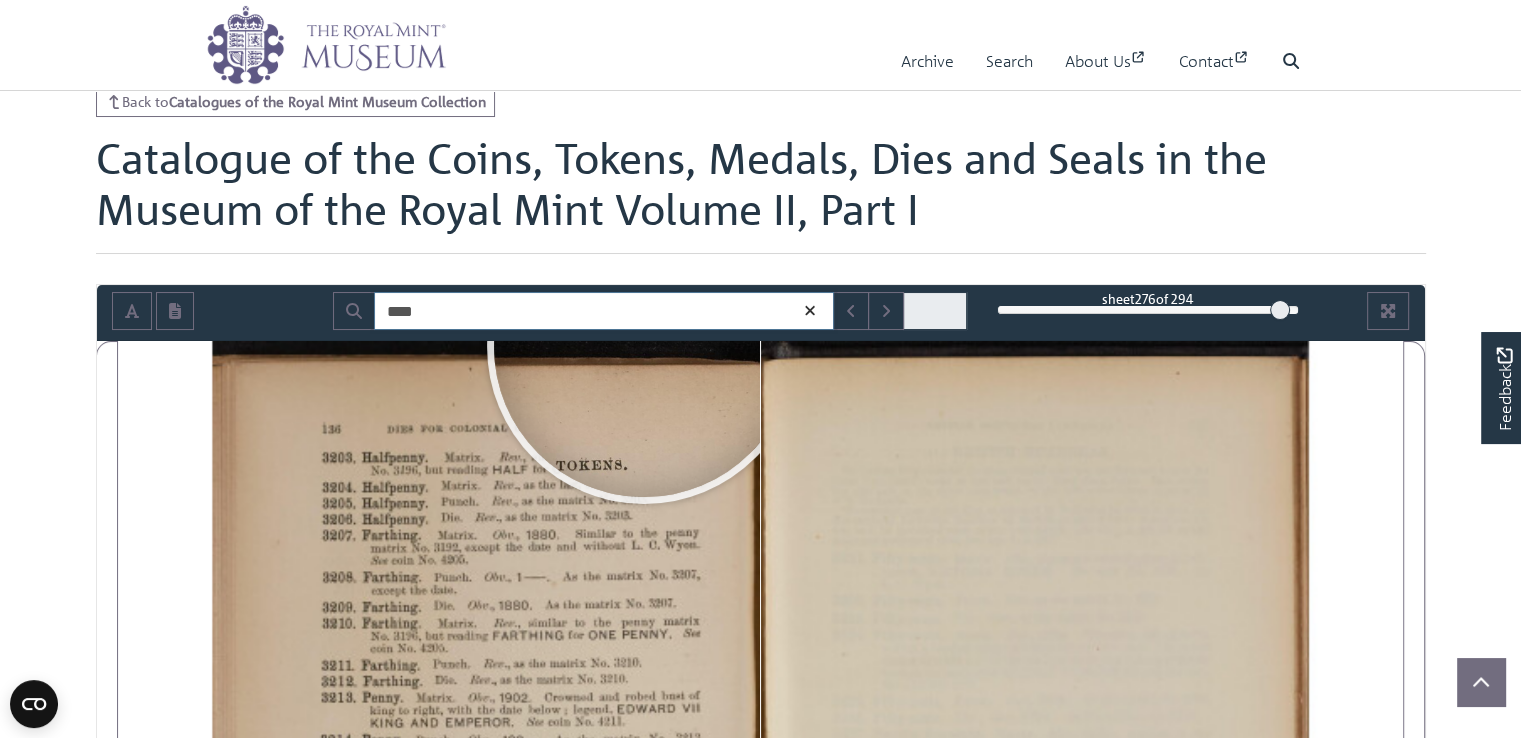 type on "****" 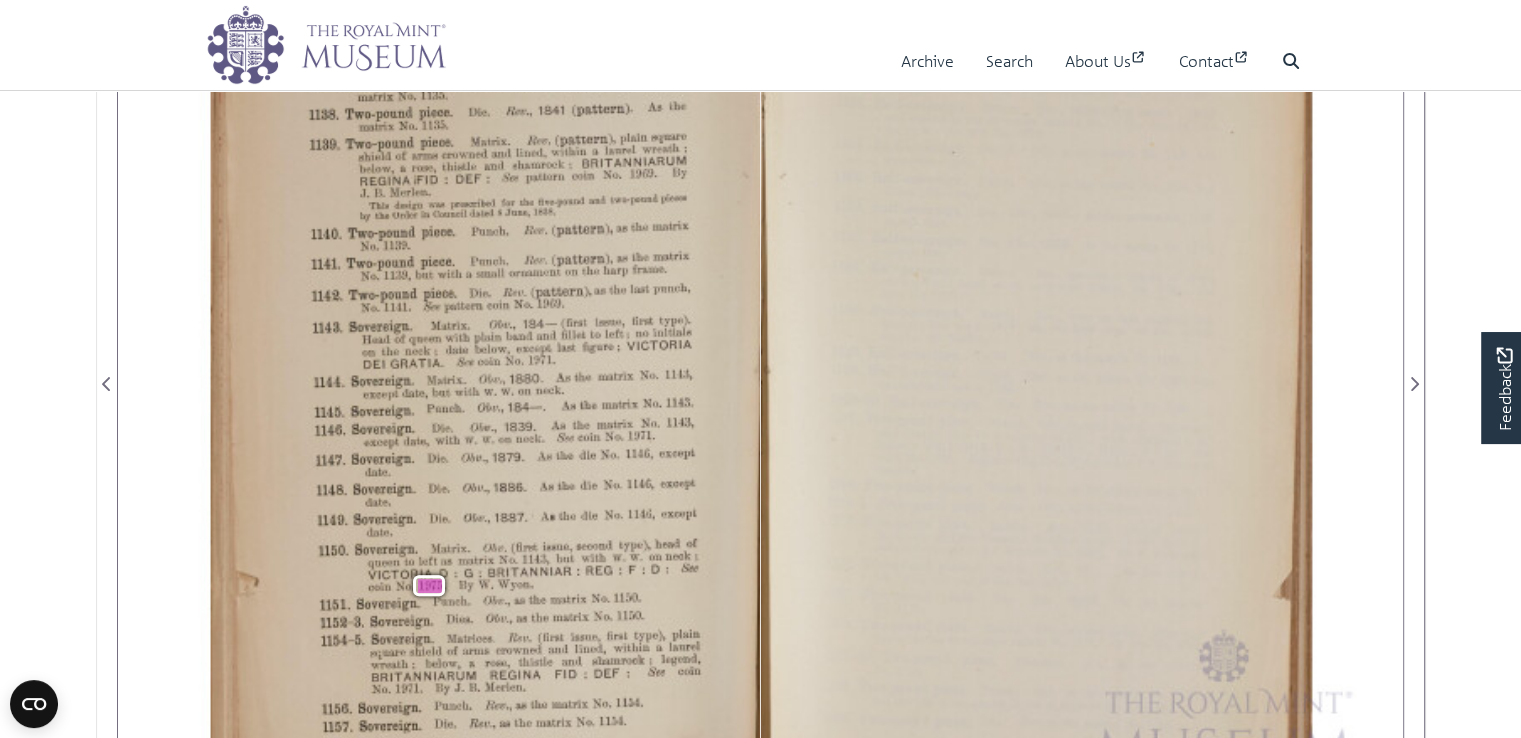 scroll, scrollTop: 0, scrollLeft: 0, axis: both 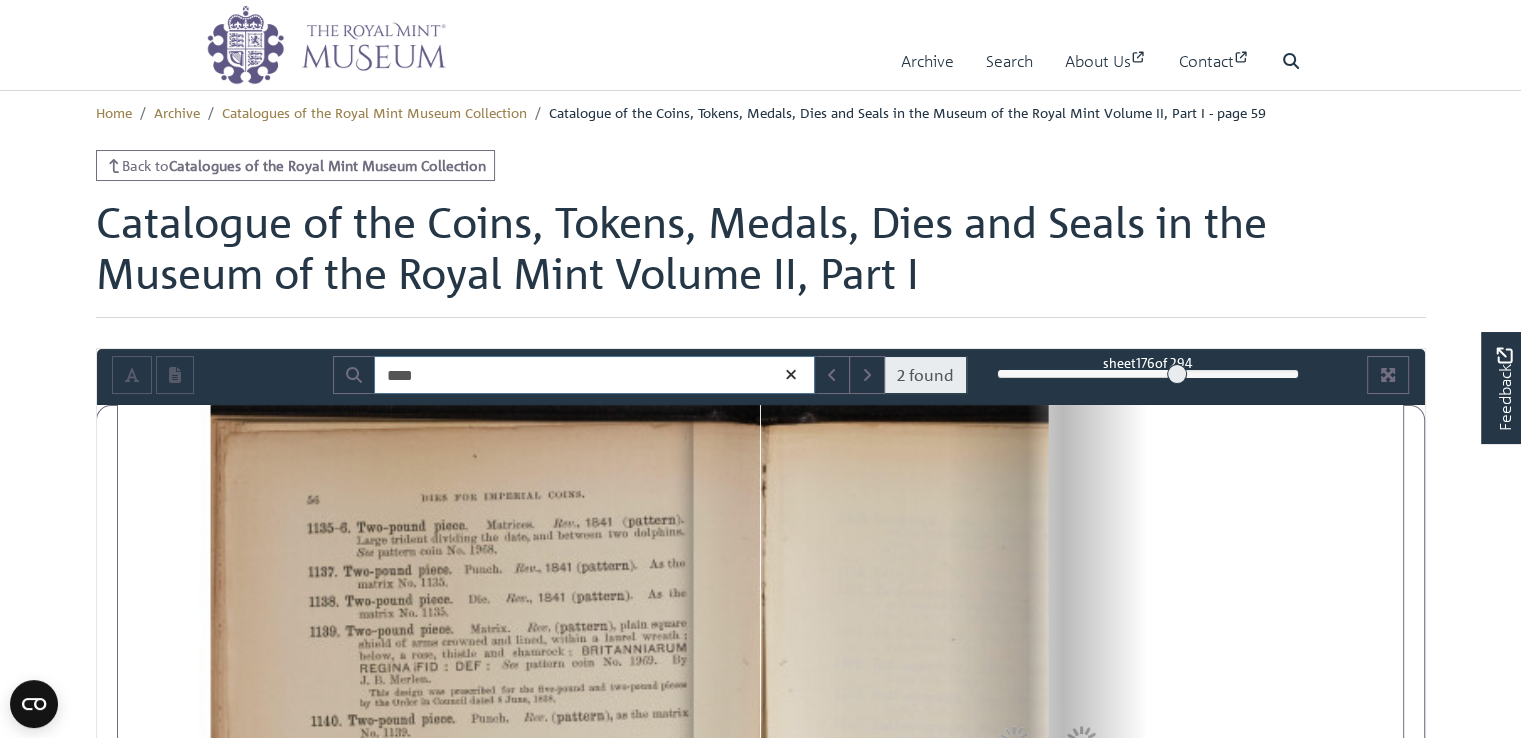 click on "176" at bounding box center [1148, 374] 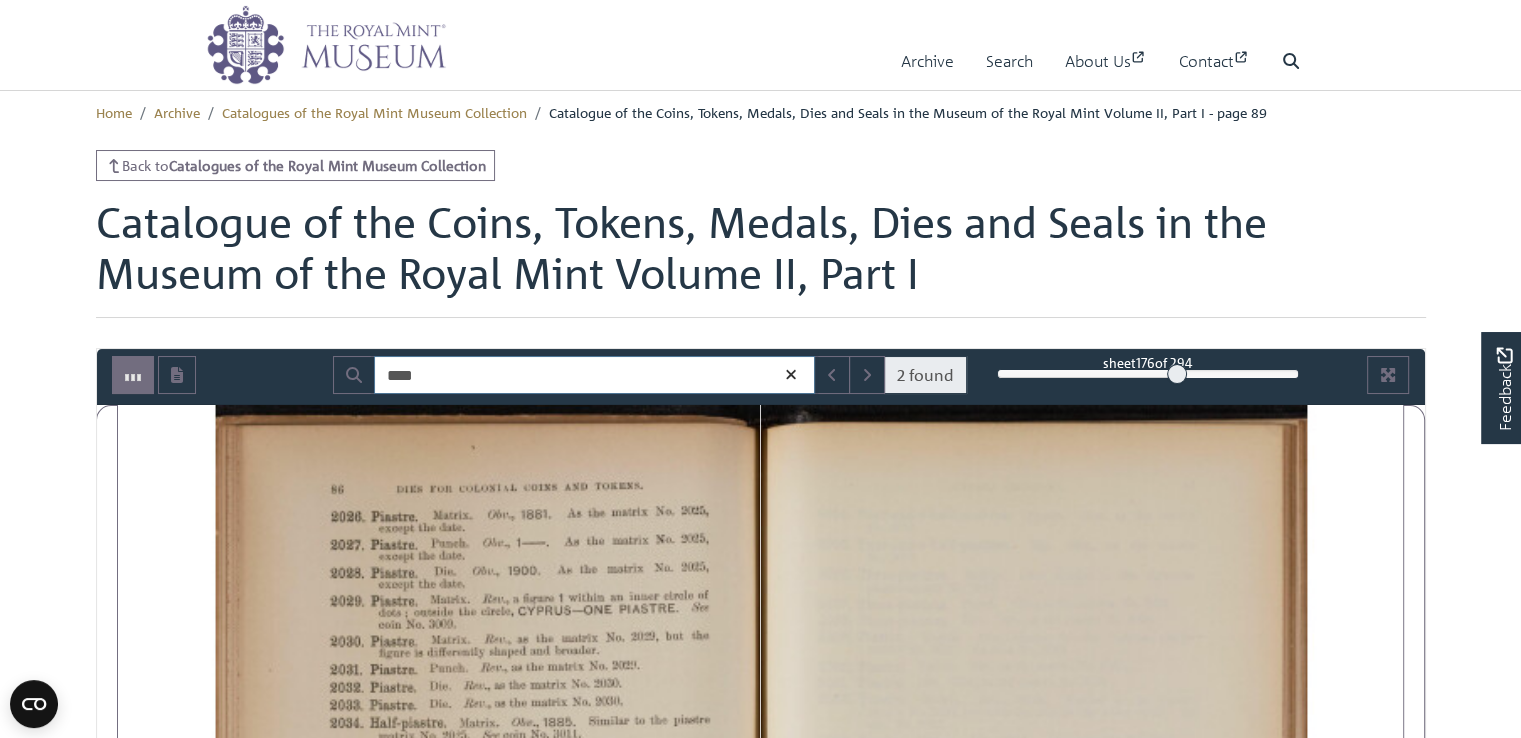 click on "176" at bounding box center (1148, 374) 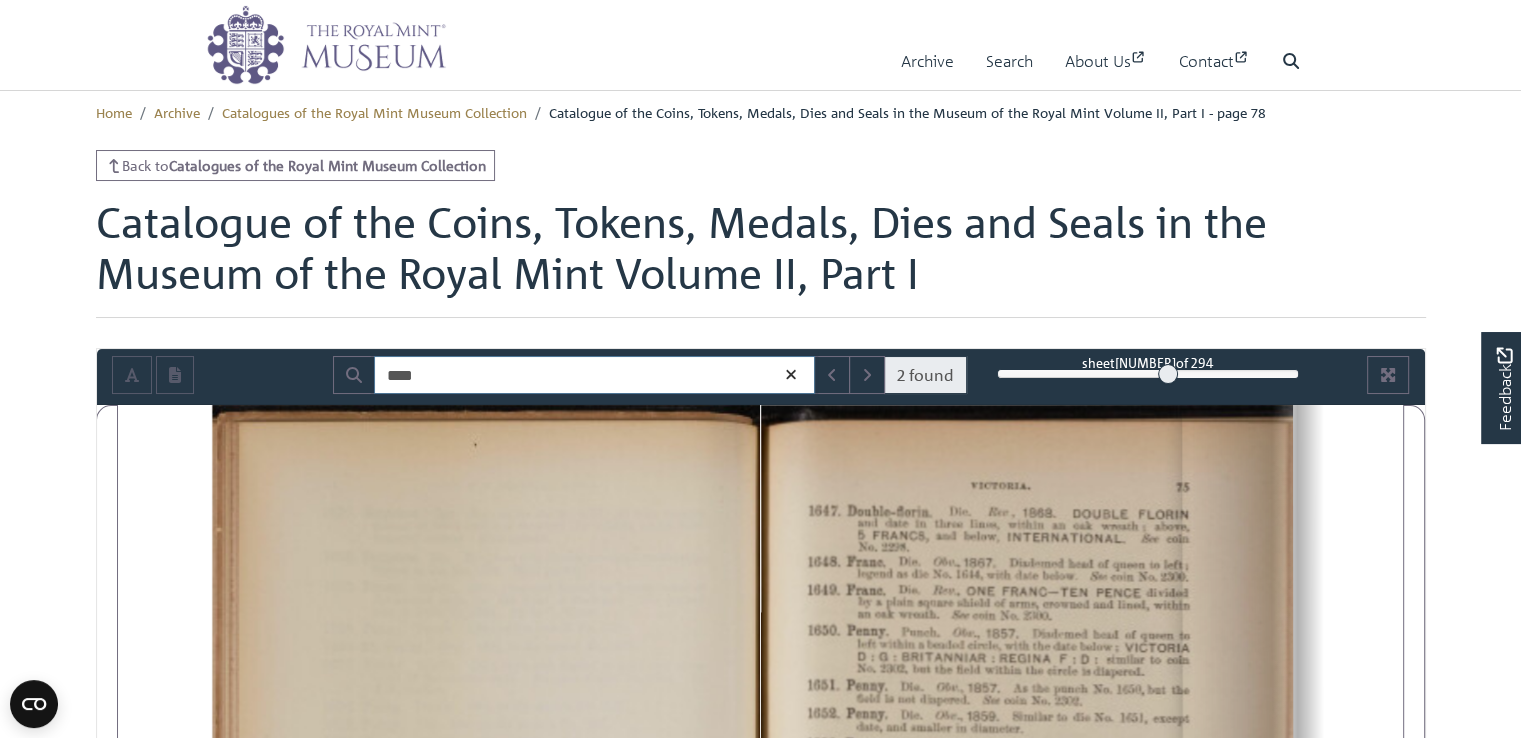 click on "167" at bounding box center [1148, 374] 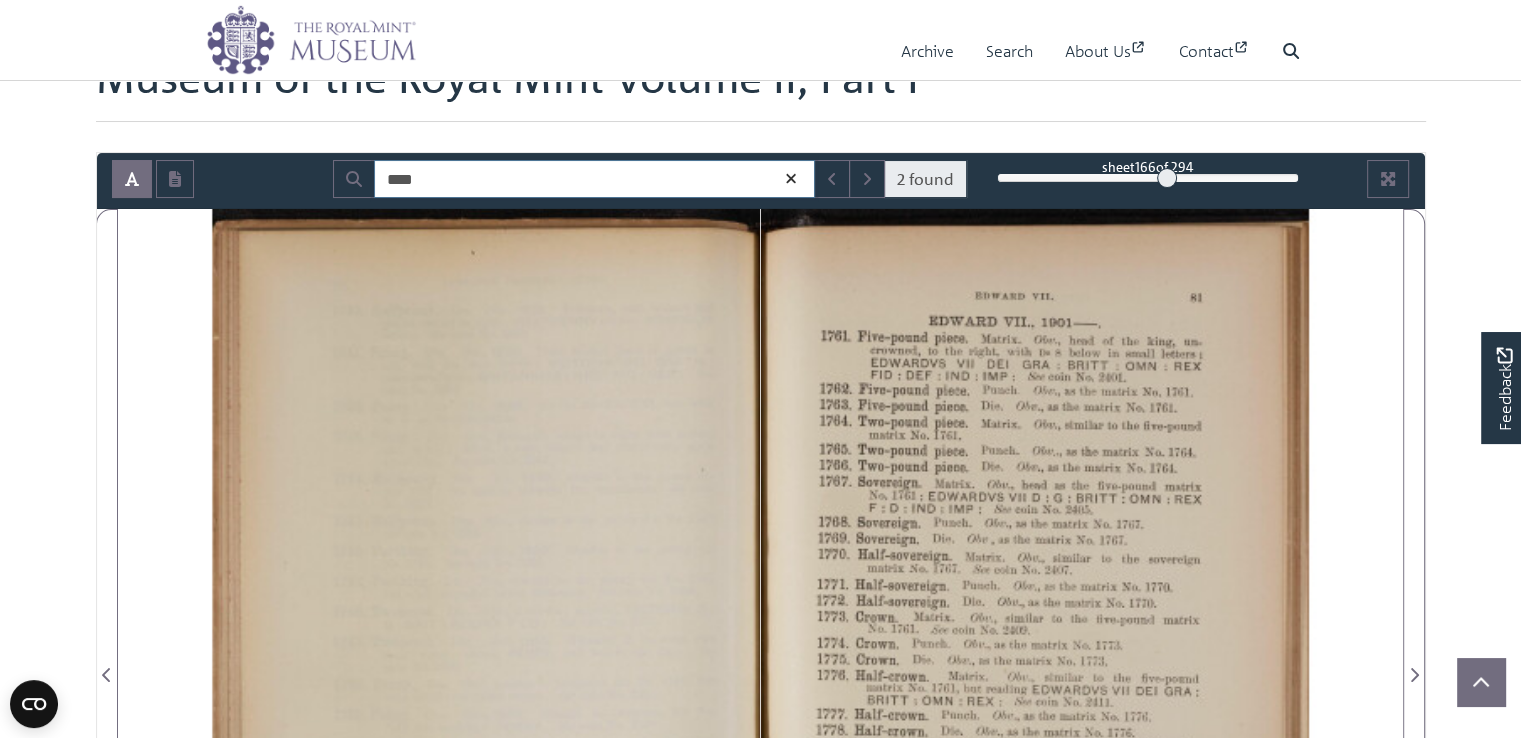 scroll, scrollTop: 193, scrollLeft: 0, axis: vertical 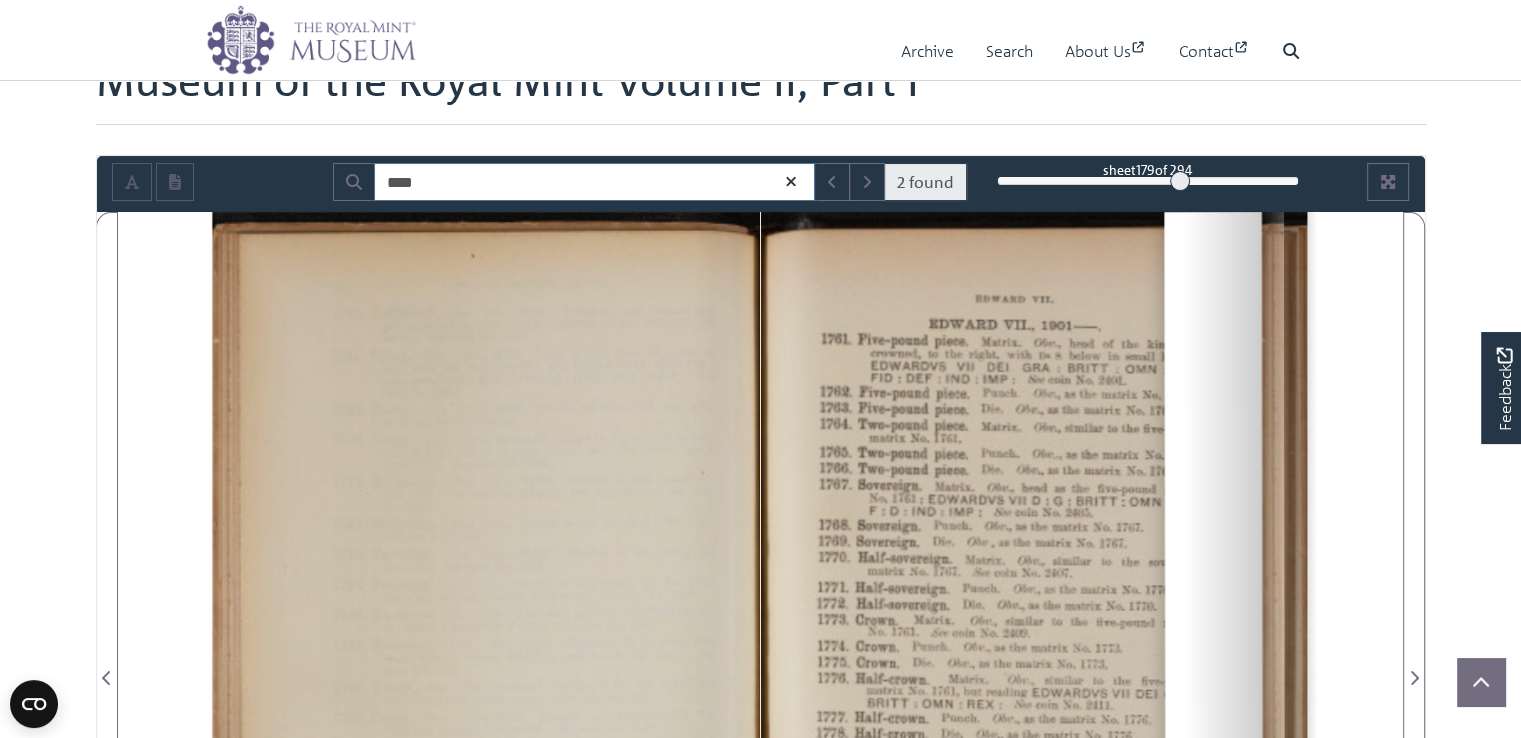click on "179" at bounding box center [1148, 181] 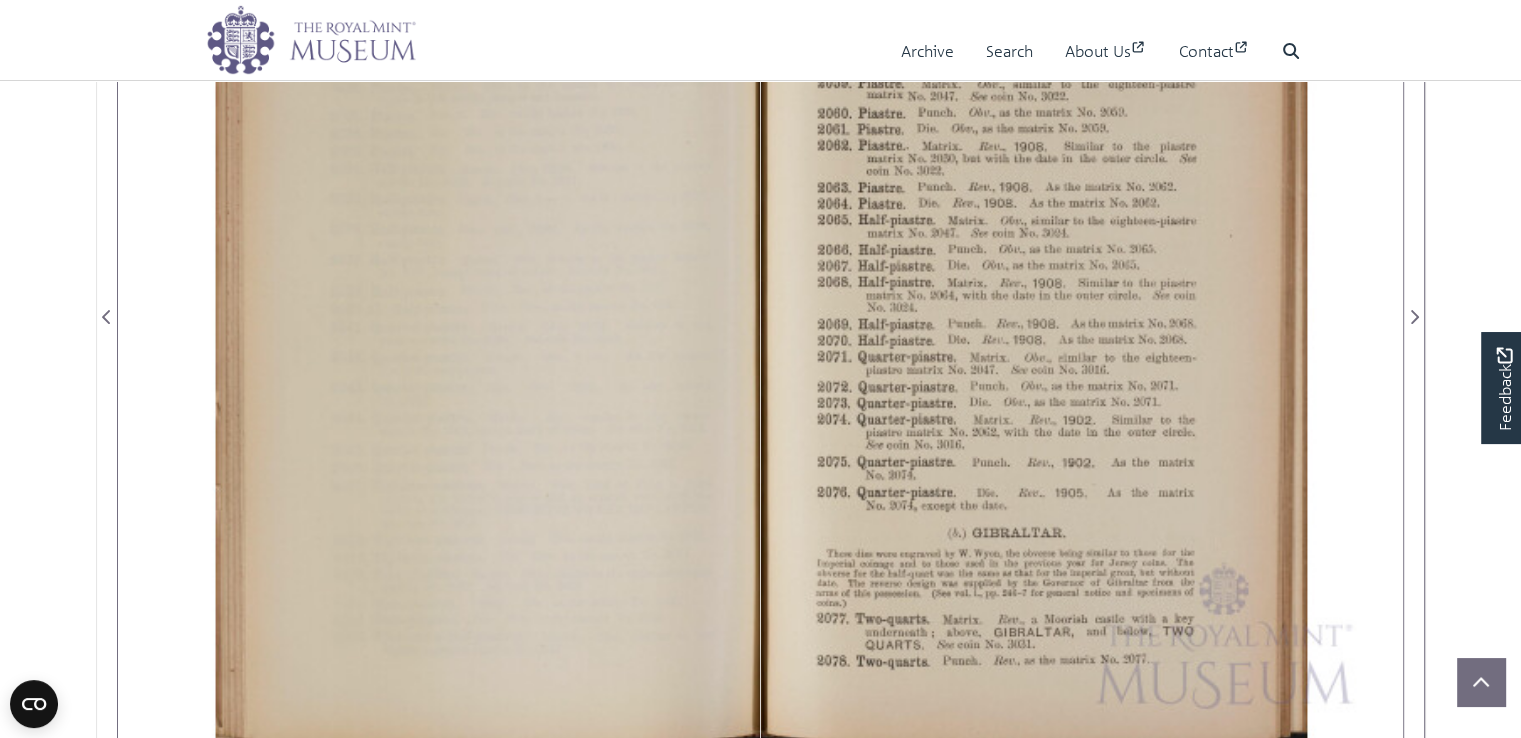 scroll, scrollTop: 547, scrollLeft: 0, axis: vertical 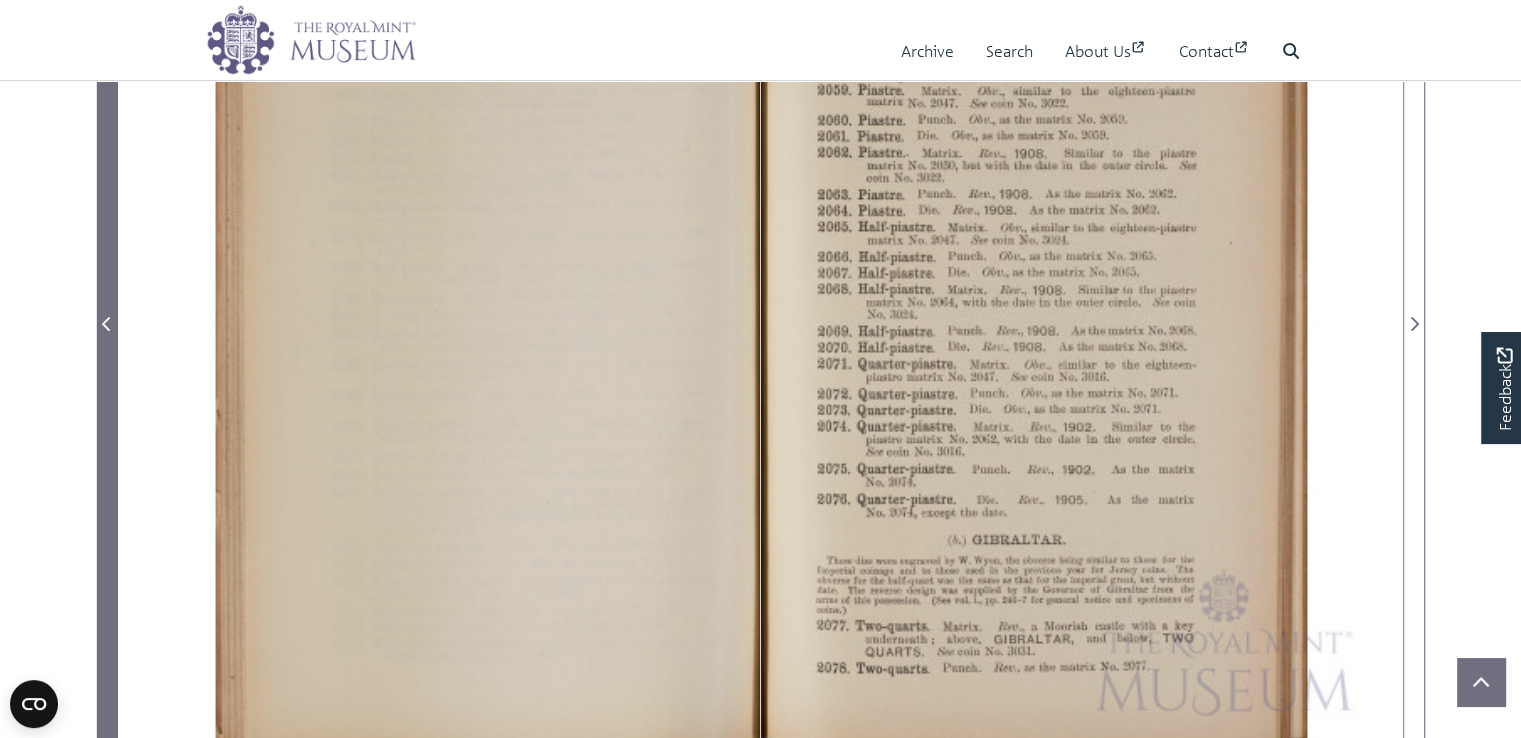 click 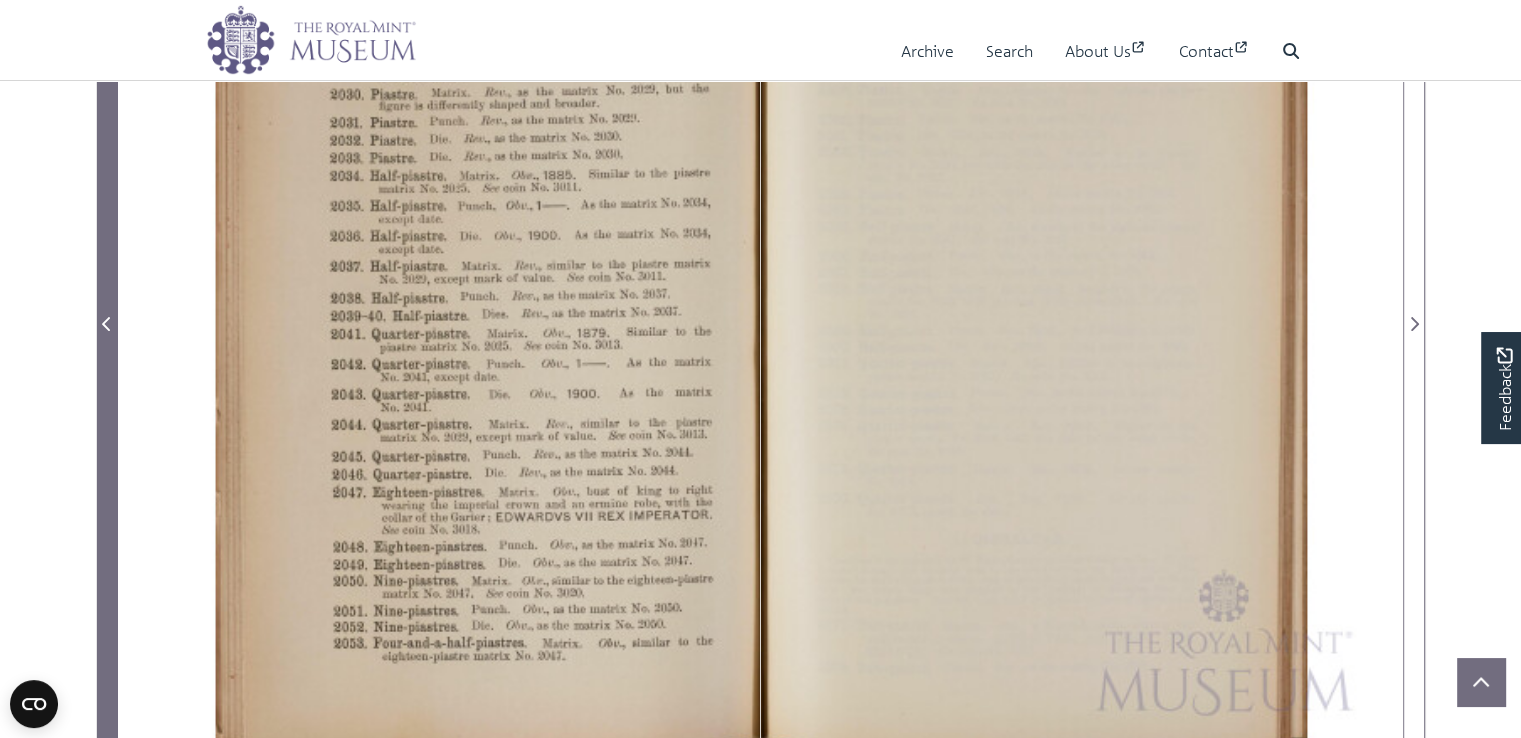 click 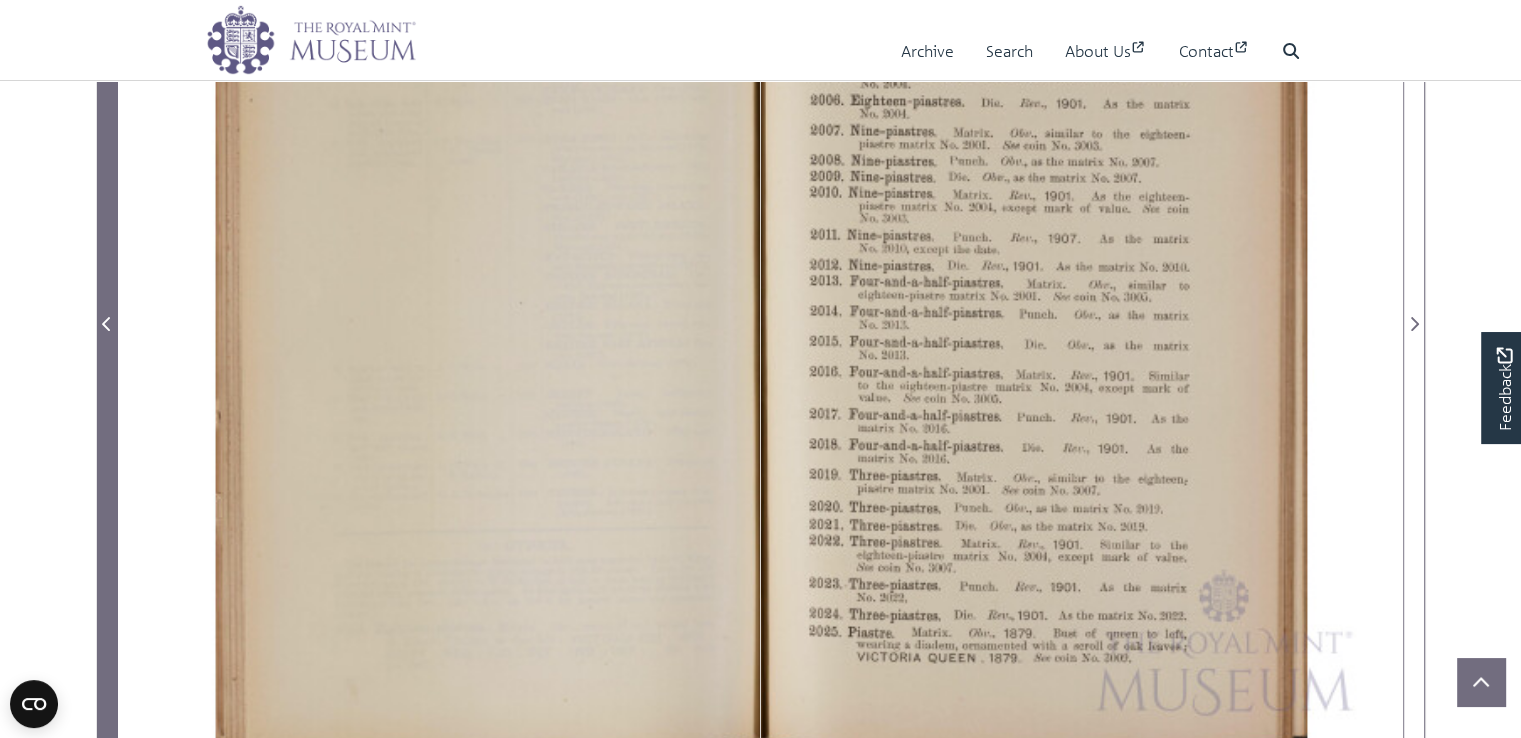 click 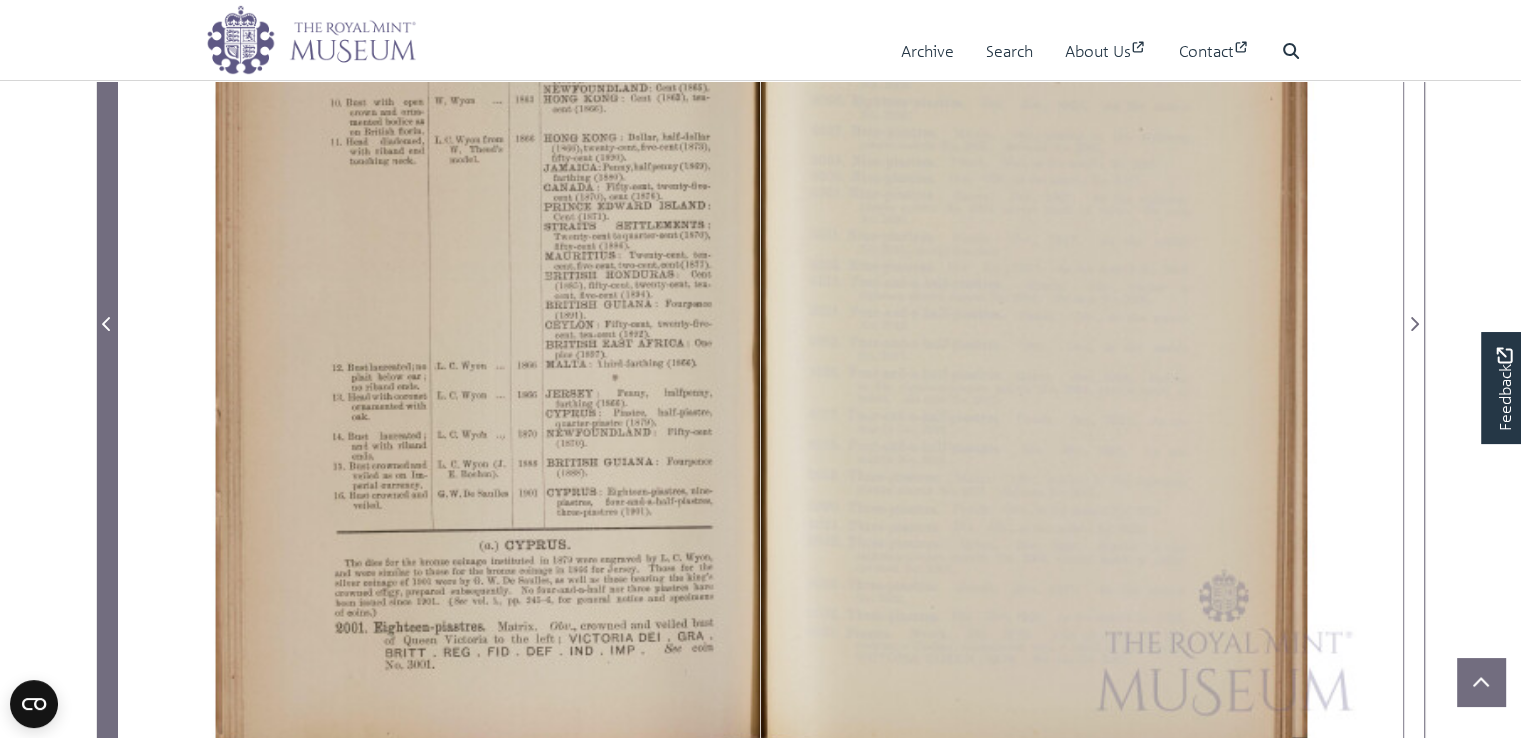 click 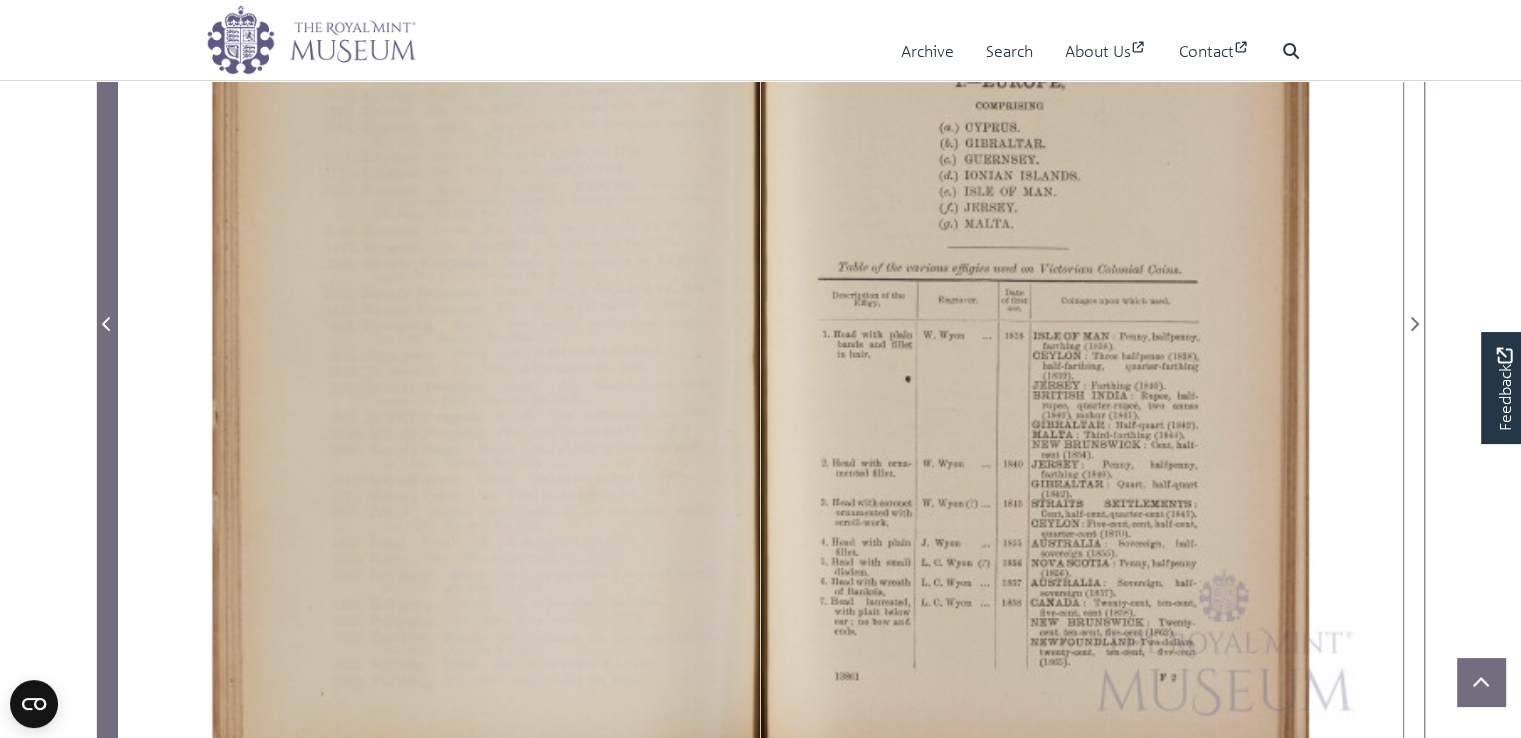 click 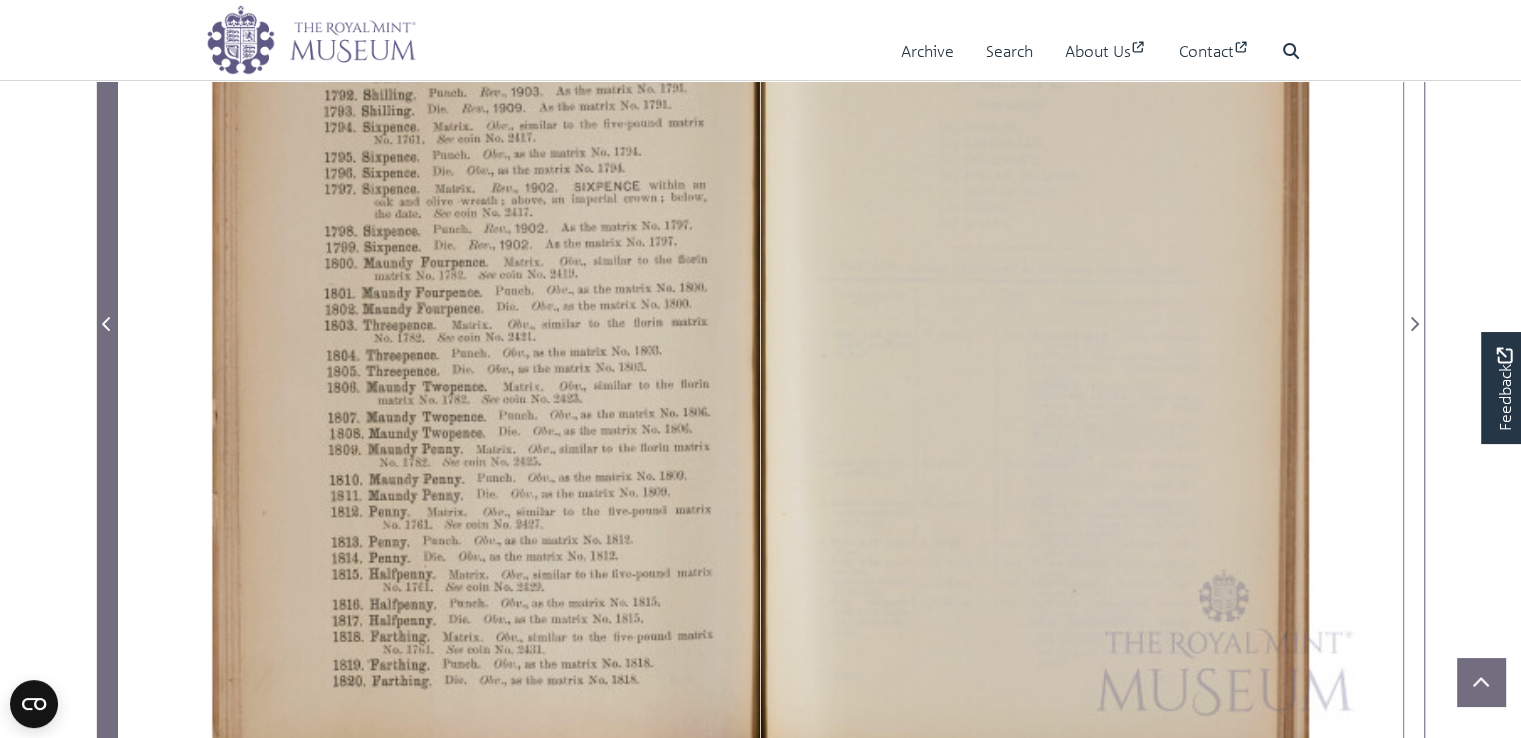 click 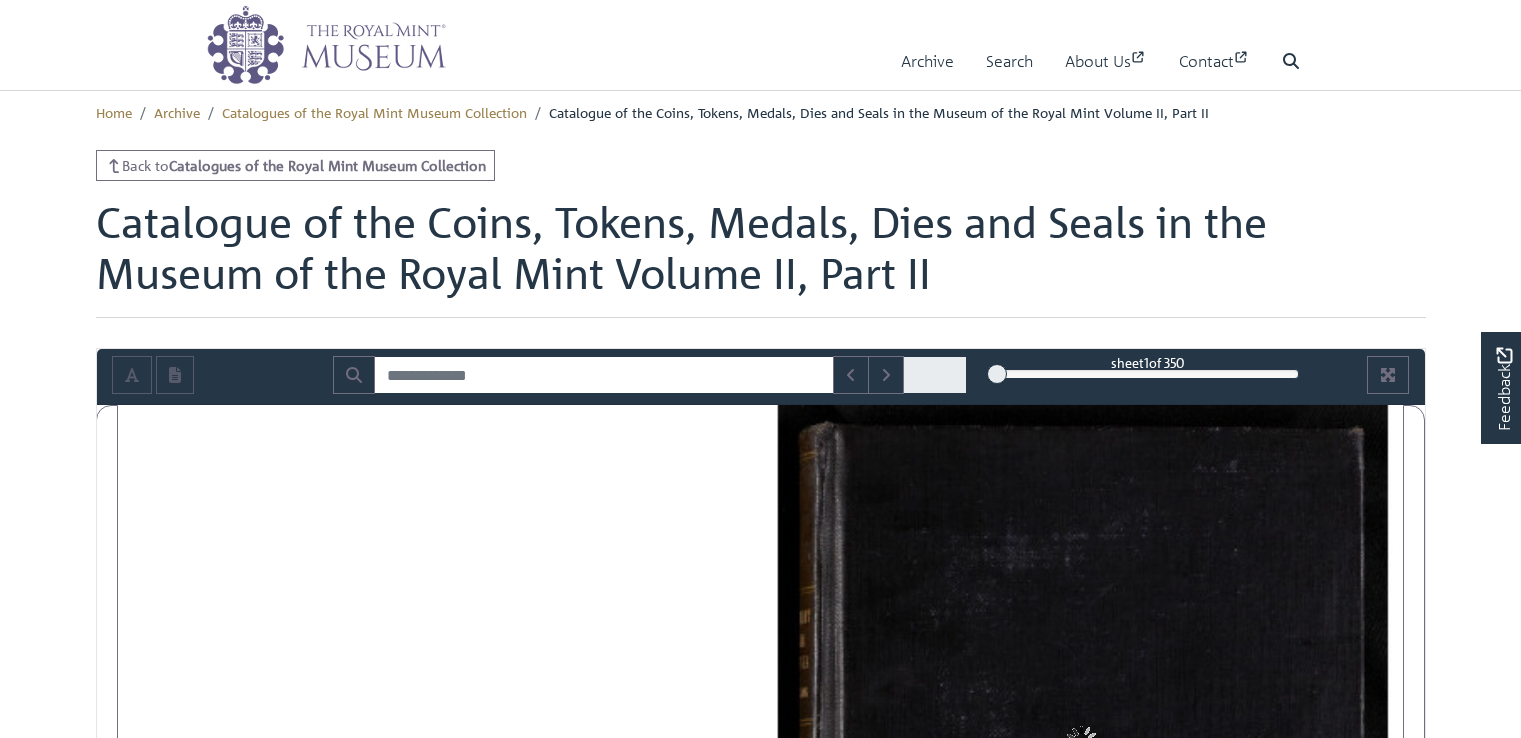scroll, scrollTop: 0, scrollLeft: 0, axis: both 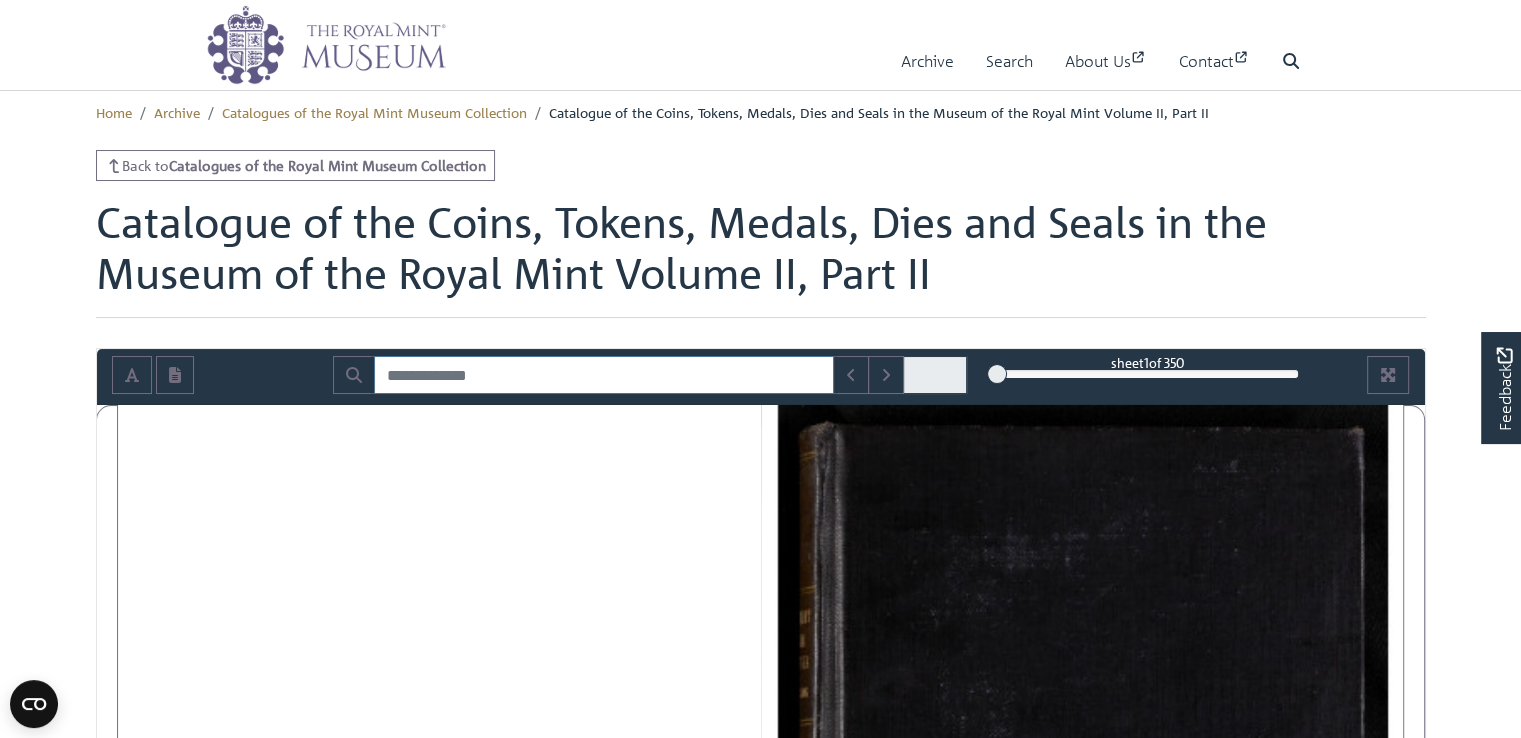 click at bounding box center [604, 375] 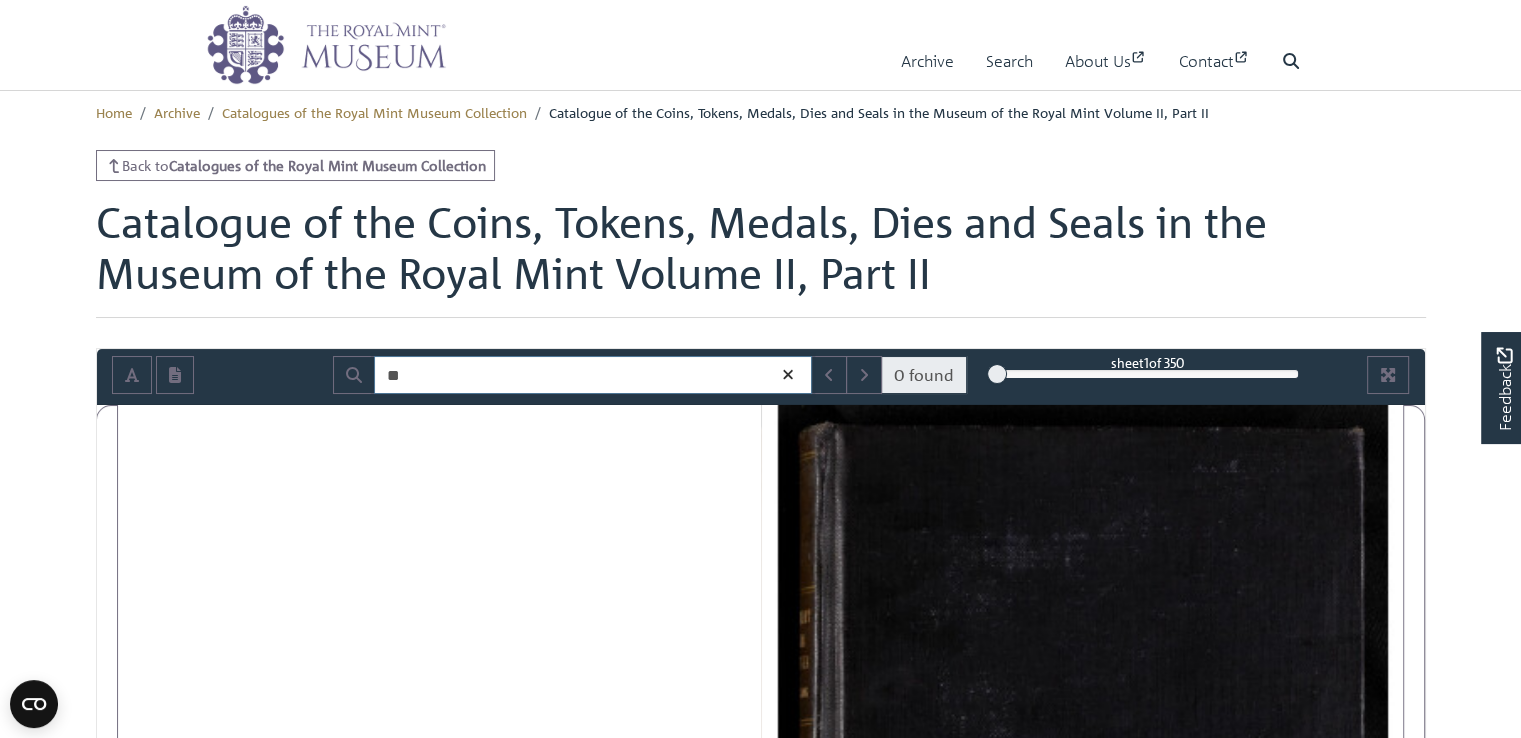 type on "*" 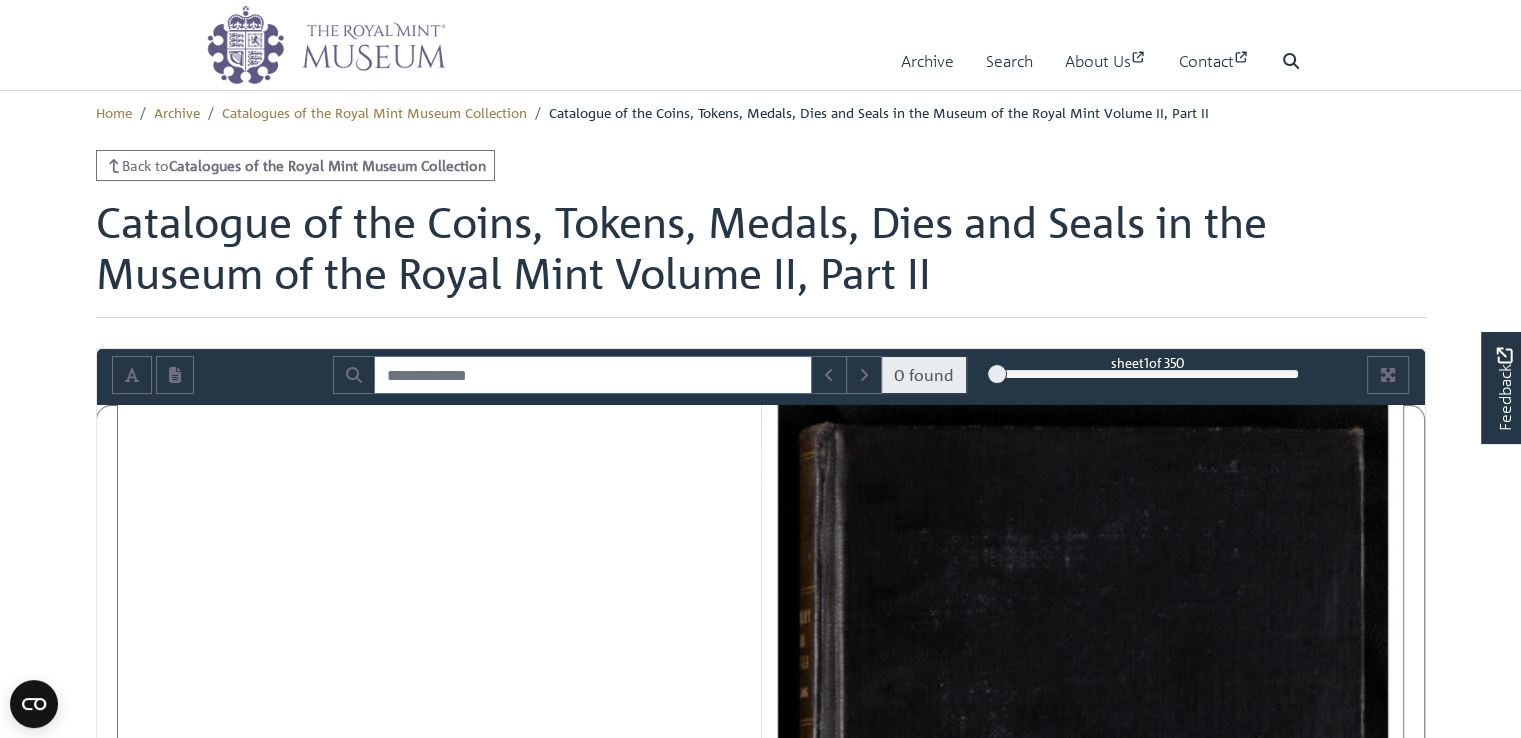type 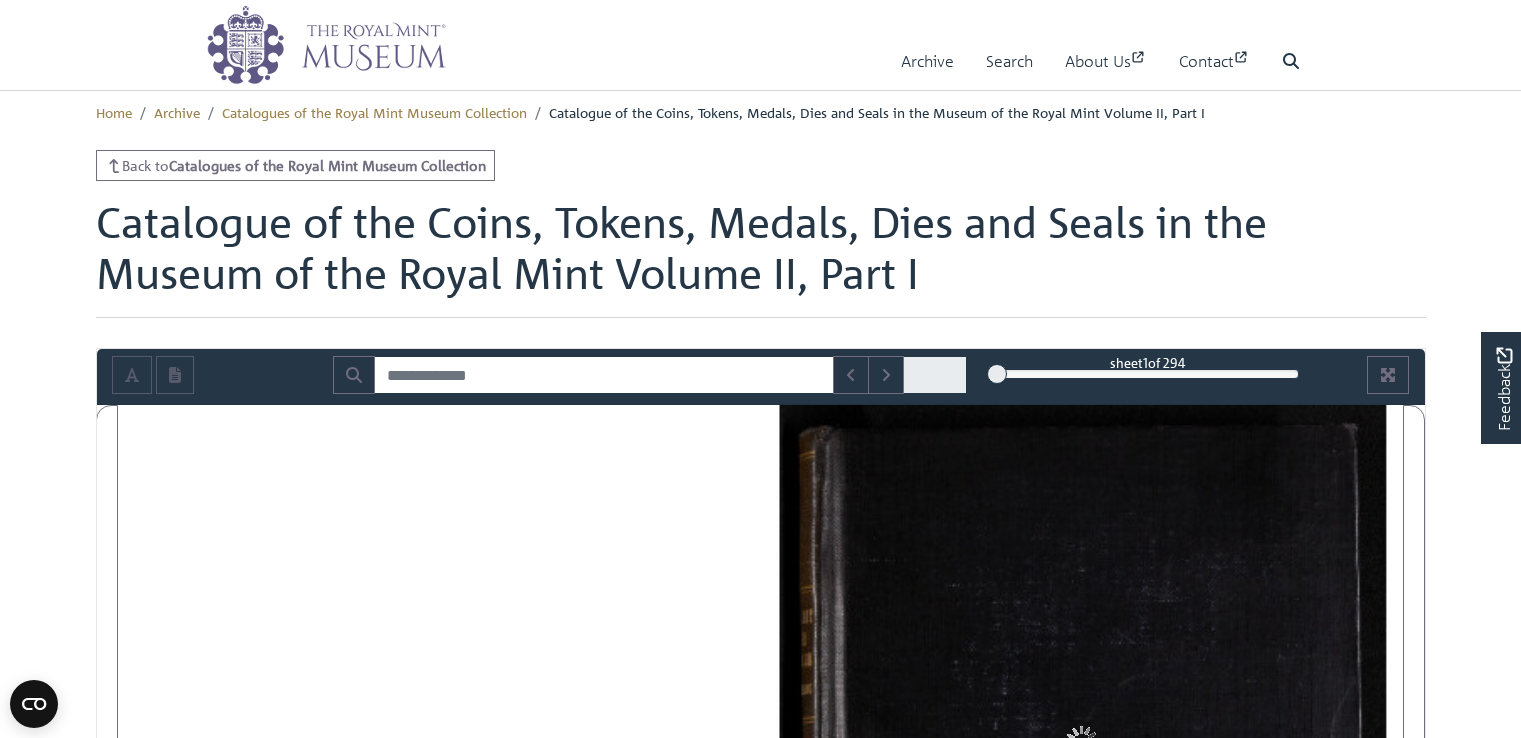 scroll, scrollTop: 0, scrollLeft: 0, axis: both 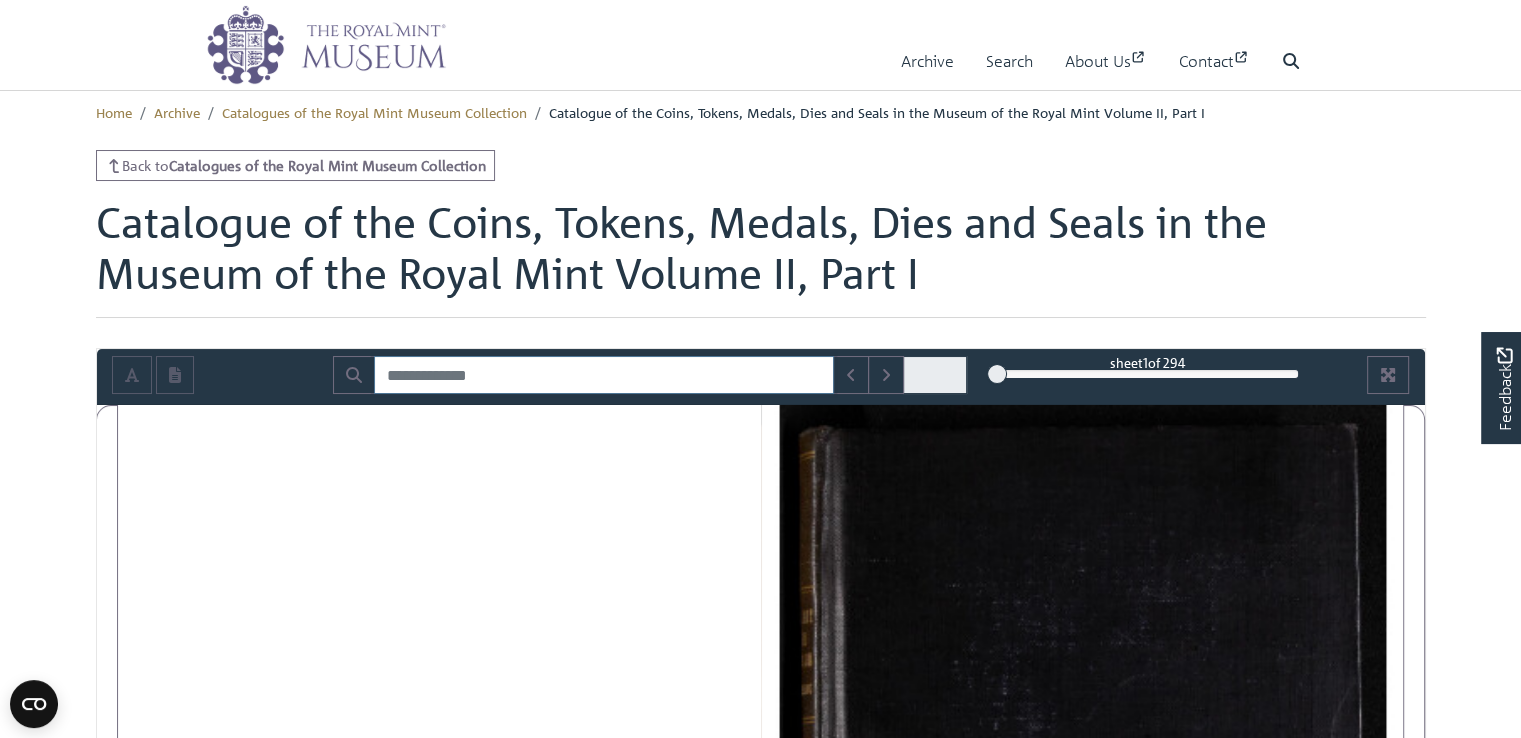 click at bounding box center (604, 375) 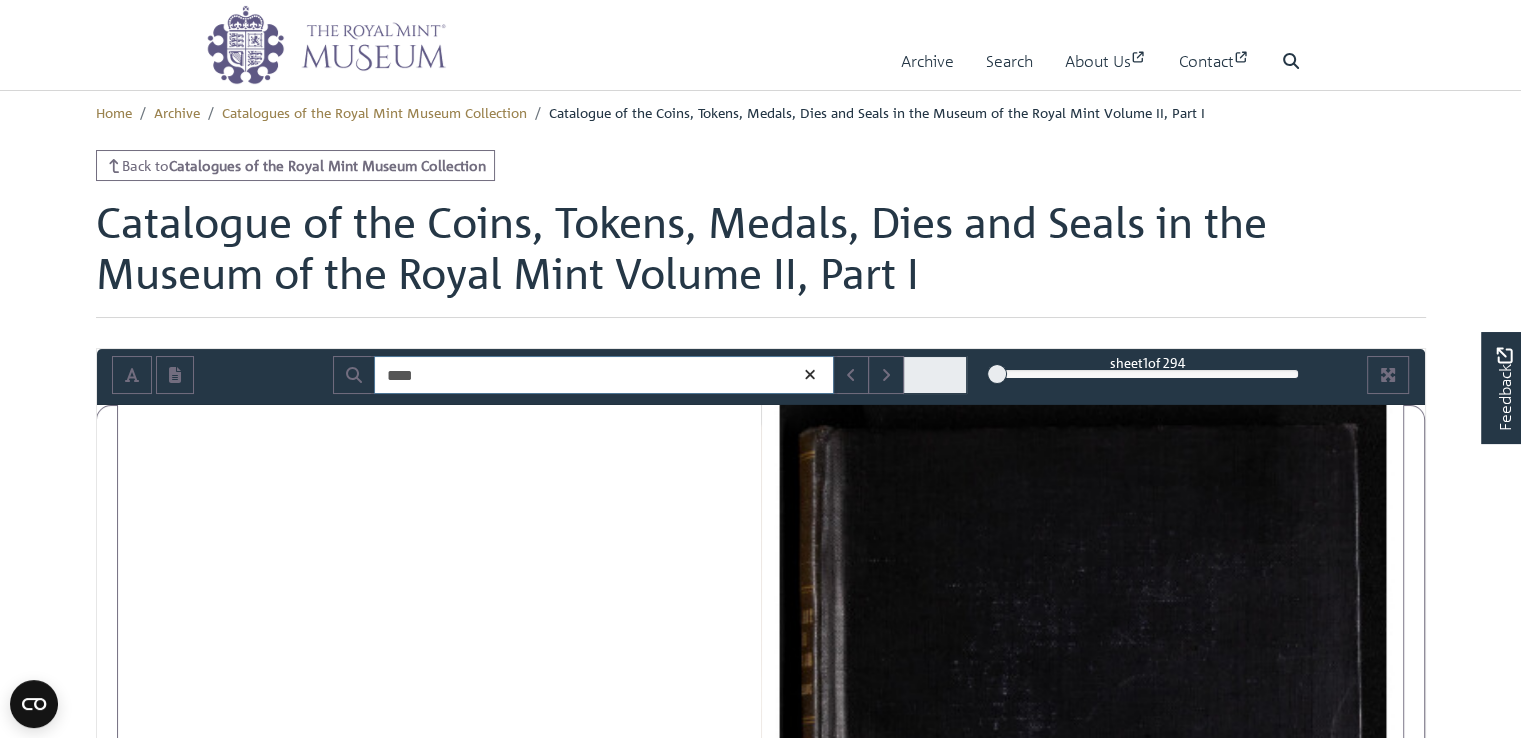 type on "****" 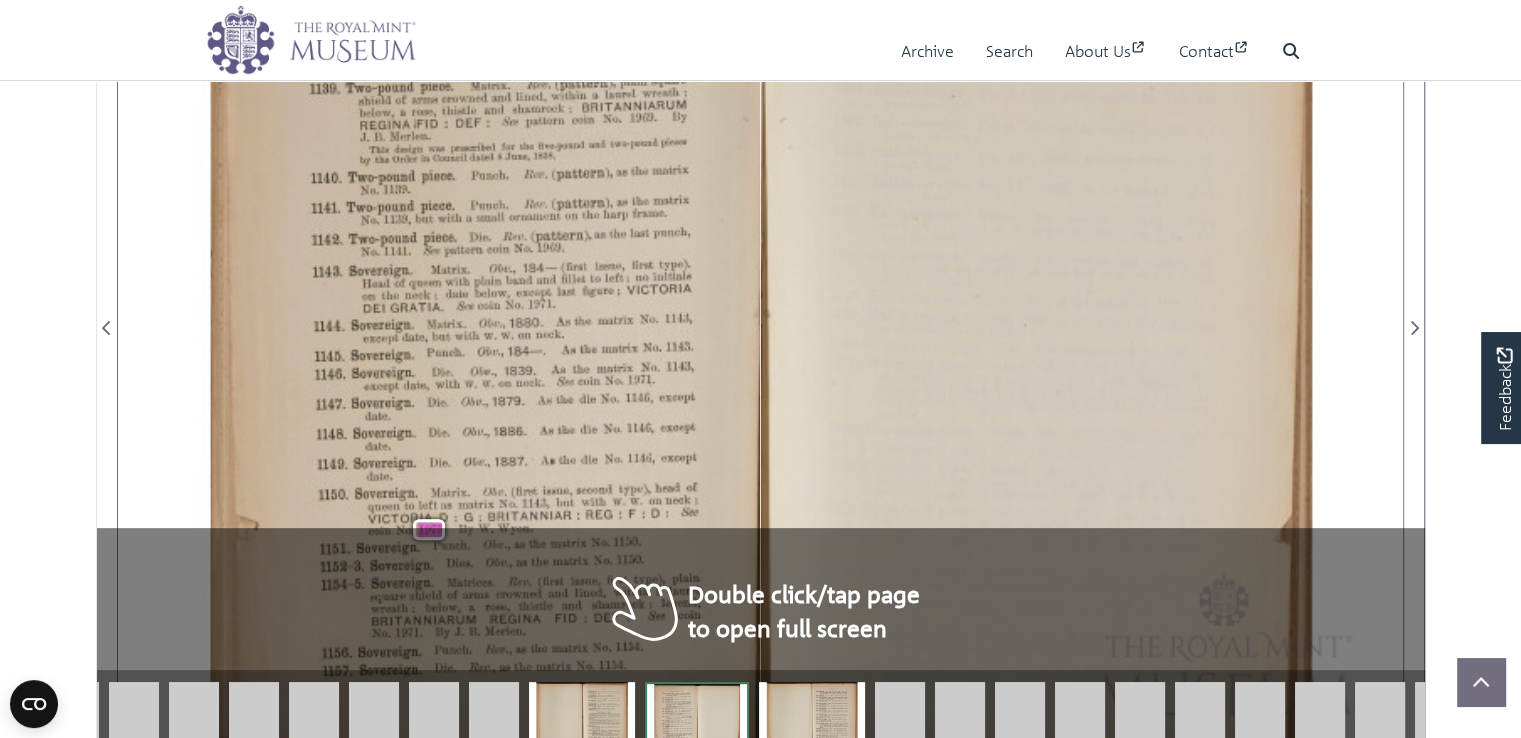 scroll, scrollTop: 512, scrollLeft: 0, axis: vertical 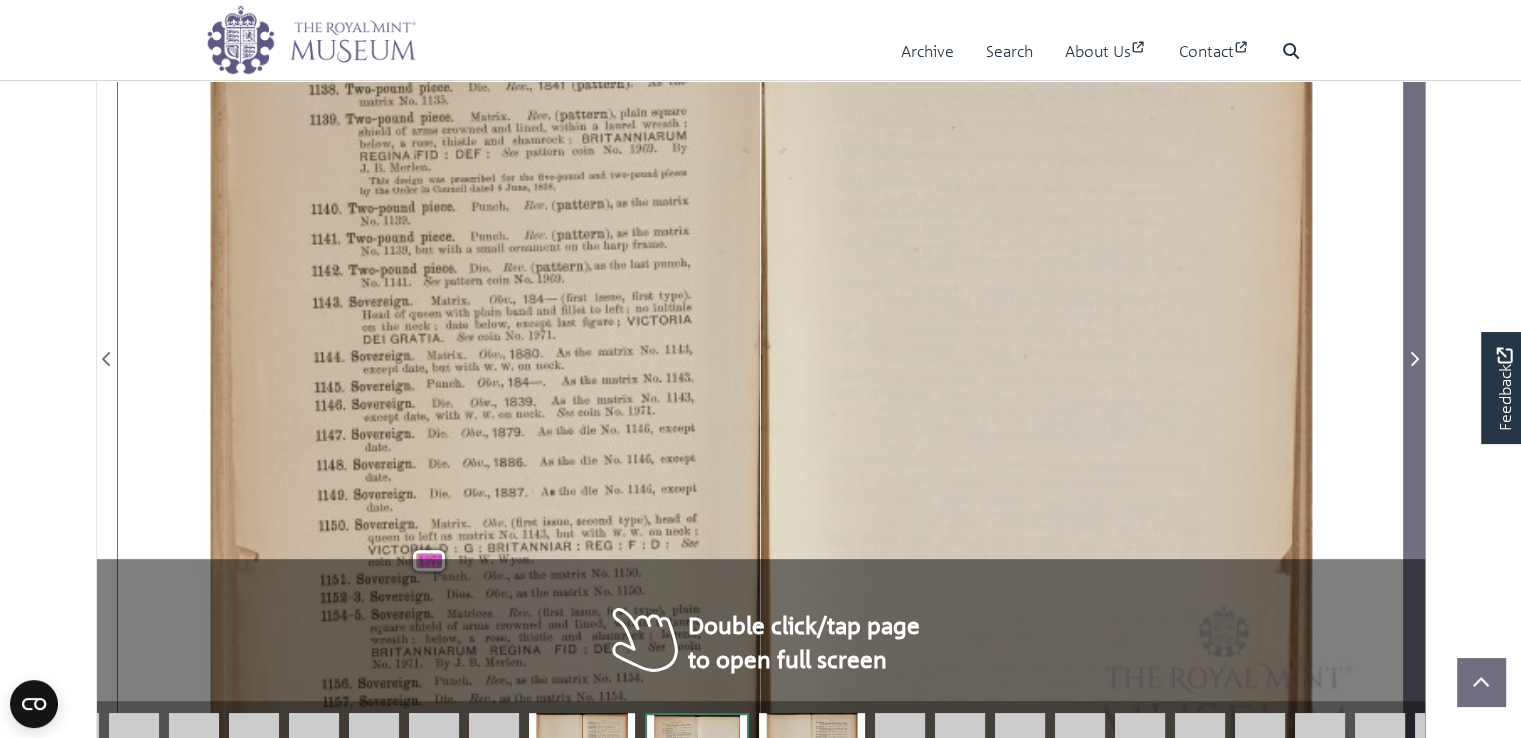 click 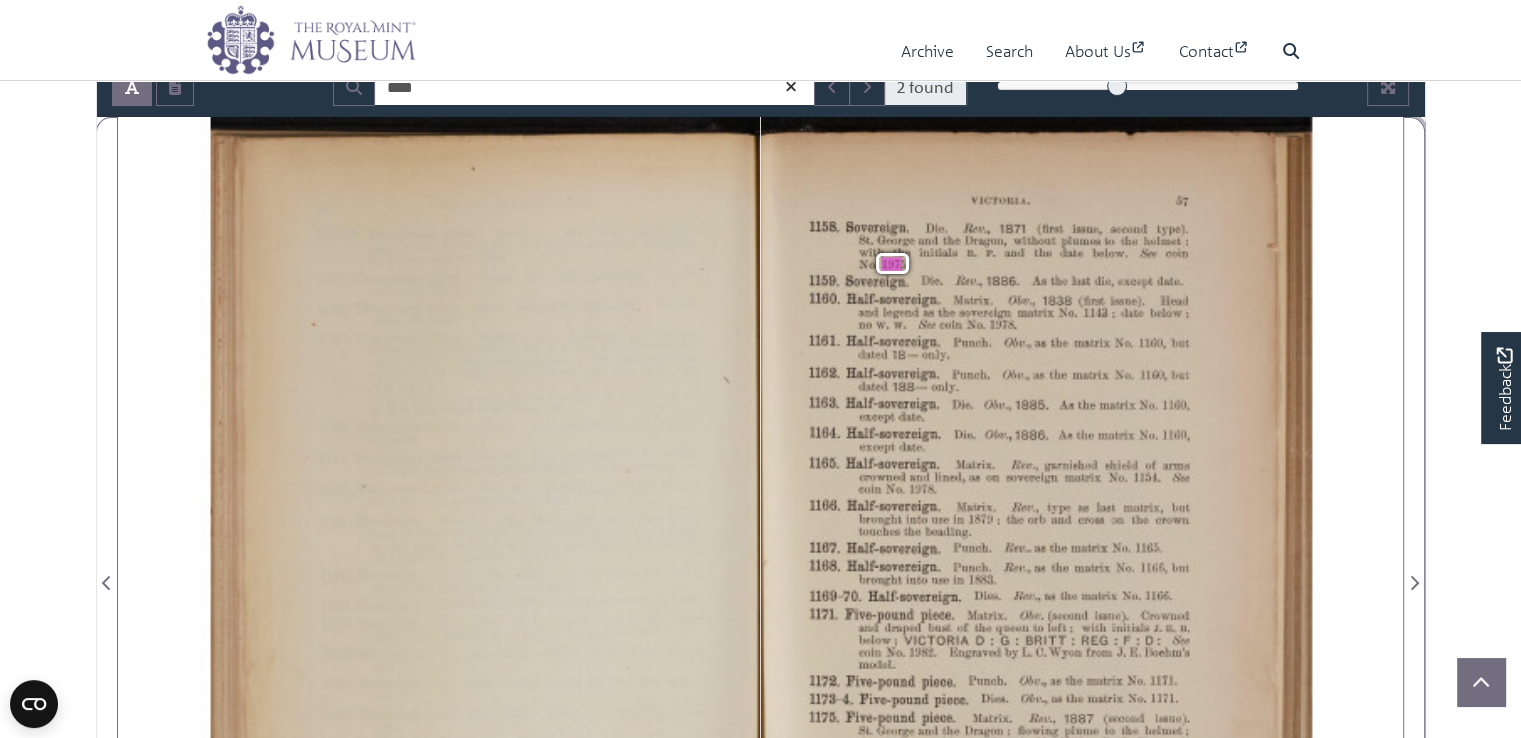 scroll, scrollTop: 295, scrollLeft: 0, axis: vertical 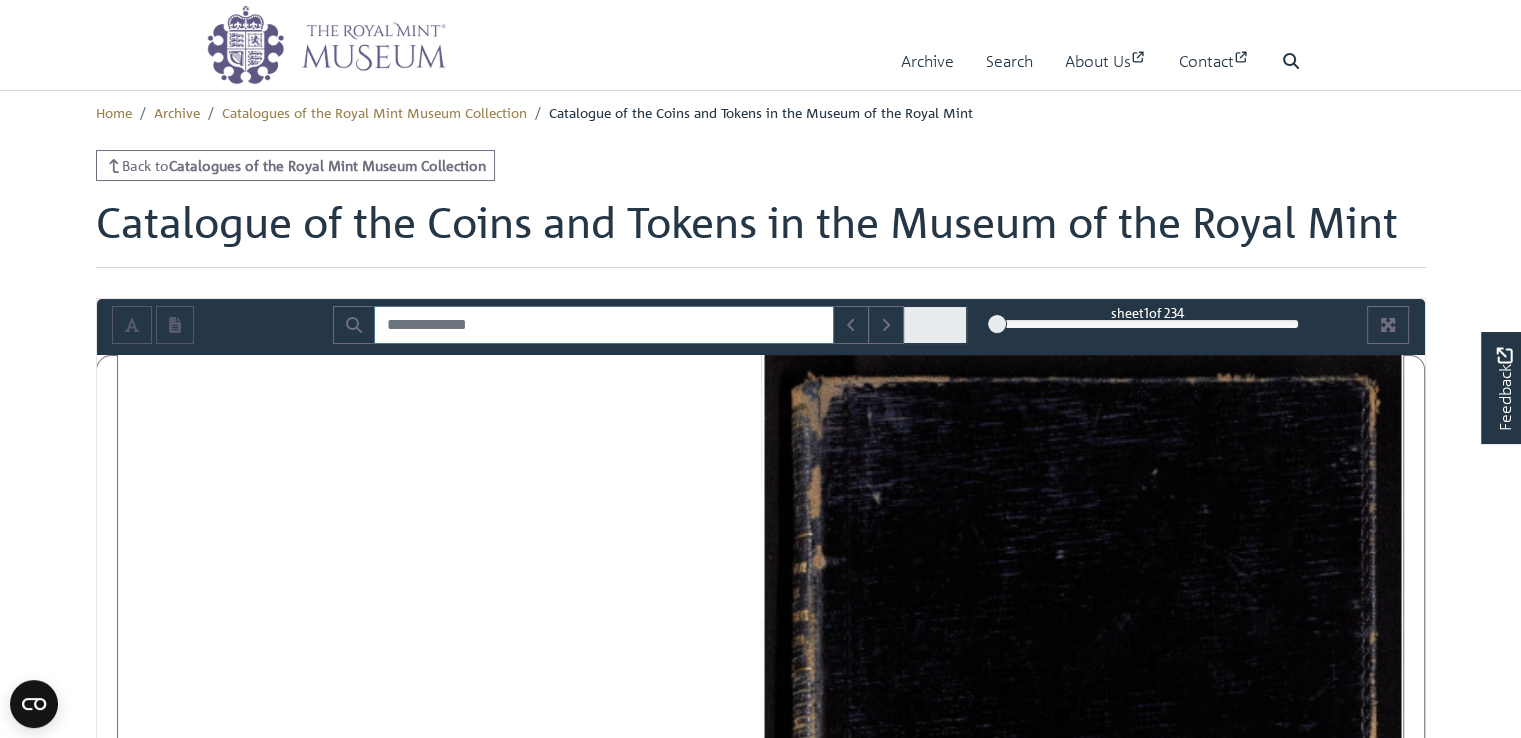 click at bounding box center [604, 325] 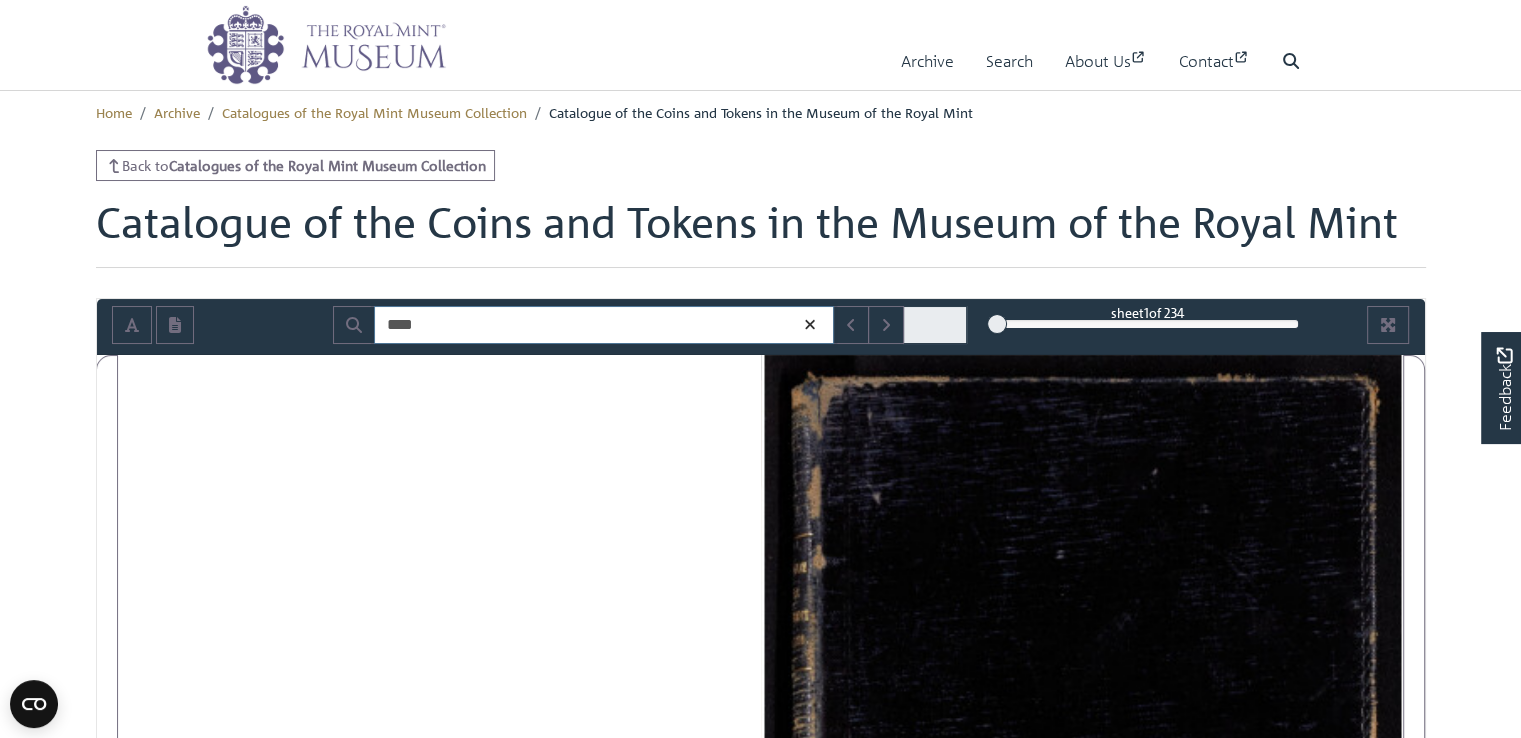 type on "****" 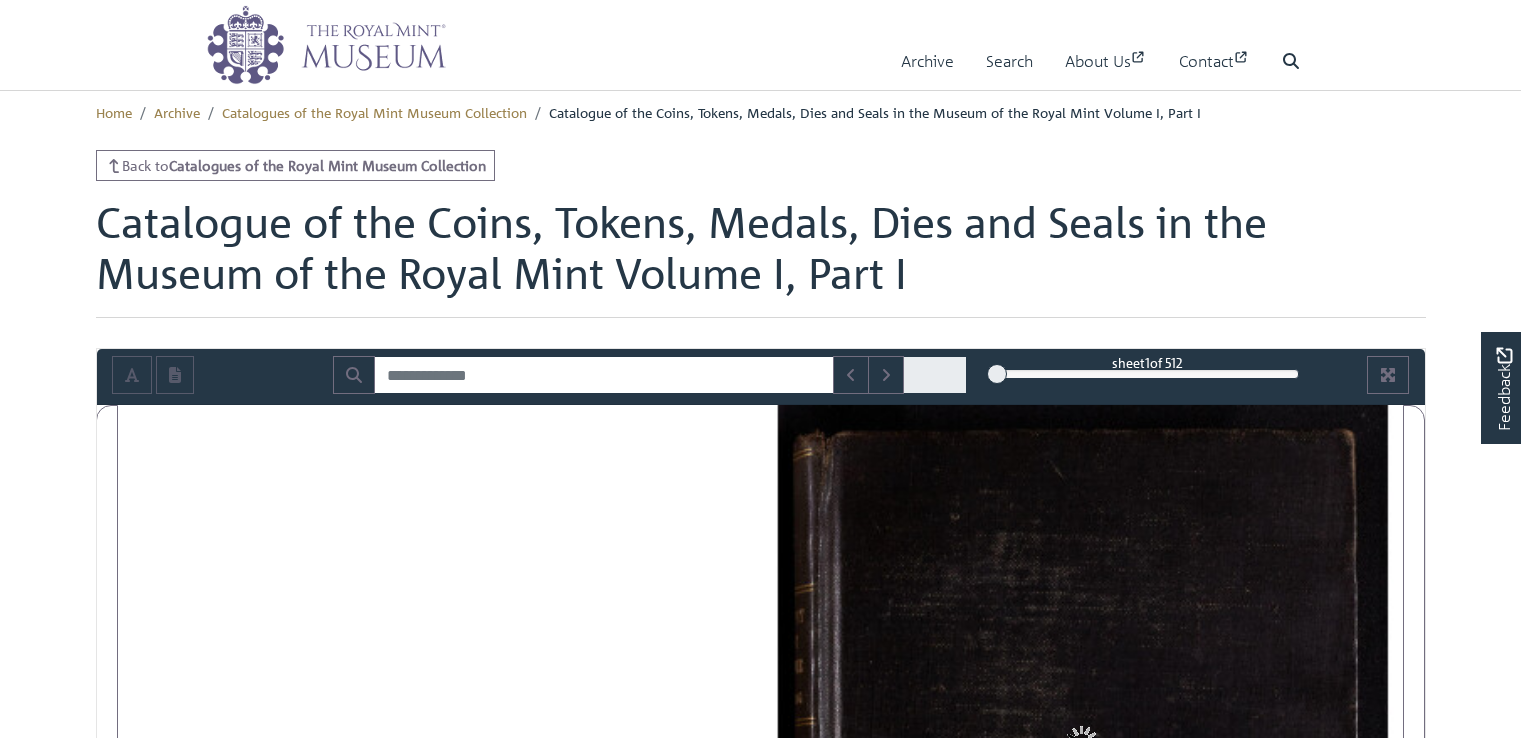 scroll, scrollTop: 0, scrollLeft: 0, axis: both 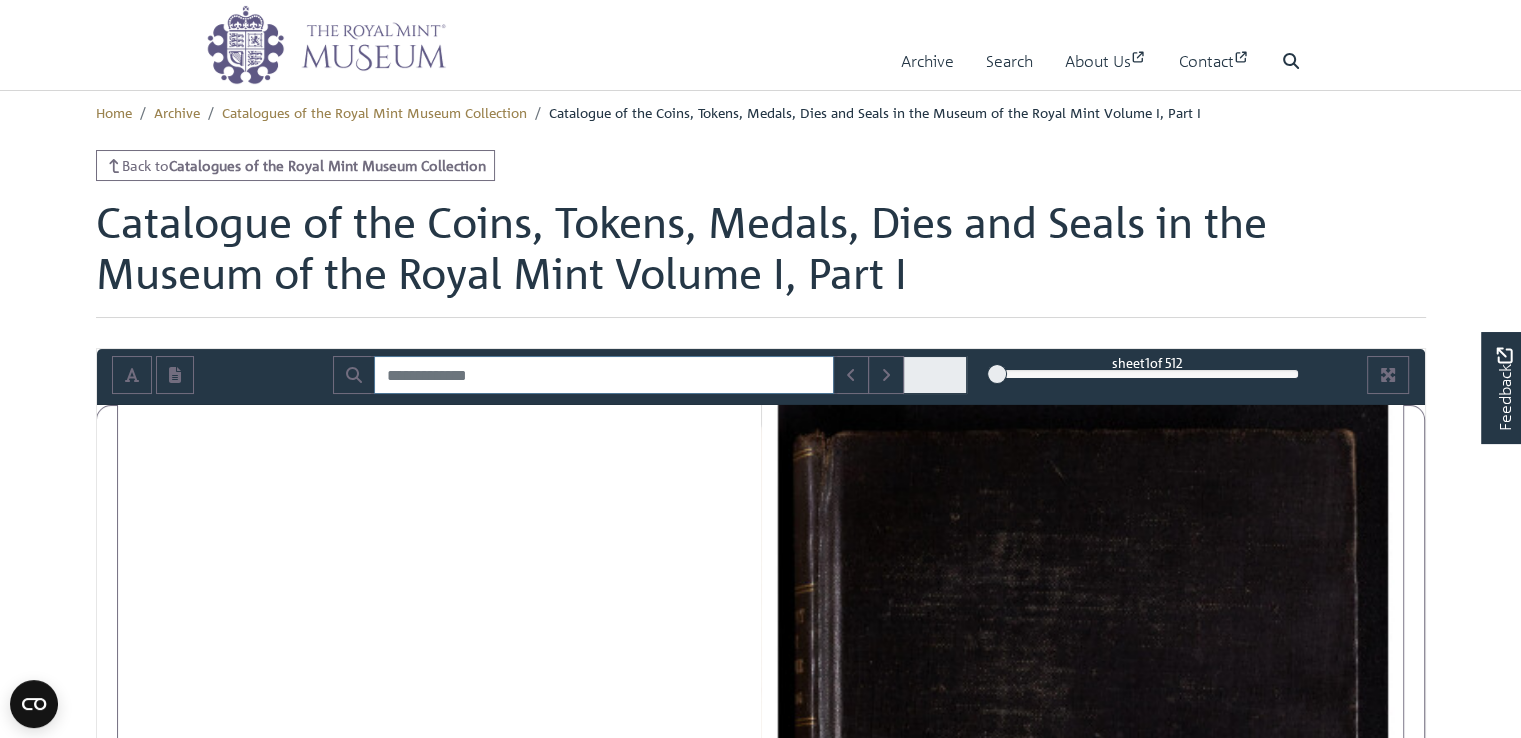 click at bounding box center (604, 375) 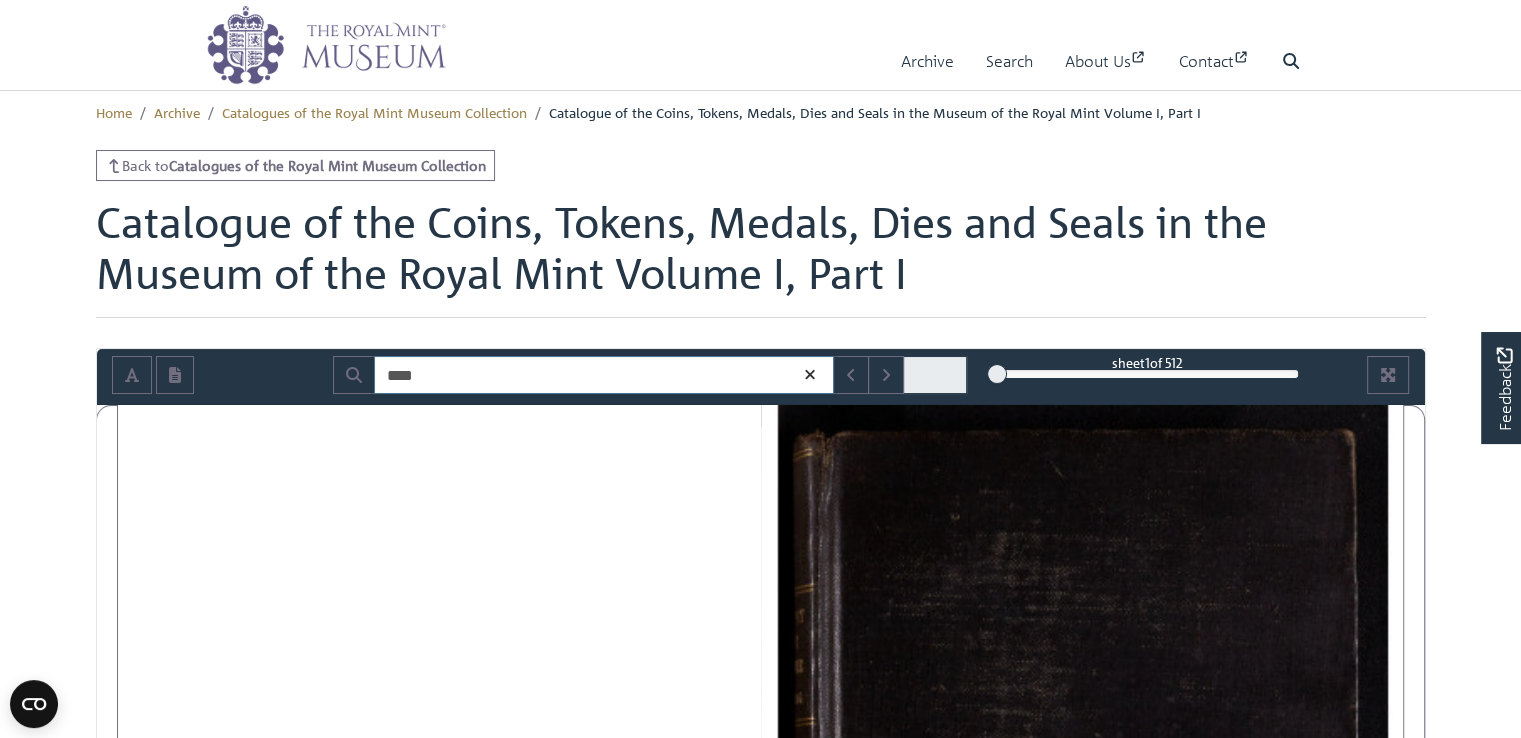 type on "****" 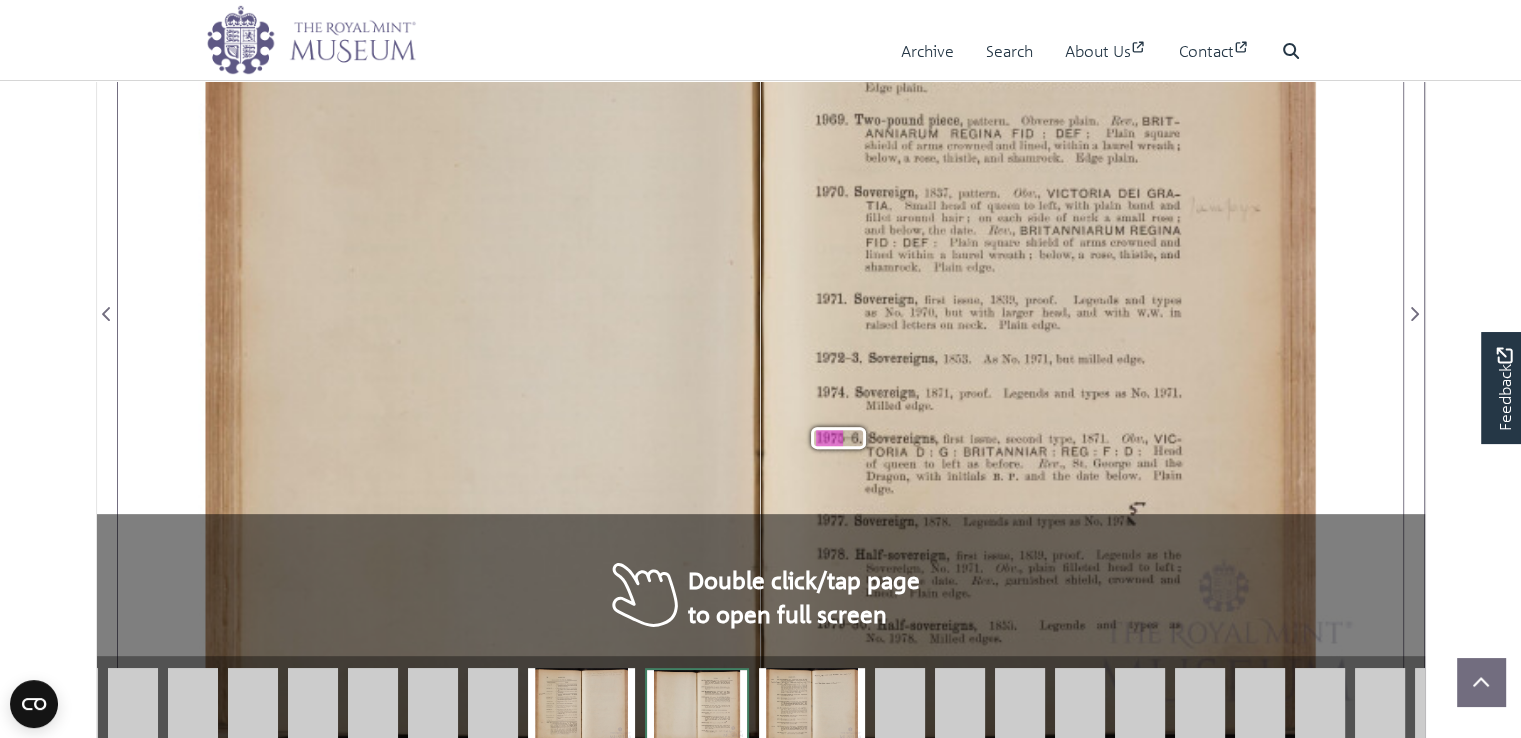 scroll, scrollTop: 560, scrollLeft: 0, axis: vertical 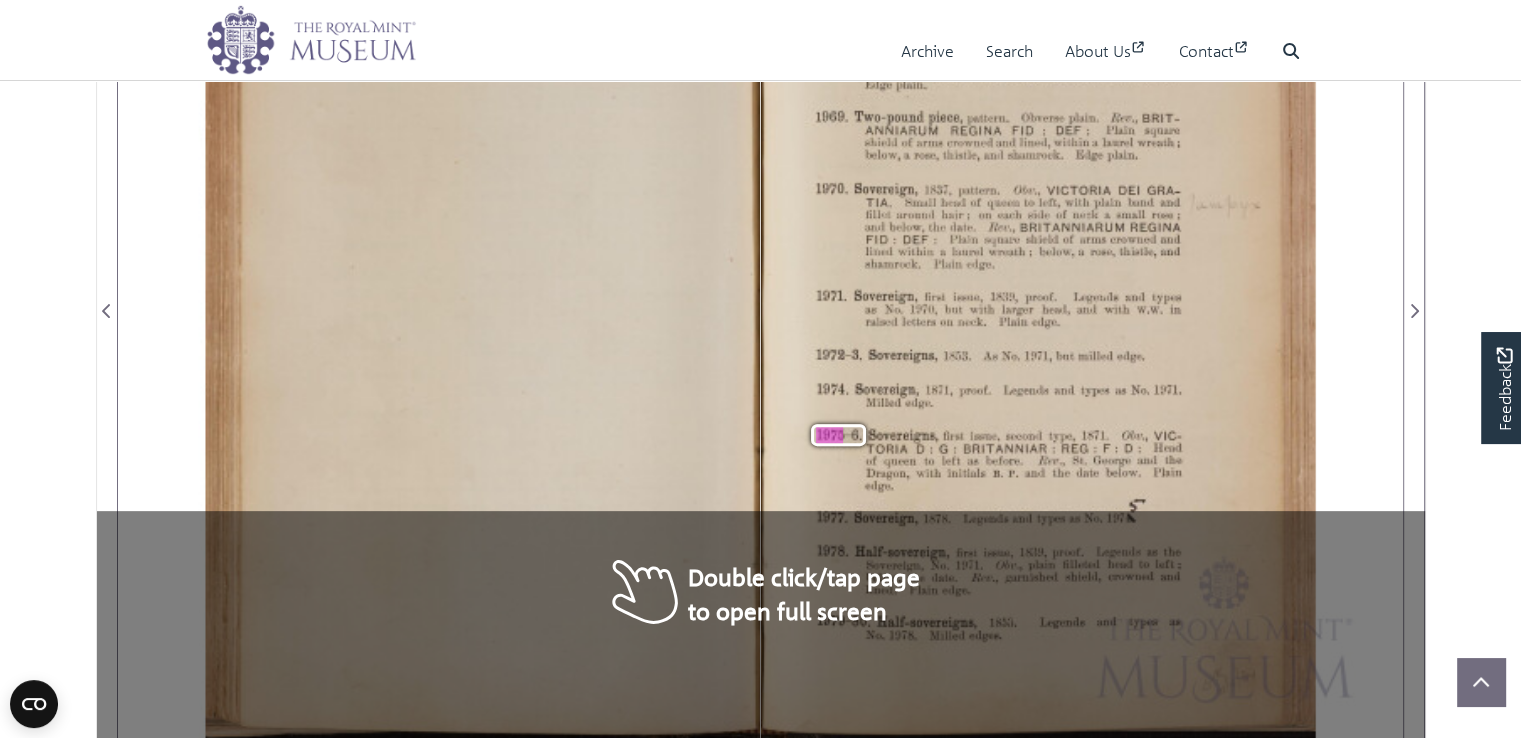 click on "VICTORIA.
[NUMBER]
[YEAR].  Five-pound  piece,  [YEAR],  pattern.  Legends  and  types  as  GOLD.
[YEAR],  but  reals  DIRIGIT  on  the  reverse,  and  there  is  no  Star  on  the  mantle.  The  edge  is  plain,  and  there  are  differences  in  the  arrangement  of  the  dots  and  of  the  beading.
[YEAR].  Two-pound  piece,  [YEAR],  pattern.
Obverse  plain.
Rev.,
a  large  trident  dividing  the  date,  between  two  dolphins.  Edgeplain.
[YEAR].  Two-pound  piece,  pattern.  Obverse  plain.  Rev.,  BRIT-
ANNIARUM  REGINA  FID  :  DEF:  Plain  square  shield  of  arms  crownedandlined,  within  a  laurel  wreath;  below,a  rose,  thistle,  and  shamrock.  Edge  plain.
[YEAR].  Sovereign,  [YEAR],  pattern.
TIA.
Obv.,  VICTORIA  DEI  GRA-
Small  head  of  queen  to  left,  with  plain  band  and
fillet  around  hair;  on  each  side  of  neck  a  small  rose  ;
and  below,  the  date.  Rev.,  BRITANNIARUM  REGINA  FID:  DEF:  Plain  square  shield  of  arms  crowned  and
lined  within  a  laurel  wreath  ;" at bounding box center [804, 299] 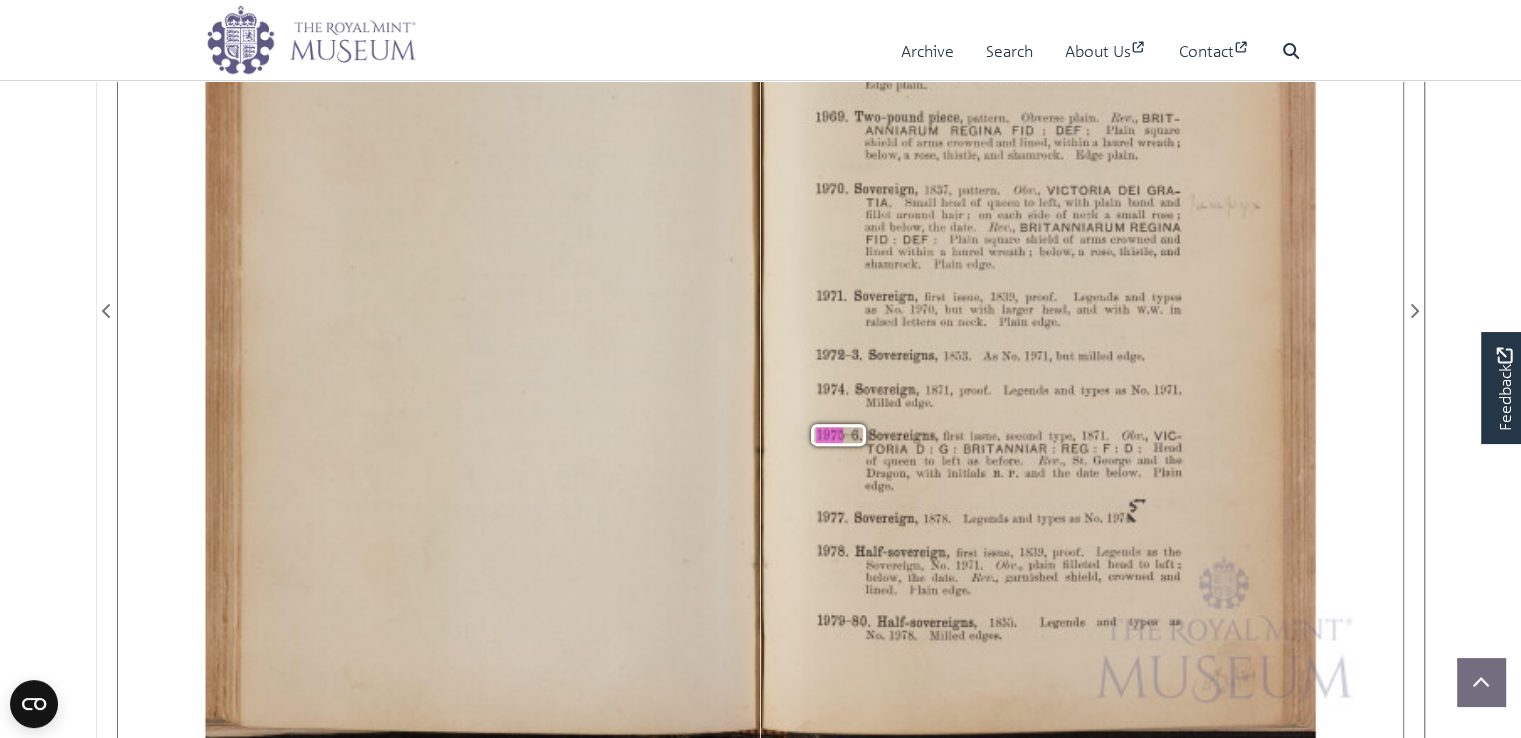 click on "VICTORIA.
[NUMBER]
[YEAR].  Five-pound  piece,  [YEAR],  pattern.  Legends  and  types  as  GOLD.
[YEAR],  but  reals  DIRIGIT  on  the  reverse,  and  there  is  no  Star  on  the  mantle.  The  edge  is  plain,  and  there  are  differences  in  the  arrangement  of  the  dots  and  of  the  beading.
[YEAR].  Two-pound  piece,  [YEAR],  pattern.
Obverse  plain.
Rev.,
a  large  trident  dividing  the  date,  between  two  dolphins.  Edgeplain.
[YEAR].  Two-pound  piece,  pattern.  Obverse  plain.  Rev.,  BRIT-
ANNIARUM  REGINA  FID  :  DEF:  Plain  square  shield  of  arms  crownedandlined,  within  a  laurel  wreath;  below,a  rose,  thistle,  and  shamrock.  Edge  plain.
[YEAR].  Sovereign,  [YEAR],  pattern.
TIA.
Obv.,  VICTORIA  DEI  GRA-
Small  head  of  queen  to  left,  with  plain  band  and
fillet  around  hair;  on  each  side  of  neck  a  small  rose  ;
and  below,  the  date.  Rev.,  BRITANNIARUM  REGINA  FID:  DEF:  Plain  square  shield  of  arms  crowned  and
lined  within  a  laurel  wreath  ;" at bounding box center (804, 299) 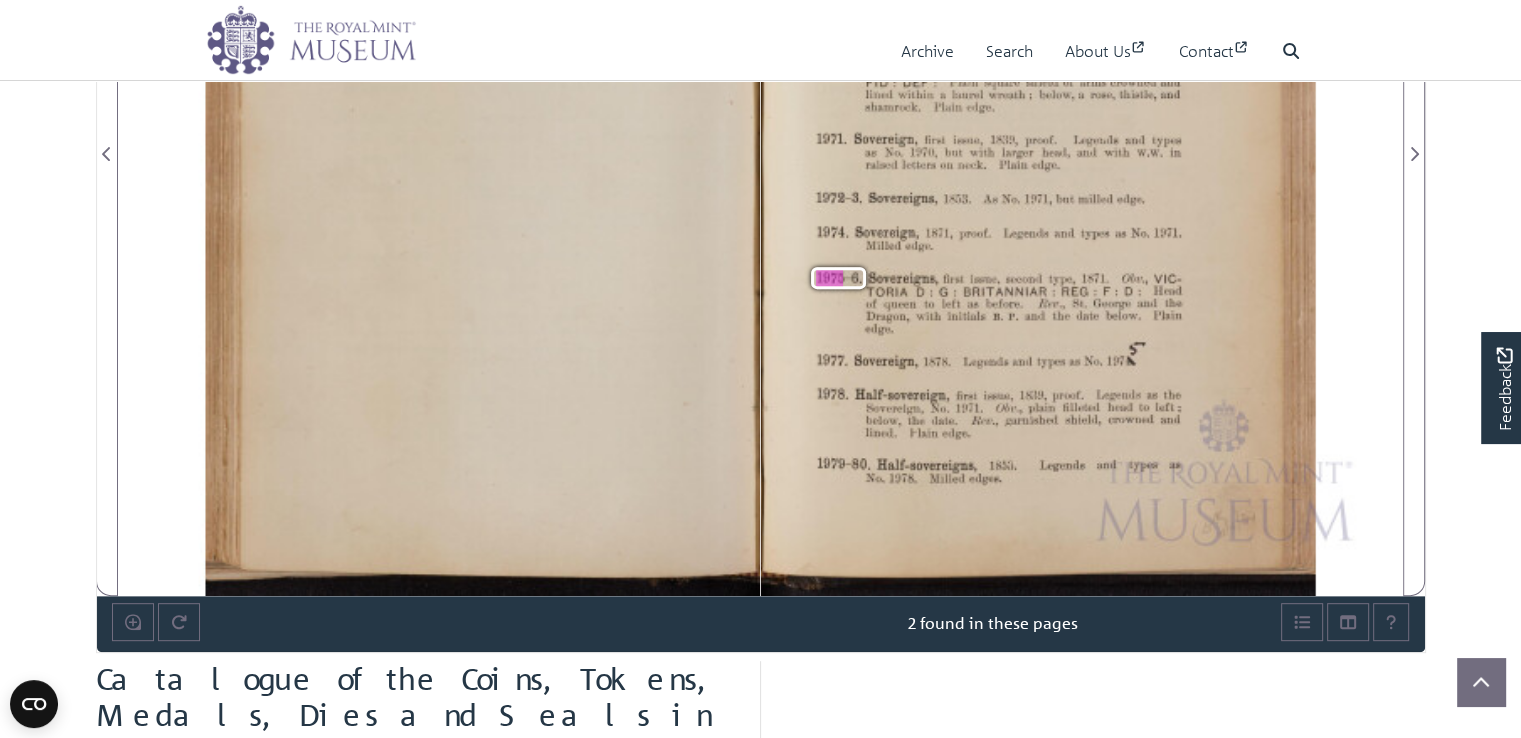 scroll, scrollTop: 776, scrollLeft: 0, axis: vertical 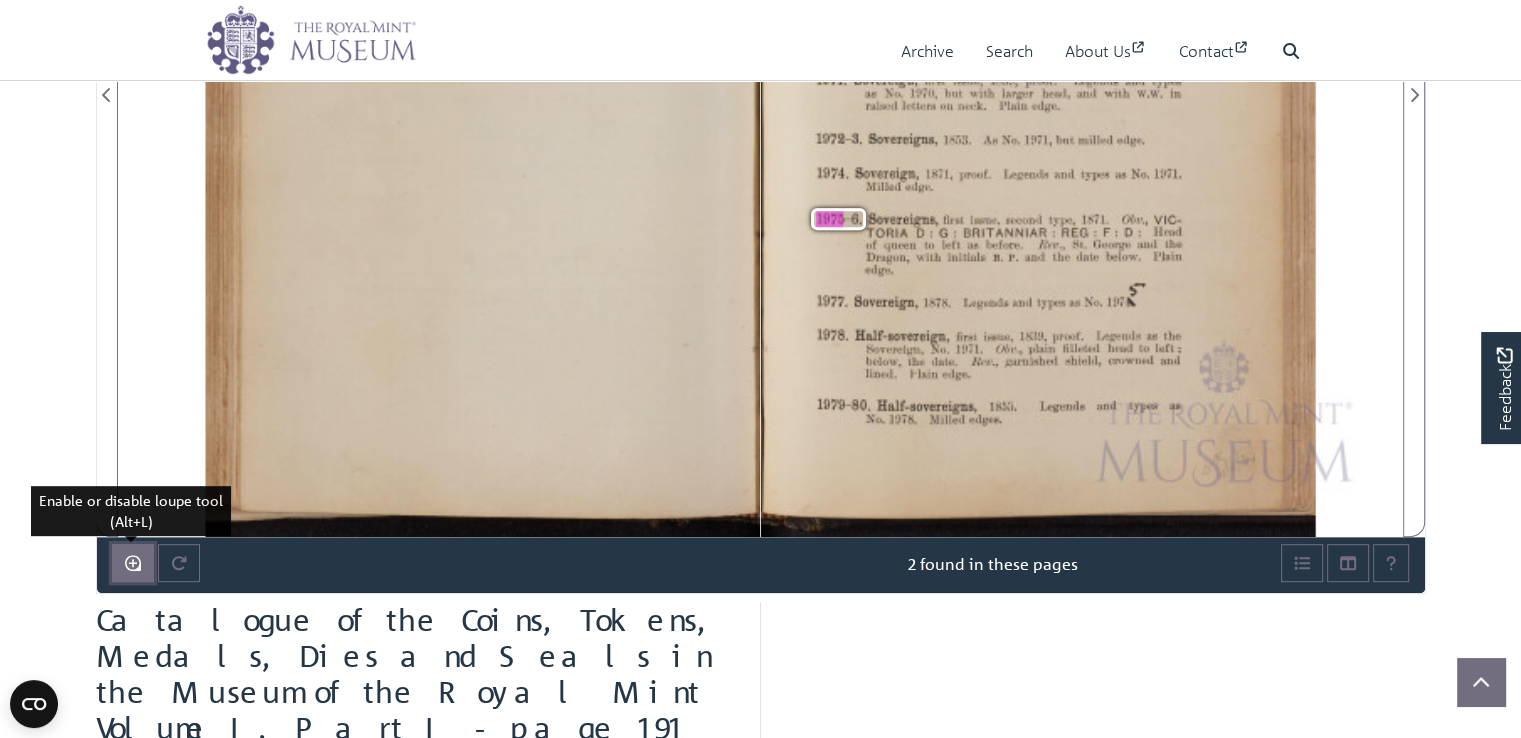click at bounding box center (133, 563) 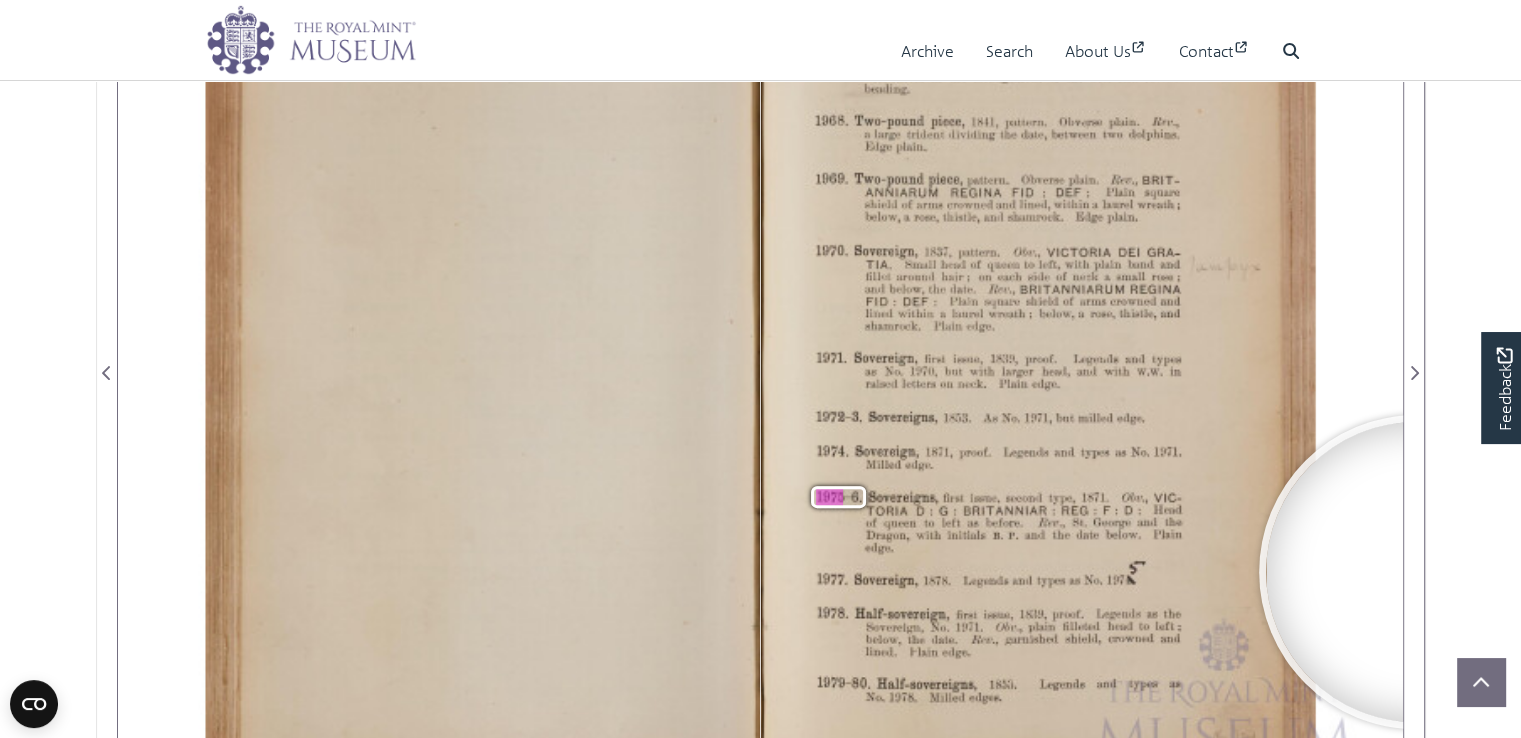 scroll, scrollTop: 493, scrollLeft: 0, axis: vertical 